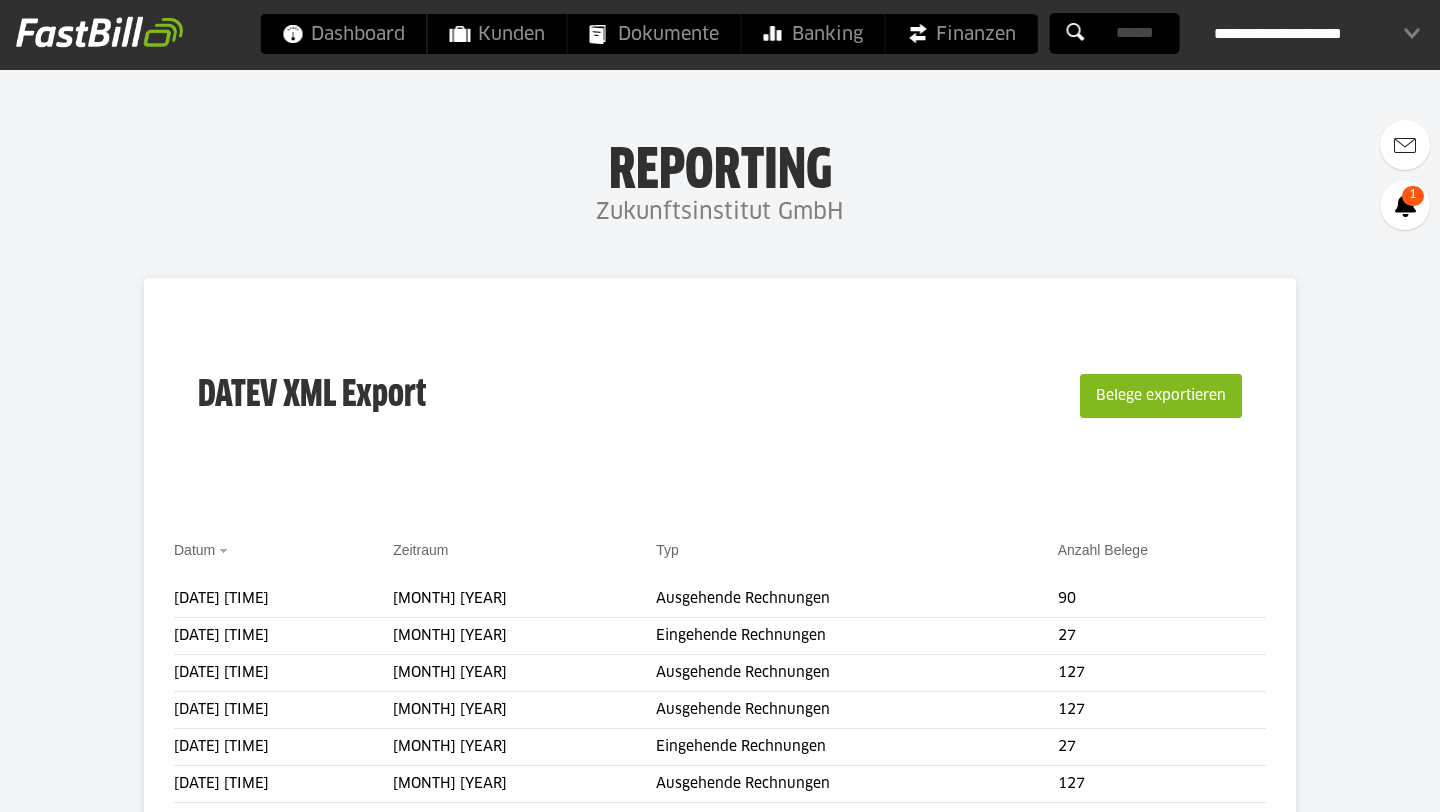 scroll, scrollTop: 0, scrollLeft: 0, axis: both 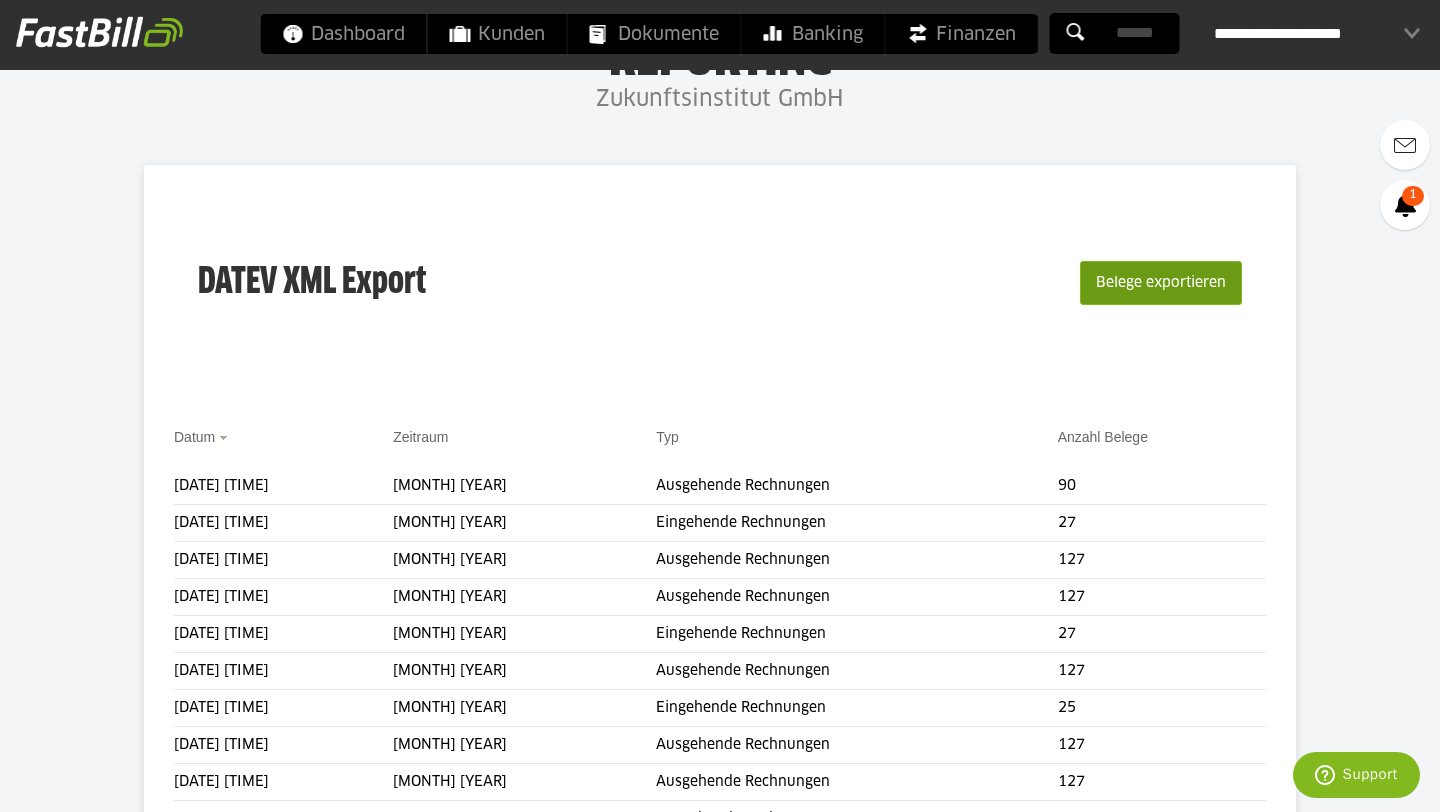 click on "Belege exportieren" at bounding box center [1161, 283] 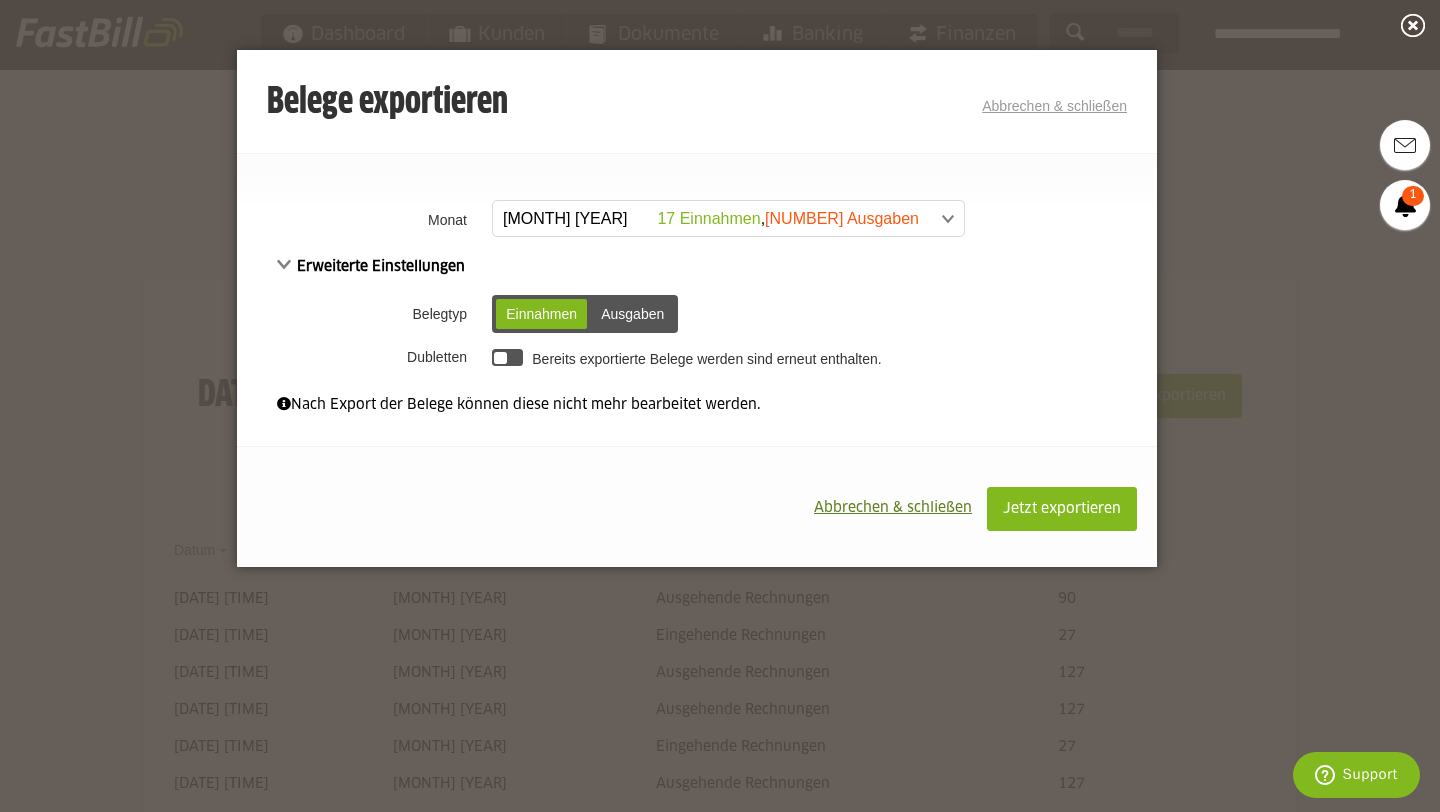 click at bounding box center [693, 219] 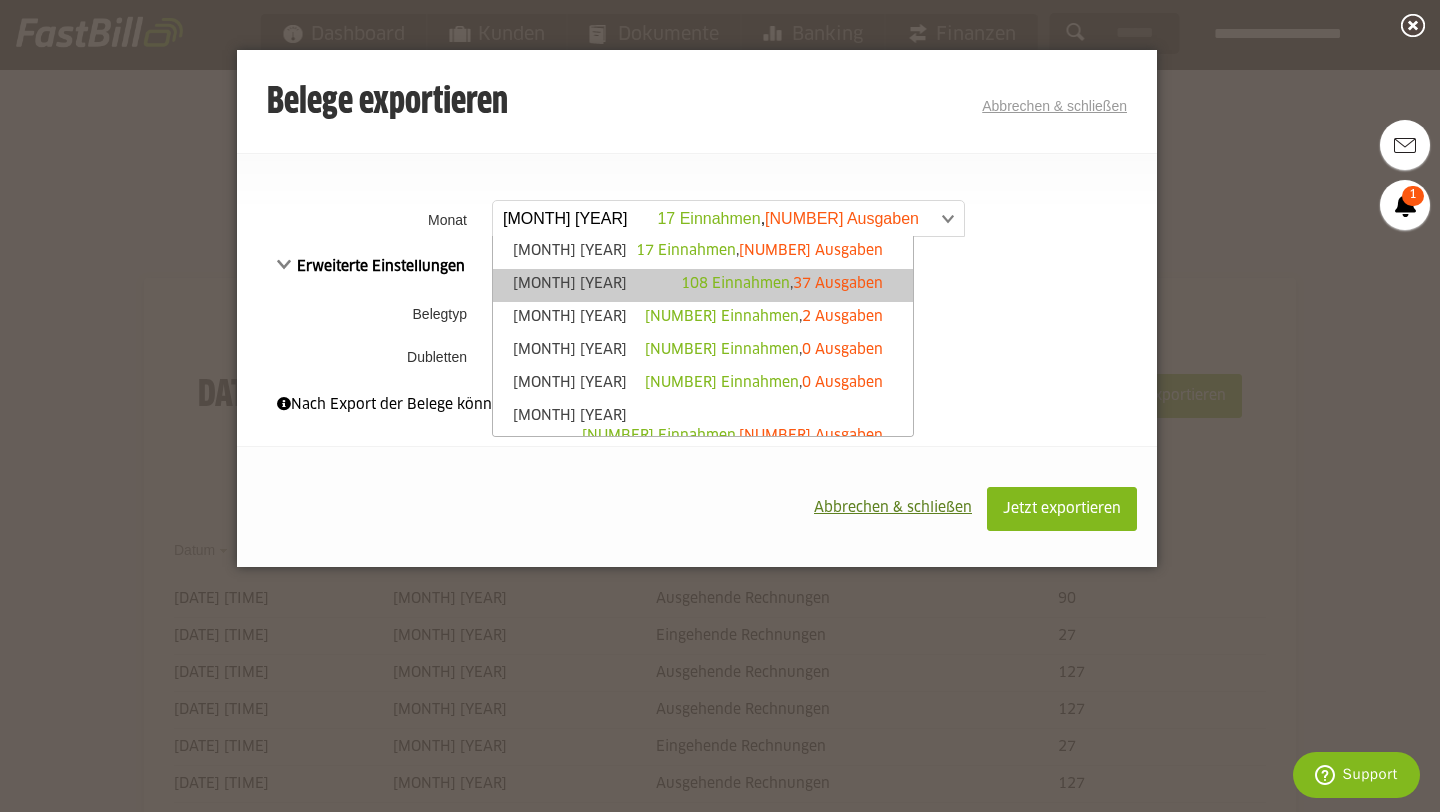 click on "Juni 2025 108 Einnahmen ,  37 Ausgaben" at bounding box center (703, 285) 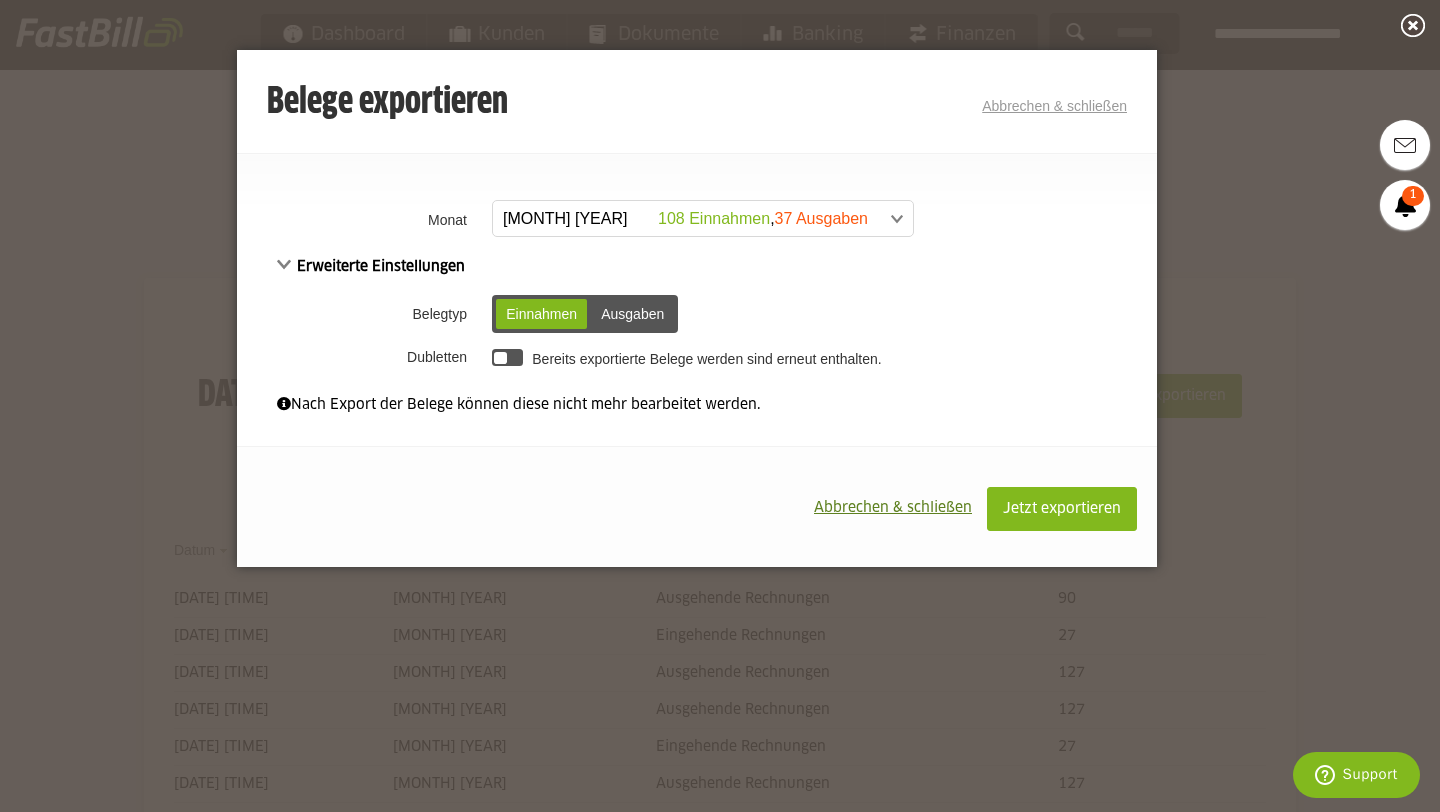 click at bounding box center (507, 357) 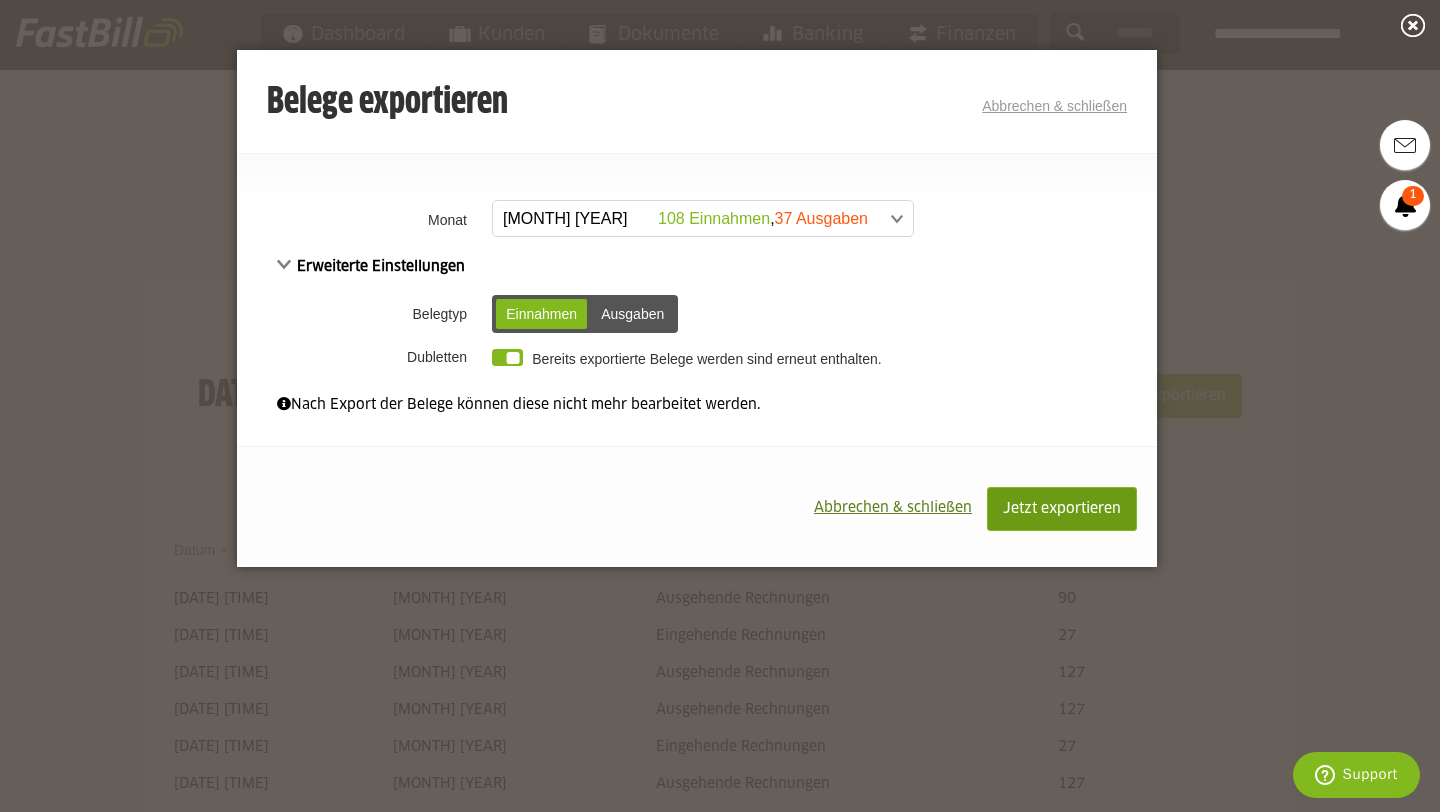 click on "Jetzt exportieren" at bounding box center [1071, 509] 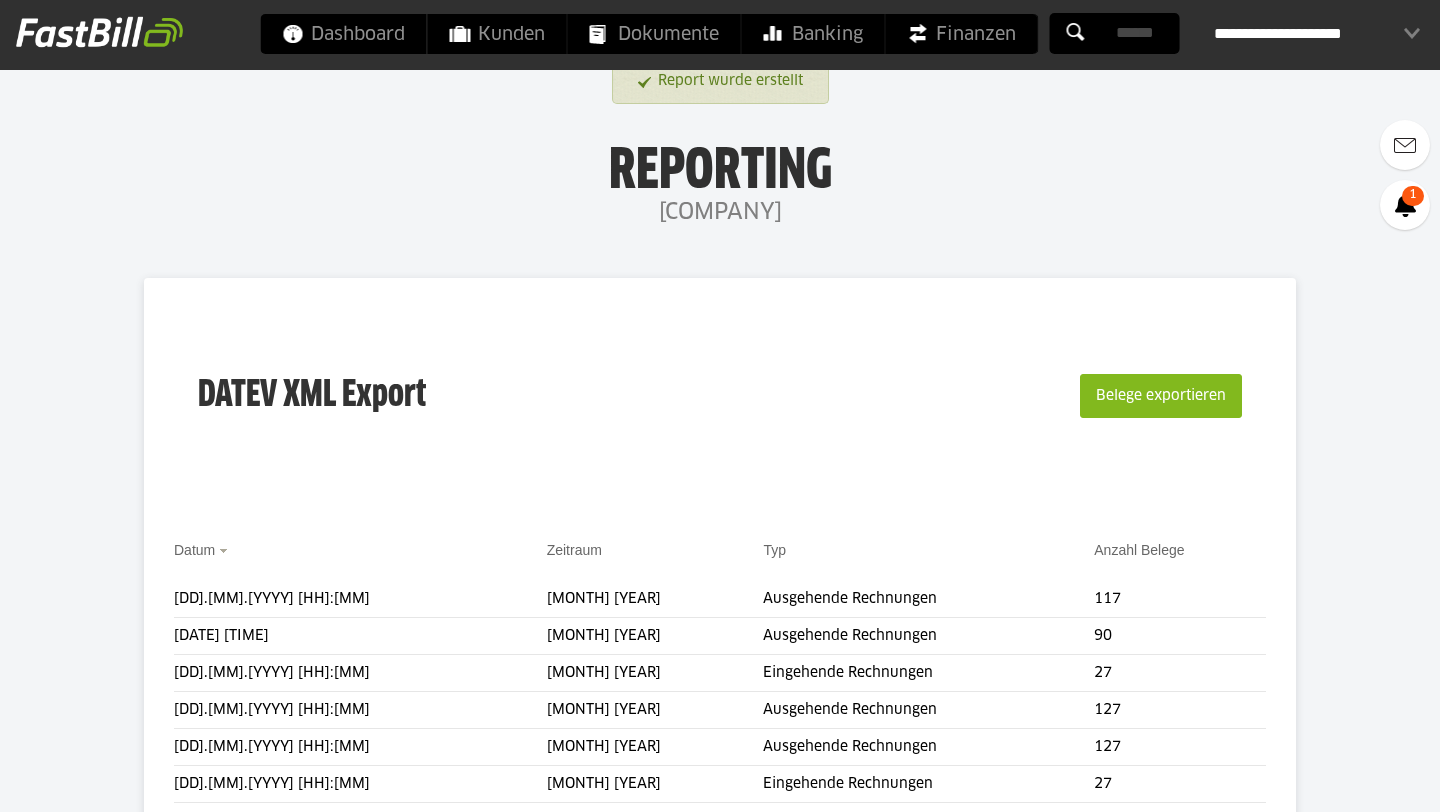 scroll, scrollTop: 0, scrollLeft: 0, axis: both 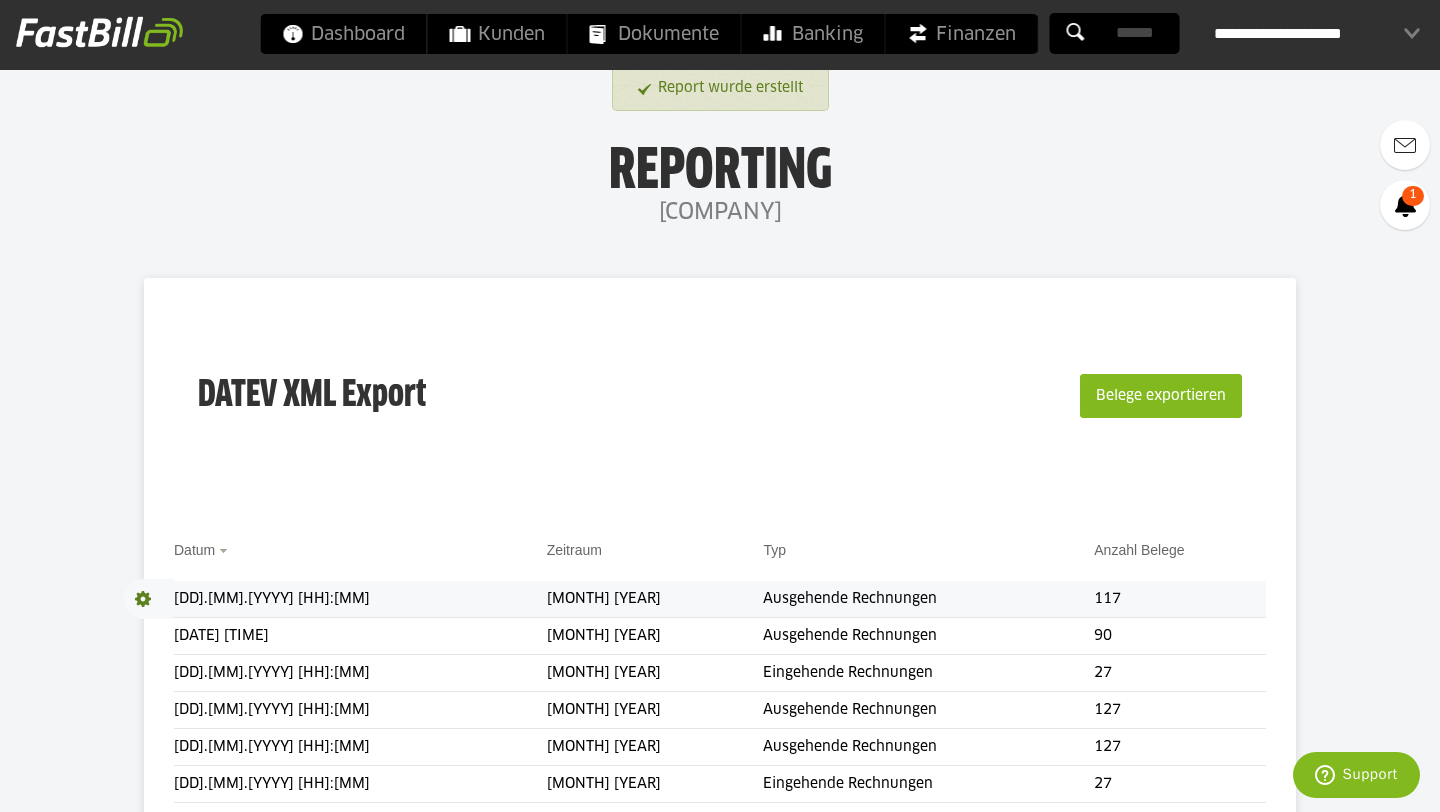 click at bounding box center (149, 599) 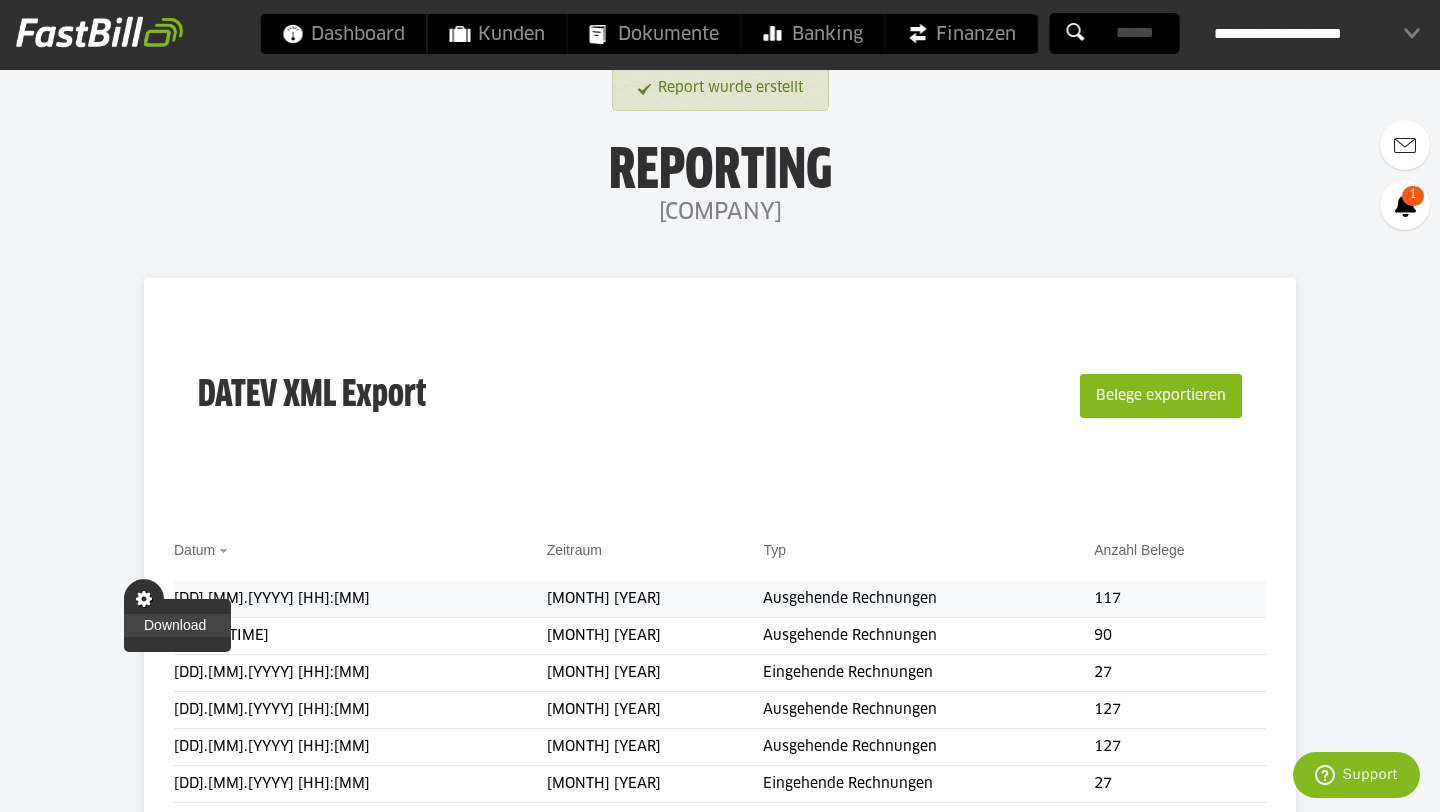 click on "Download" at bounding box center (177, 625) 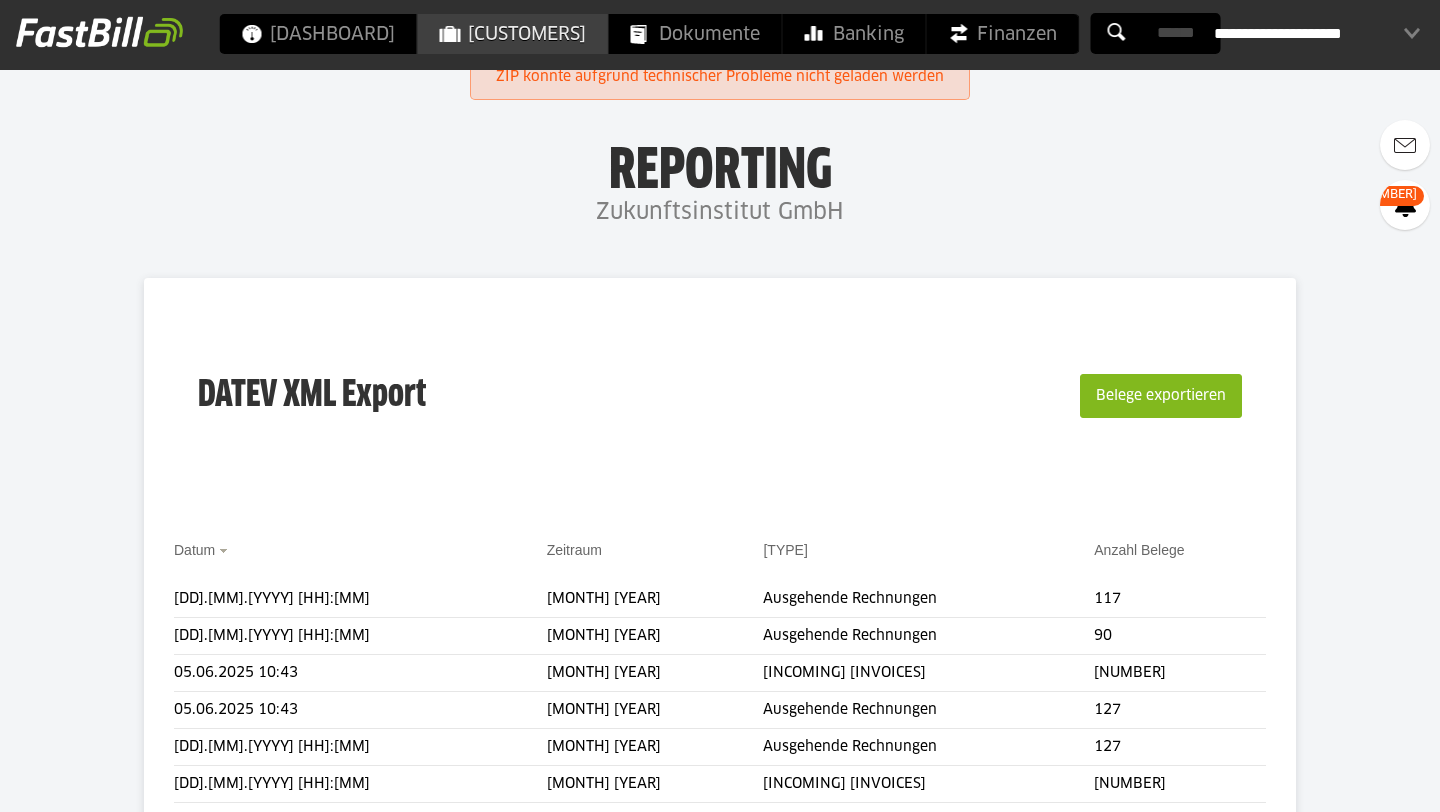 scroll, scrollTop: 0, scrollLeft: 0, axis: both 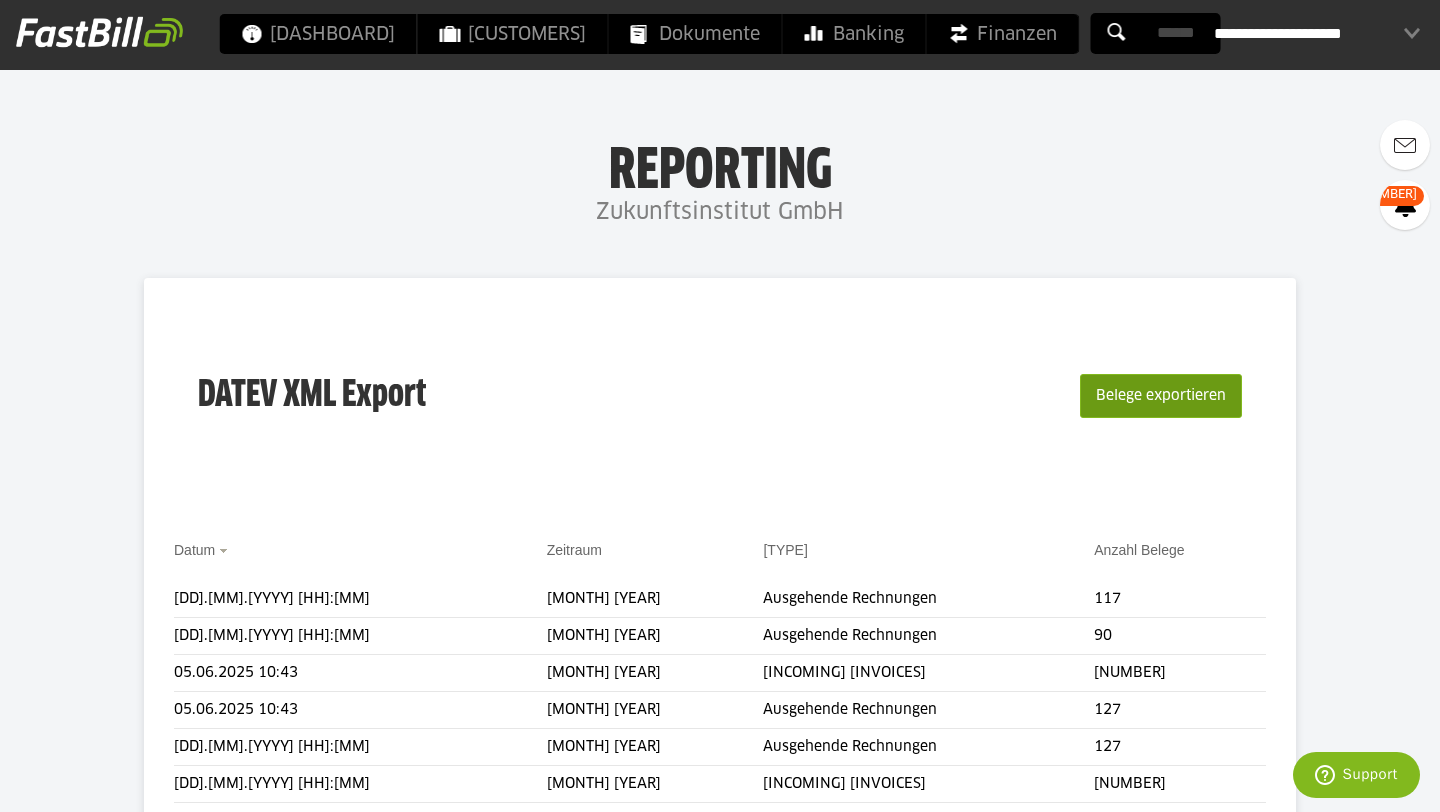 click on "Belege exportieren" at bounding box center [1161, 396] 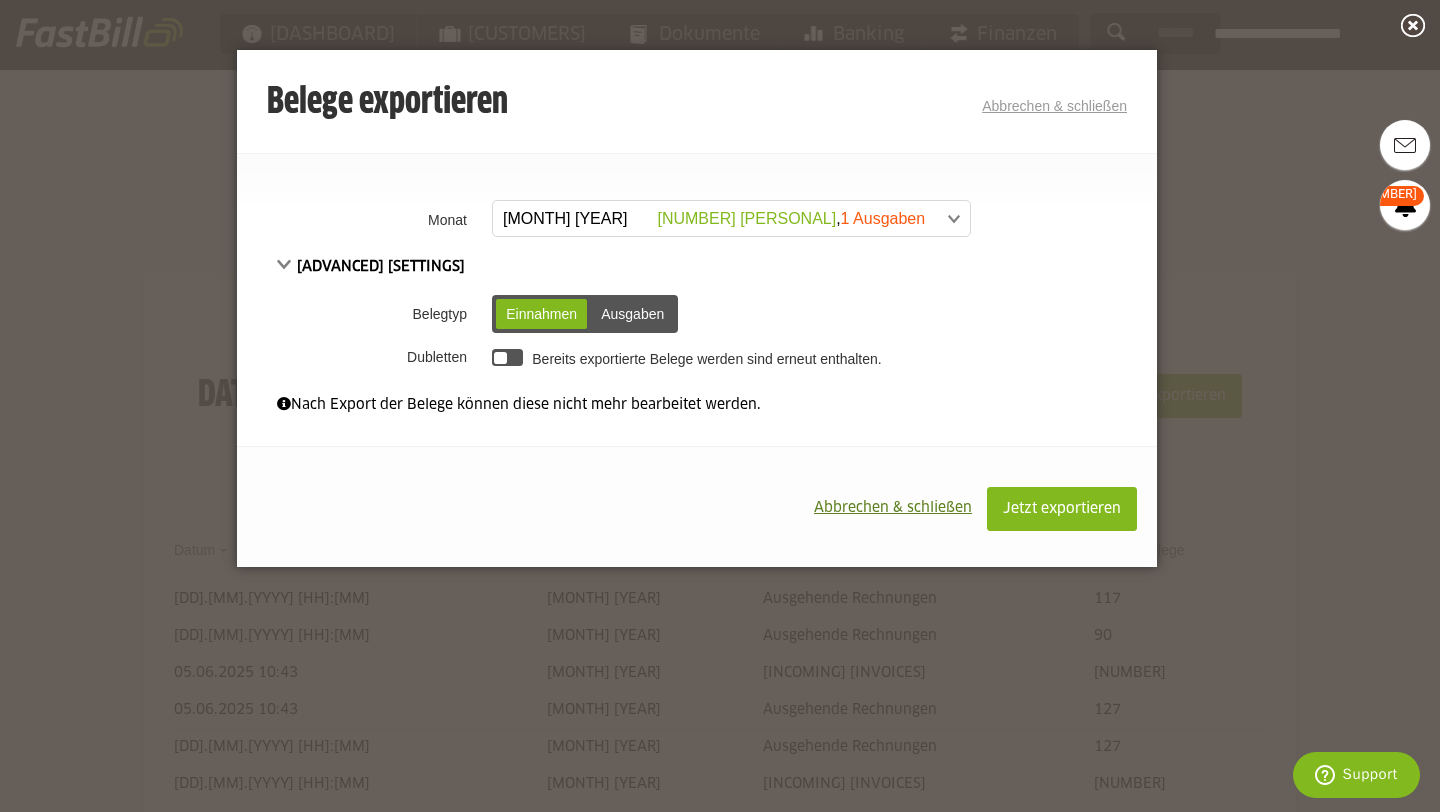 click on "Ausgaben" at bounding box center (632, 314) 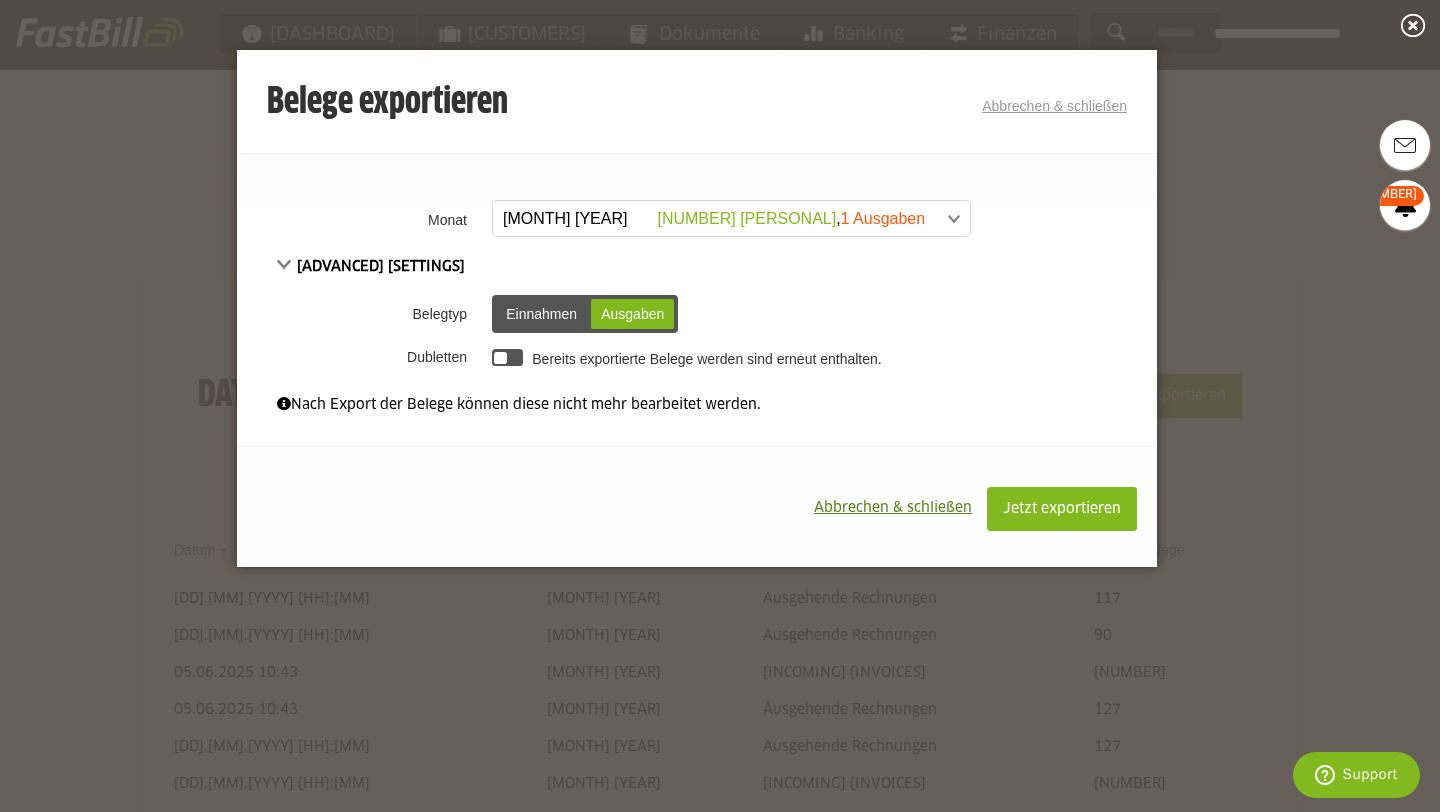 click at bounding box center (500, 358) 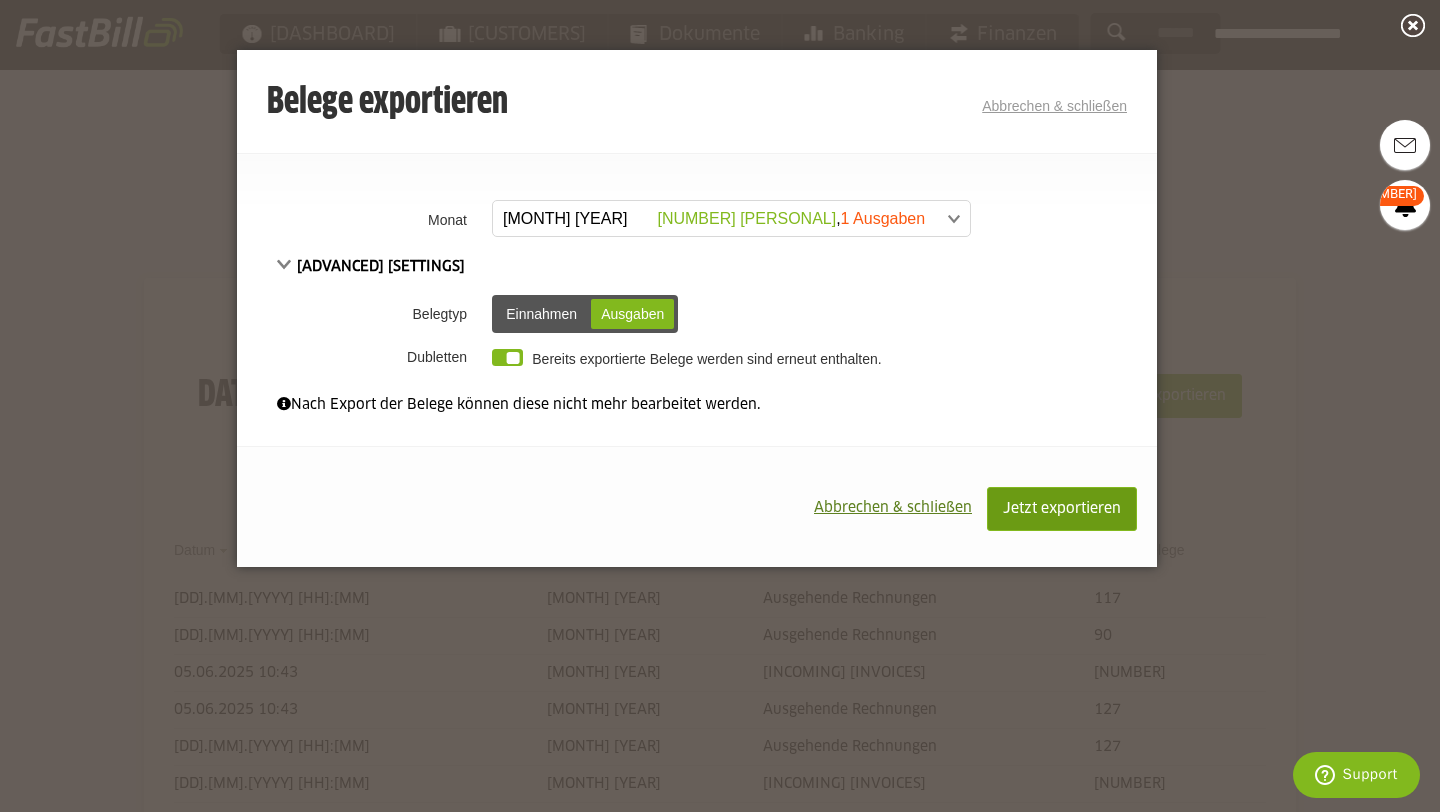 click on "Jetzt exportieren" at bounding box center [1062, 509] 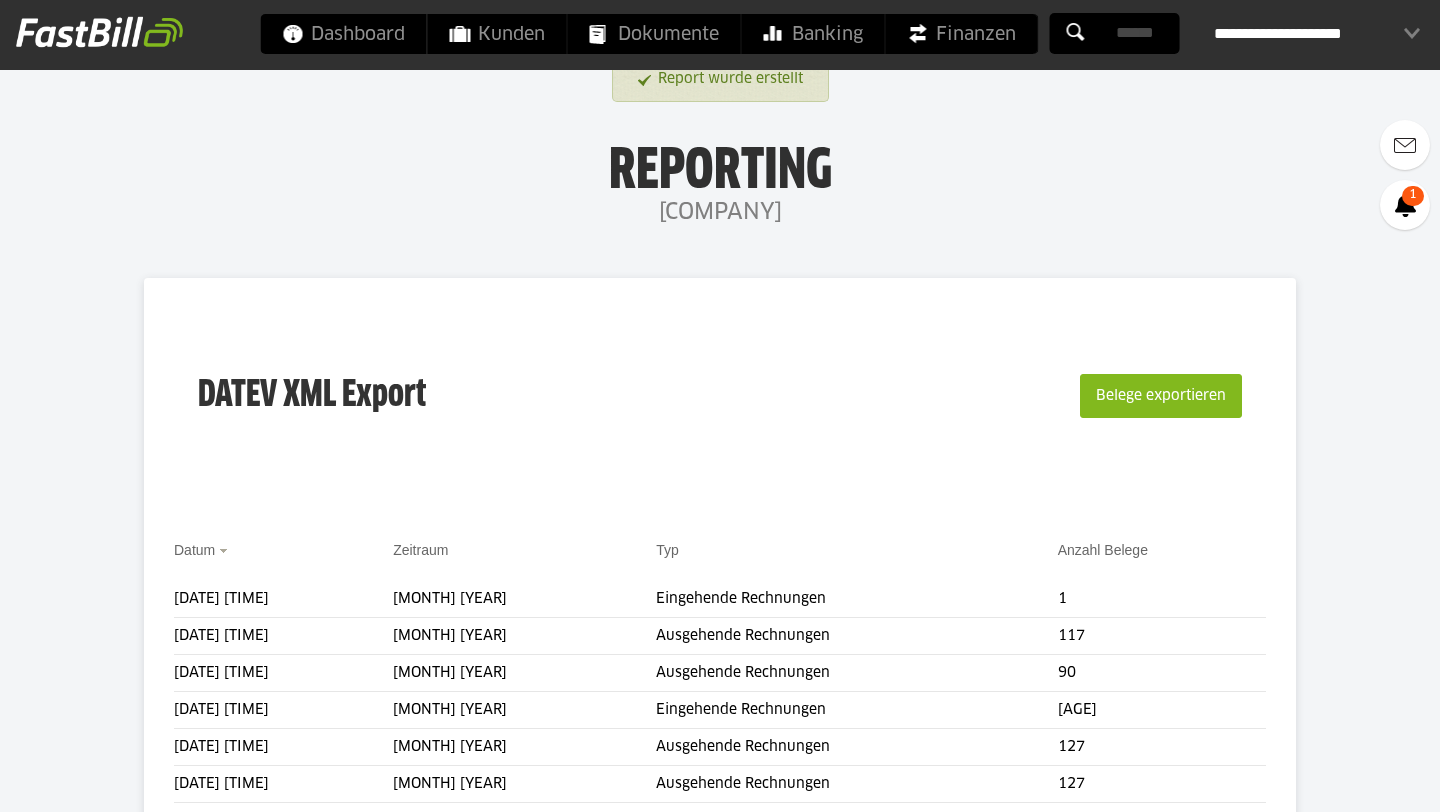 scroll, scrollTop: 0, scrollLeft: 0, axis: both 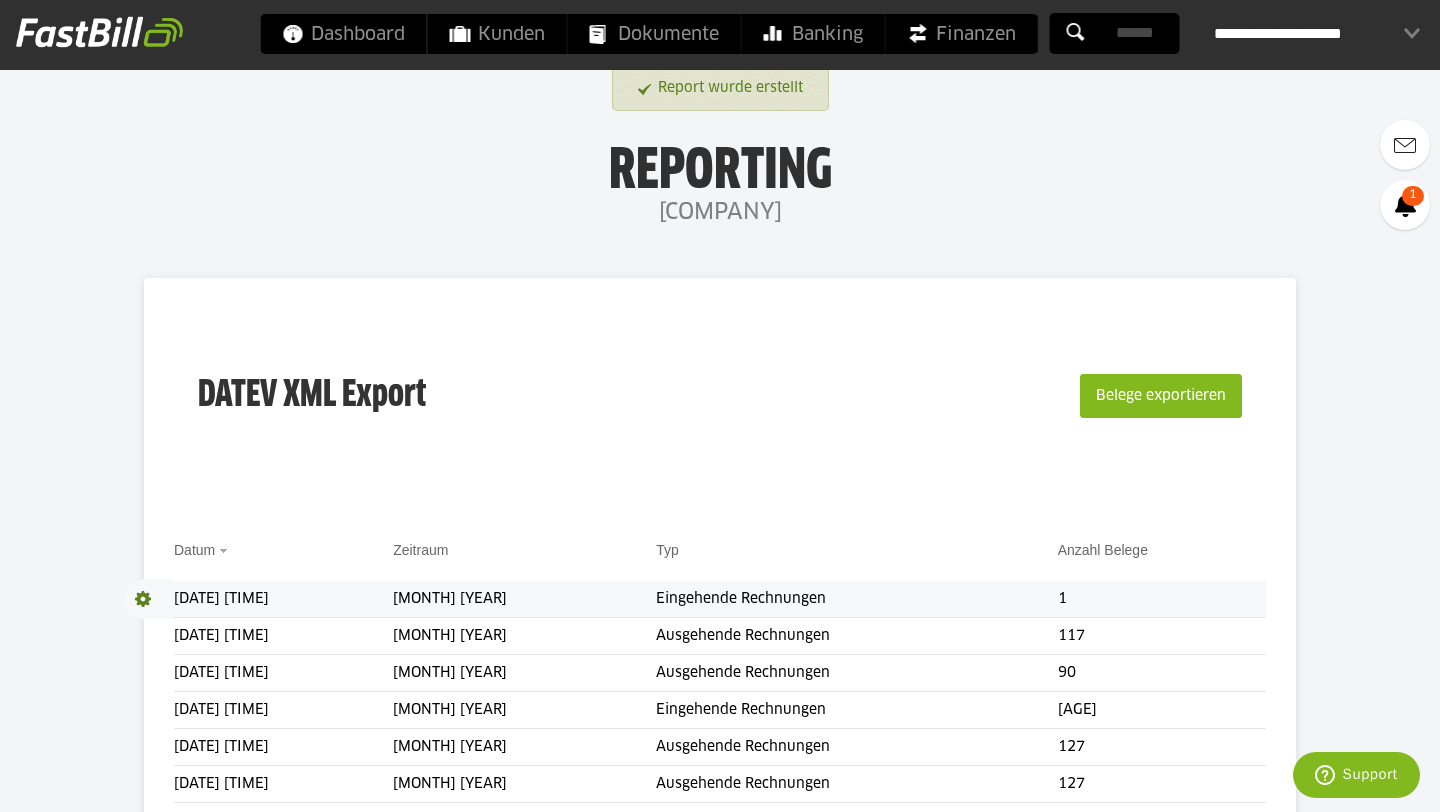 click at bounding box center [149, 599] 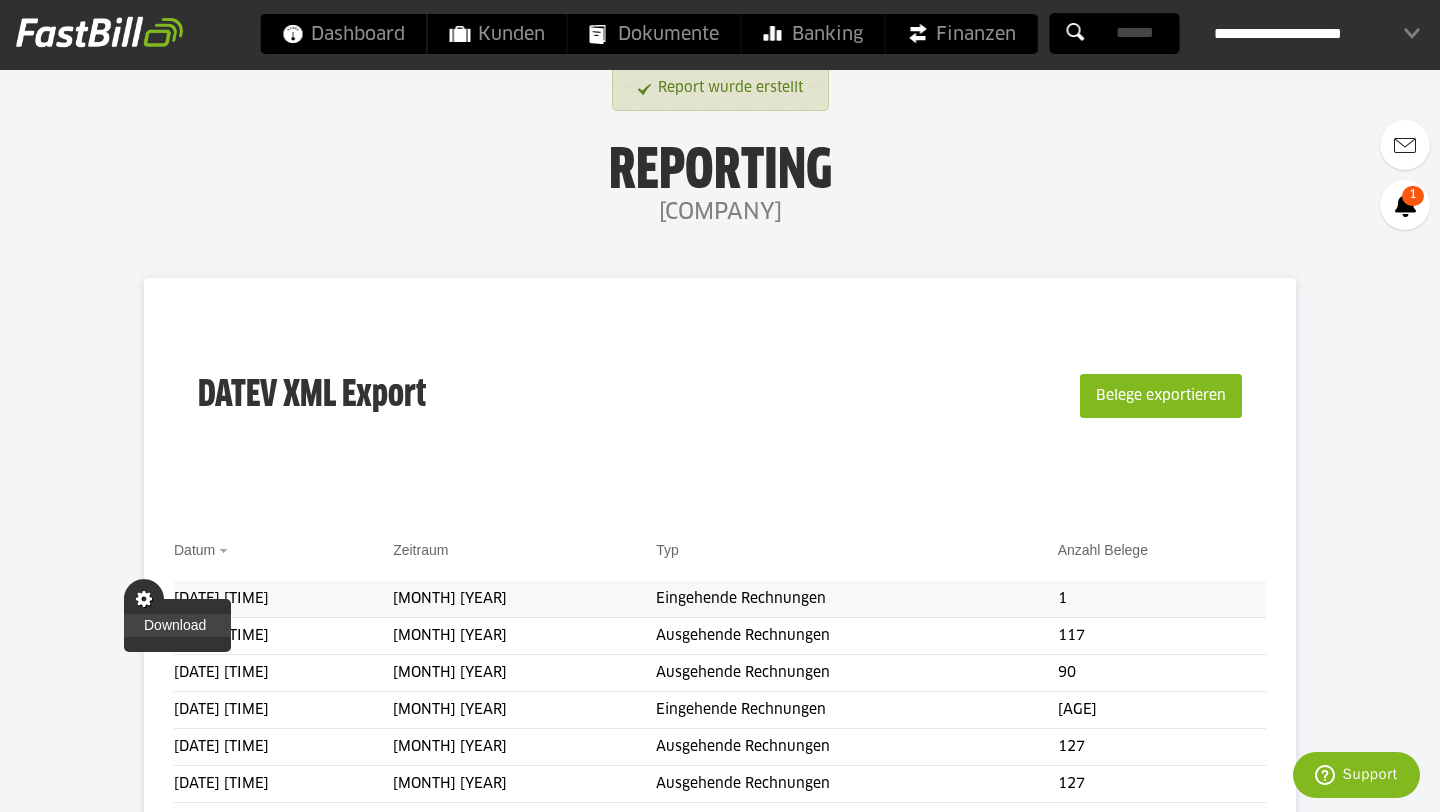 click on "Download" at bounding box center [177, 625] 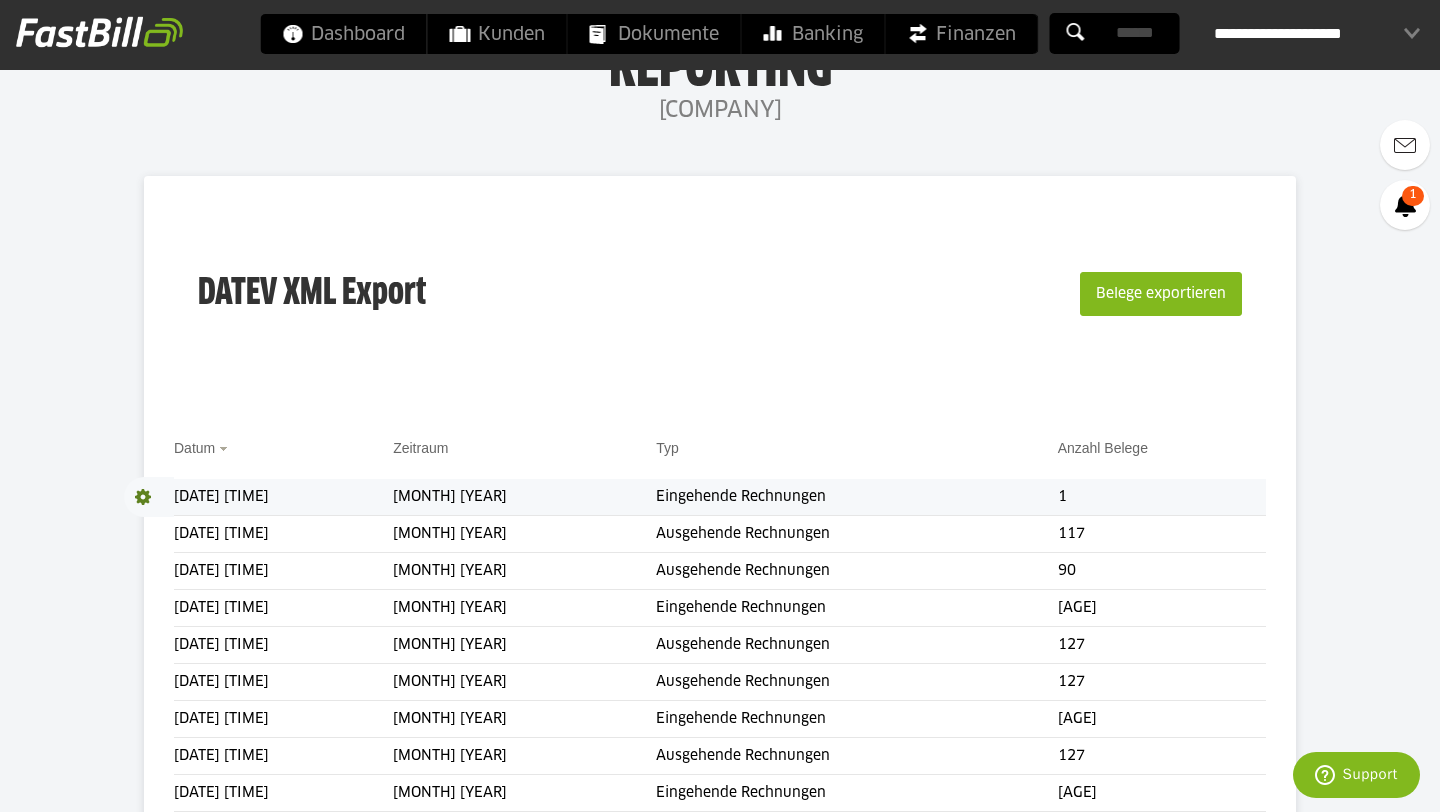 scroll, scrollTop: 101, scrollLeft: 0, axis: vertical 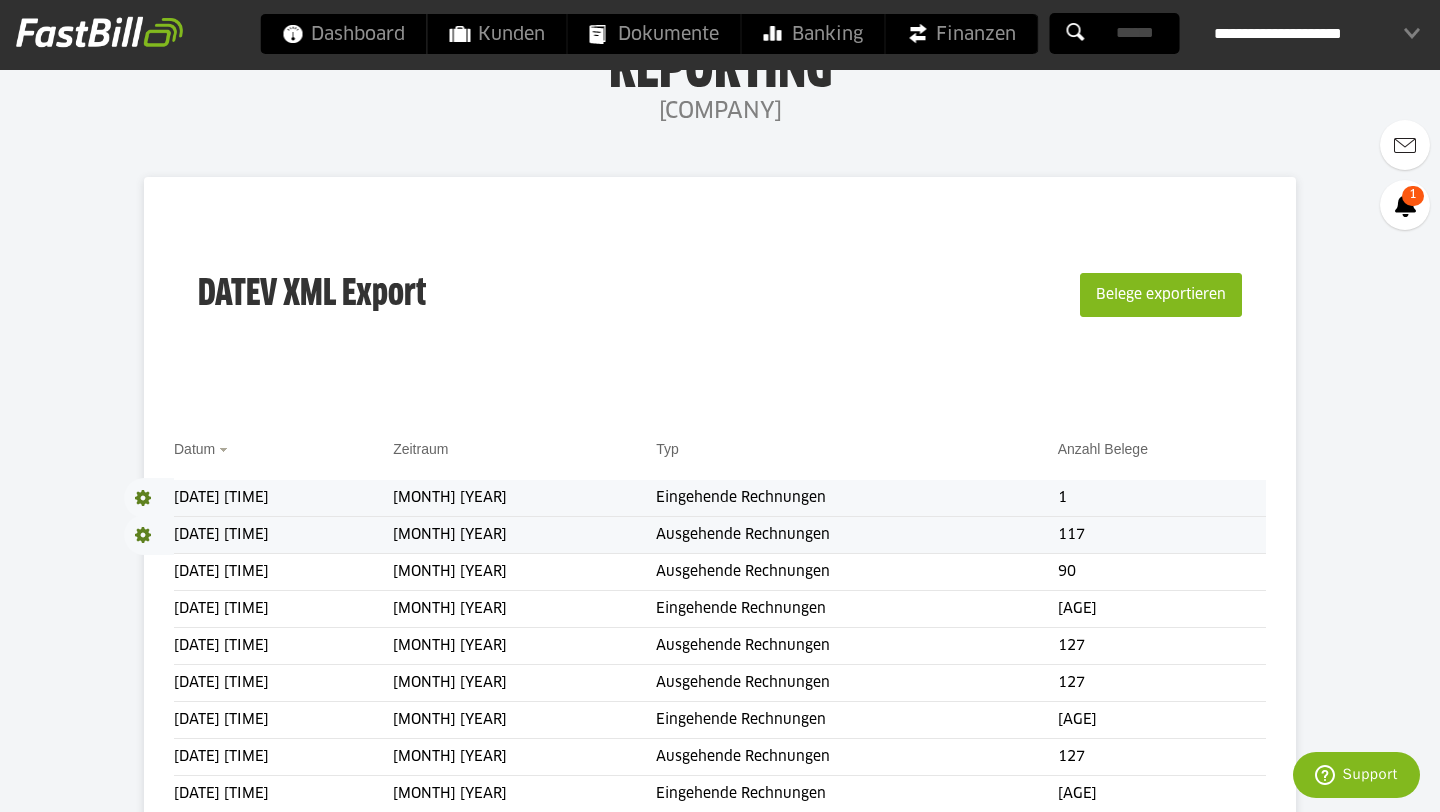 click at bounding box center [149, 535] 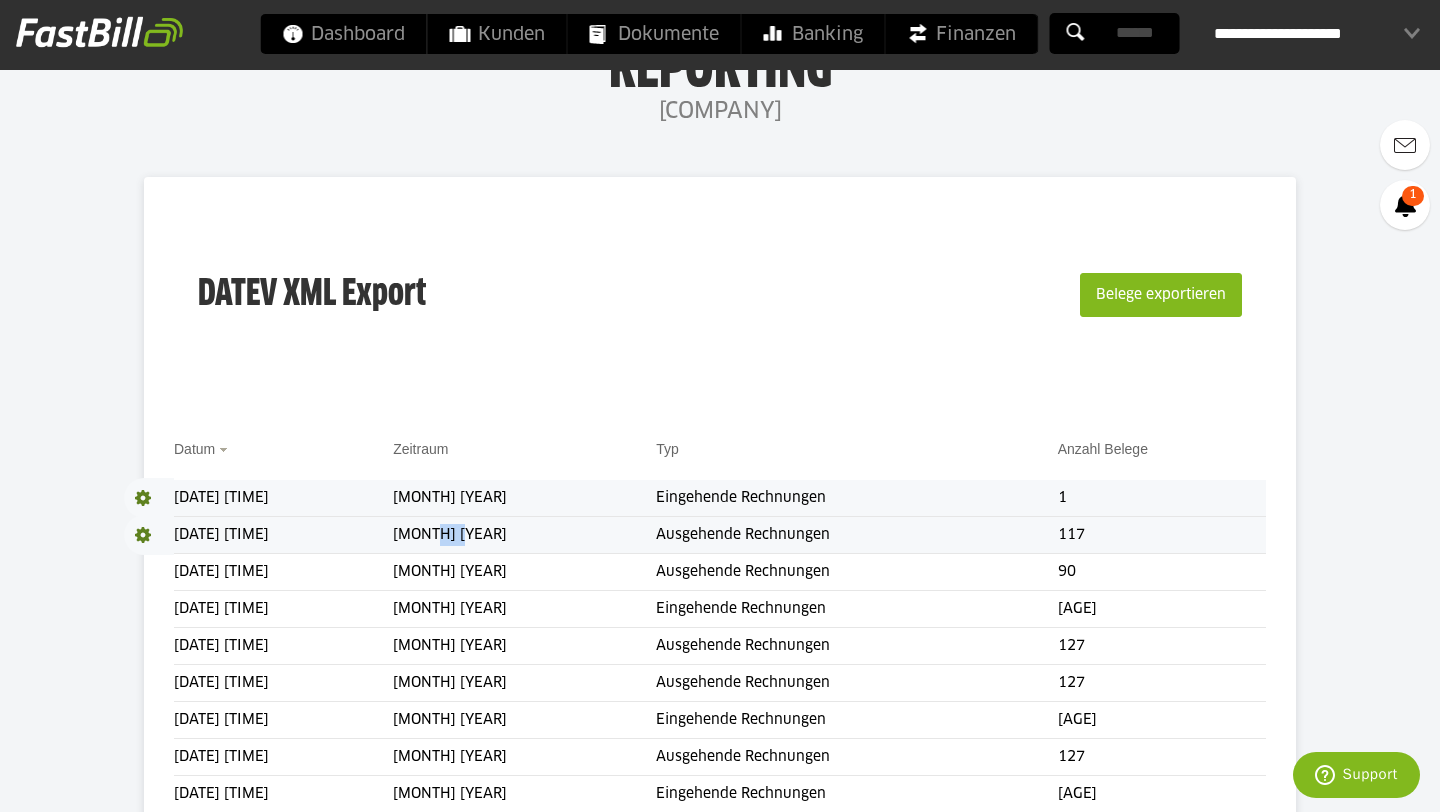 click on "[MONTH] [YEAR]" at bounding box center (634, 535) 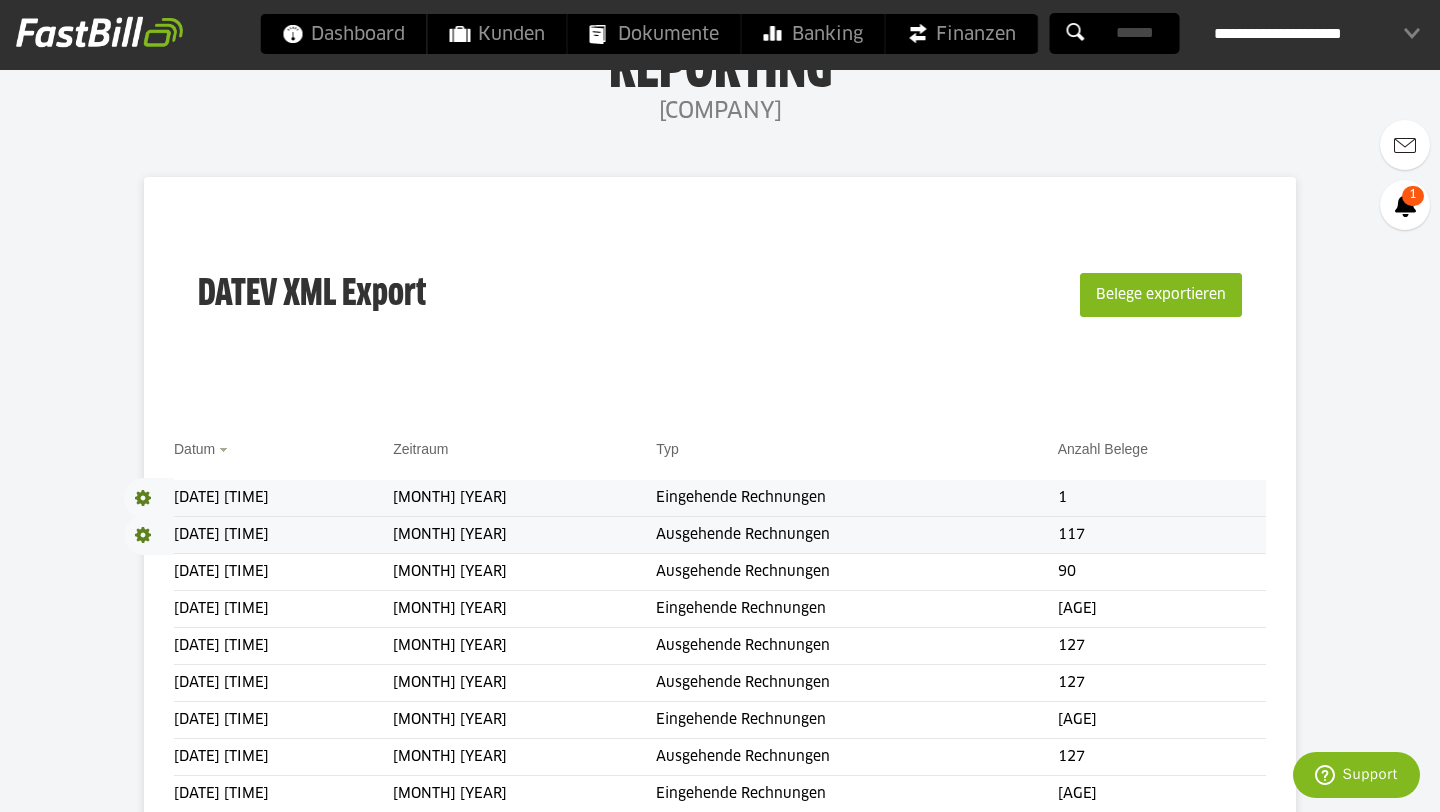 click on "[MONTH] [YEAR]" at bounding box center (634, 535) 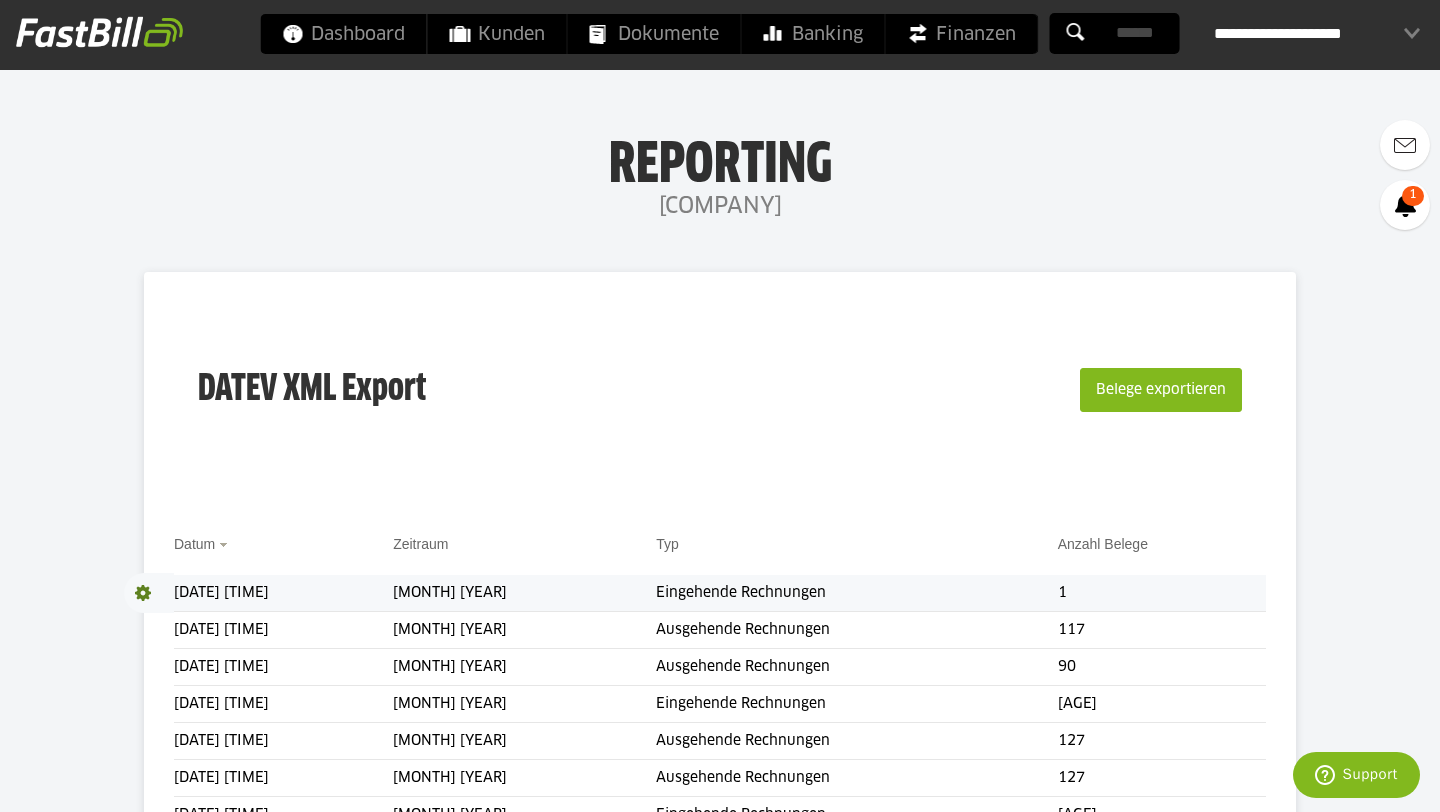 scroll, scrollTop: 7, scrollLeft: 0, axis: vertical 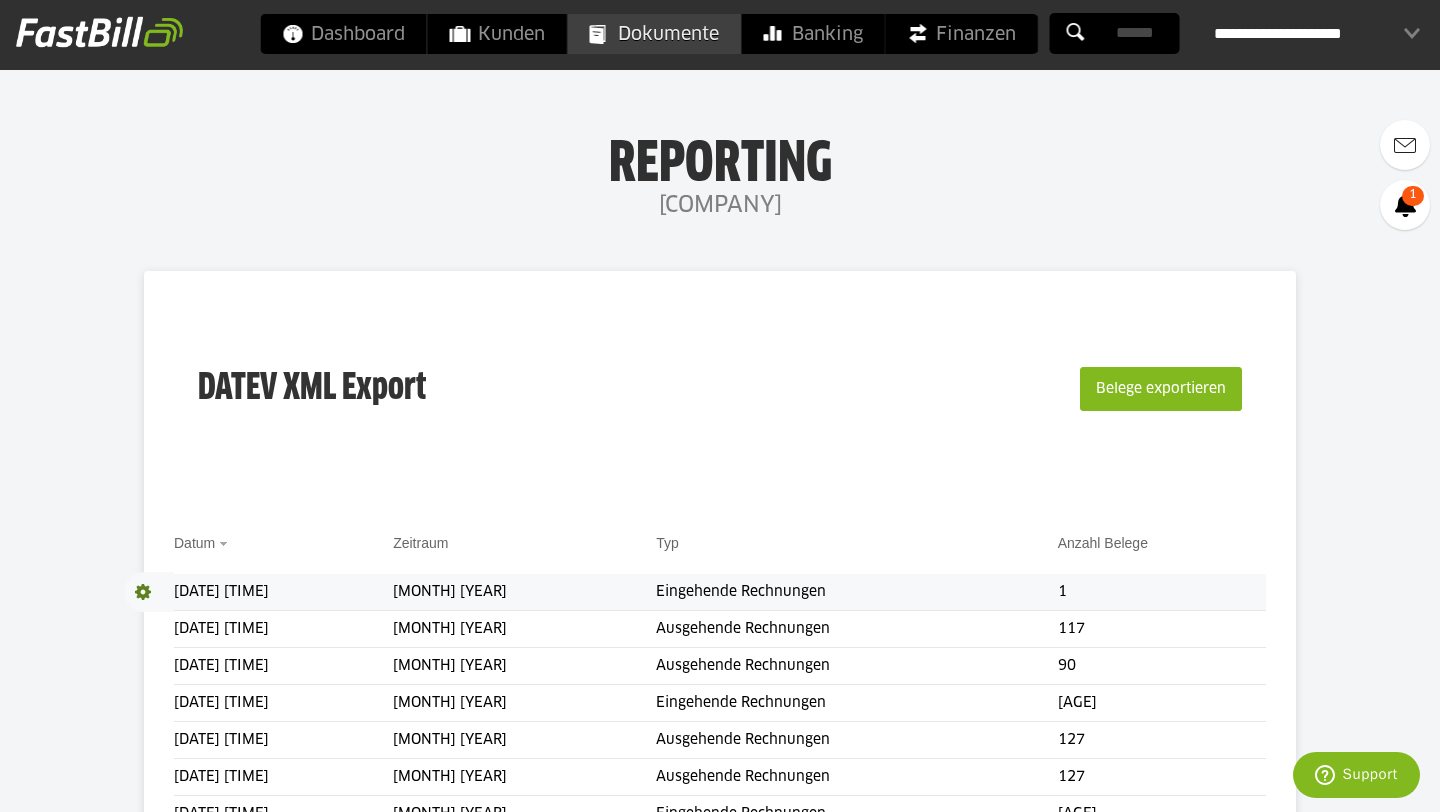 click on "Dokumente" at bounding box center (654, 34) 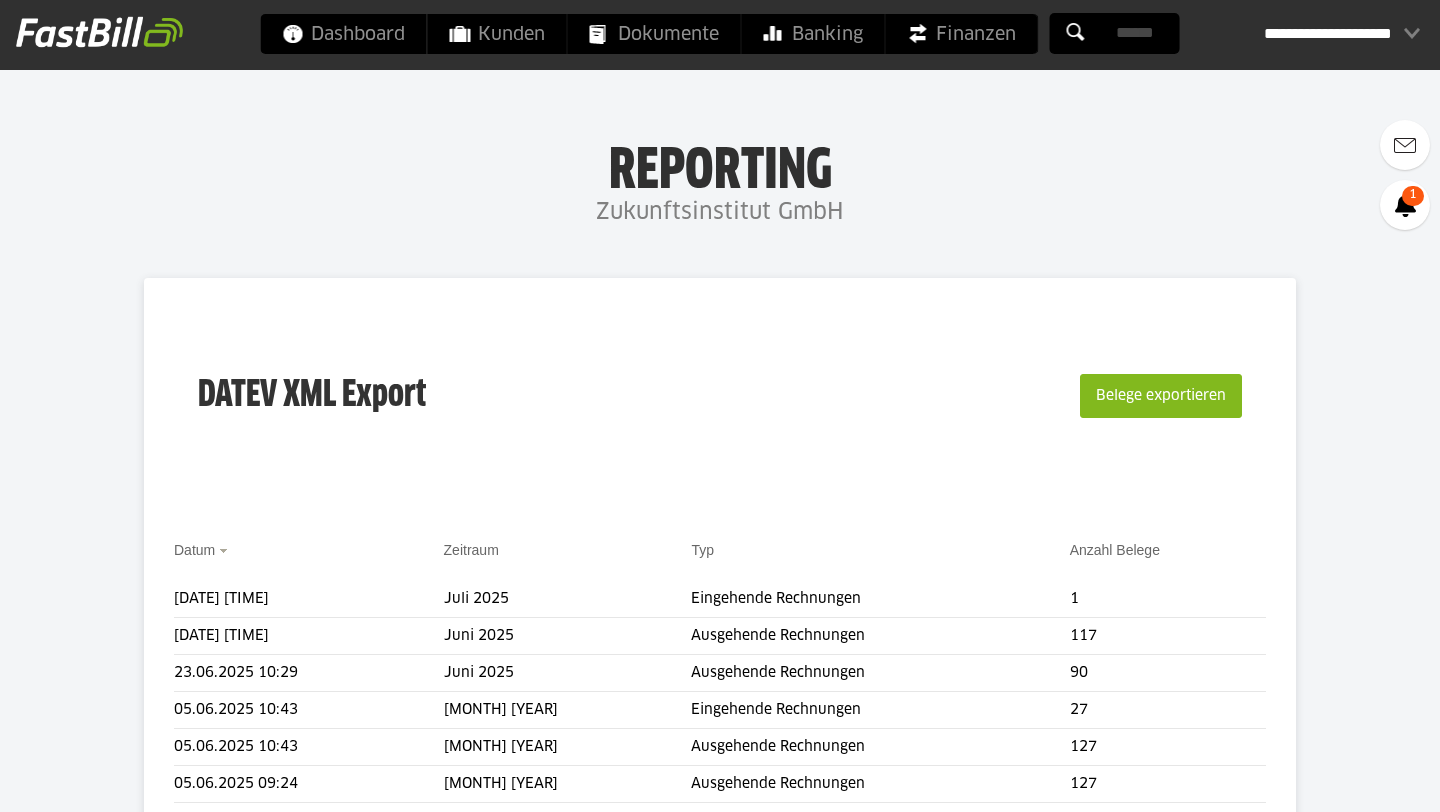 scroll, scrollTop: 0, scrollLeft: 0, axis: both 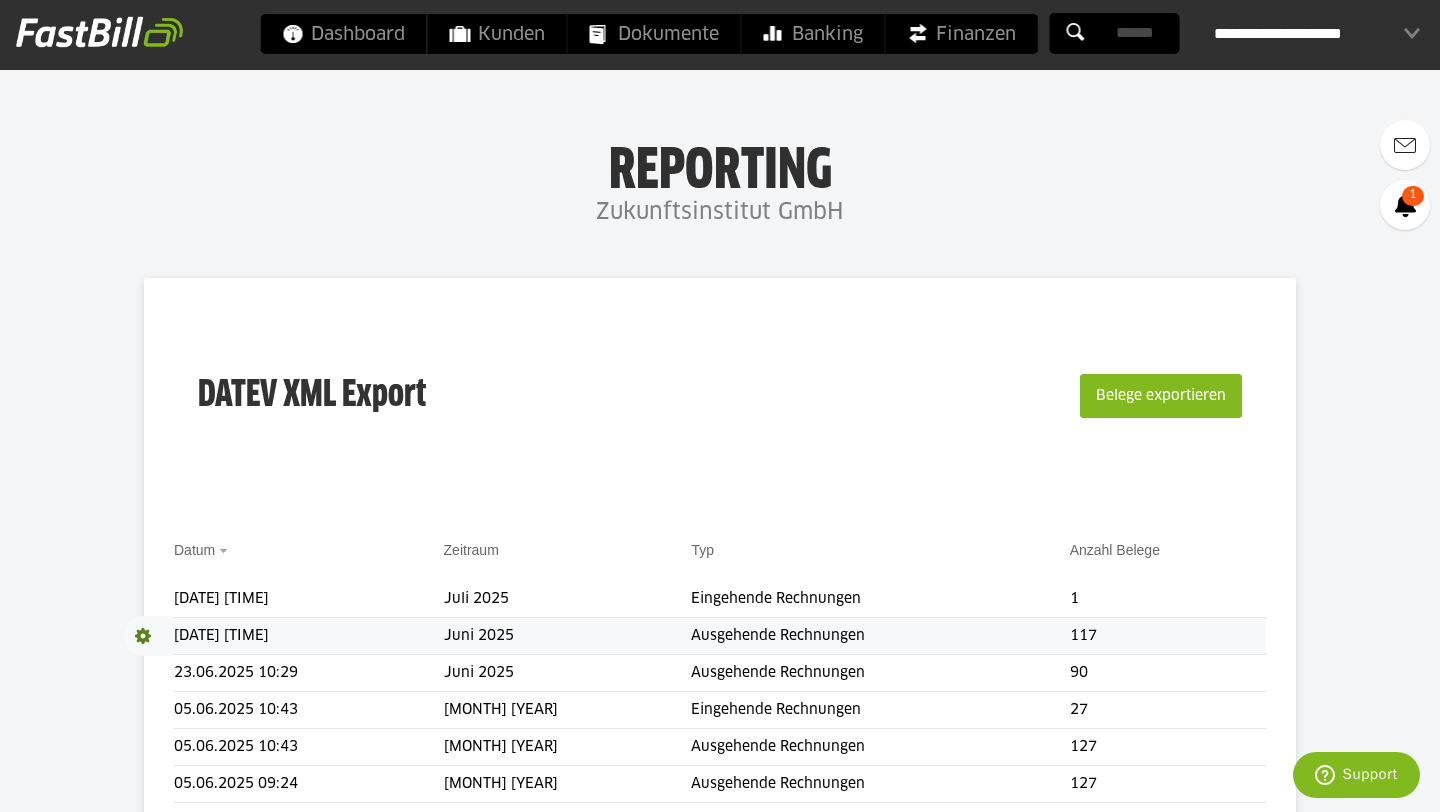click at bounding box center [149, 636] 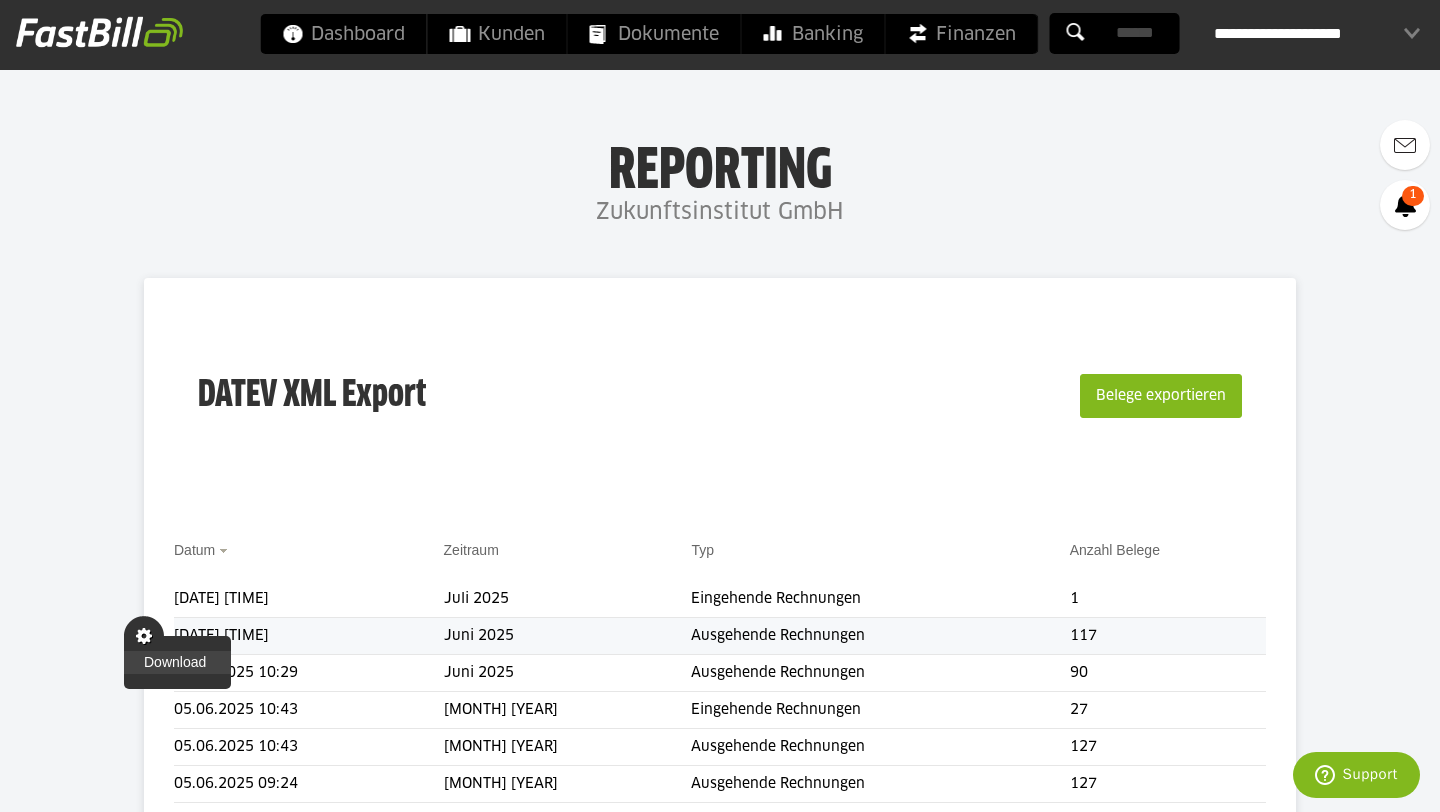 click on "Download" at bounding box center [177, 662] 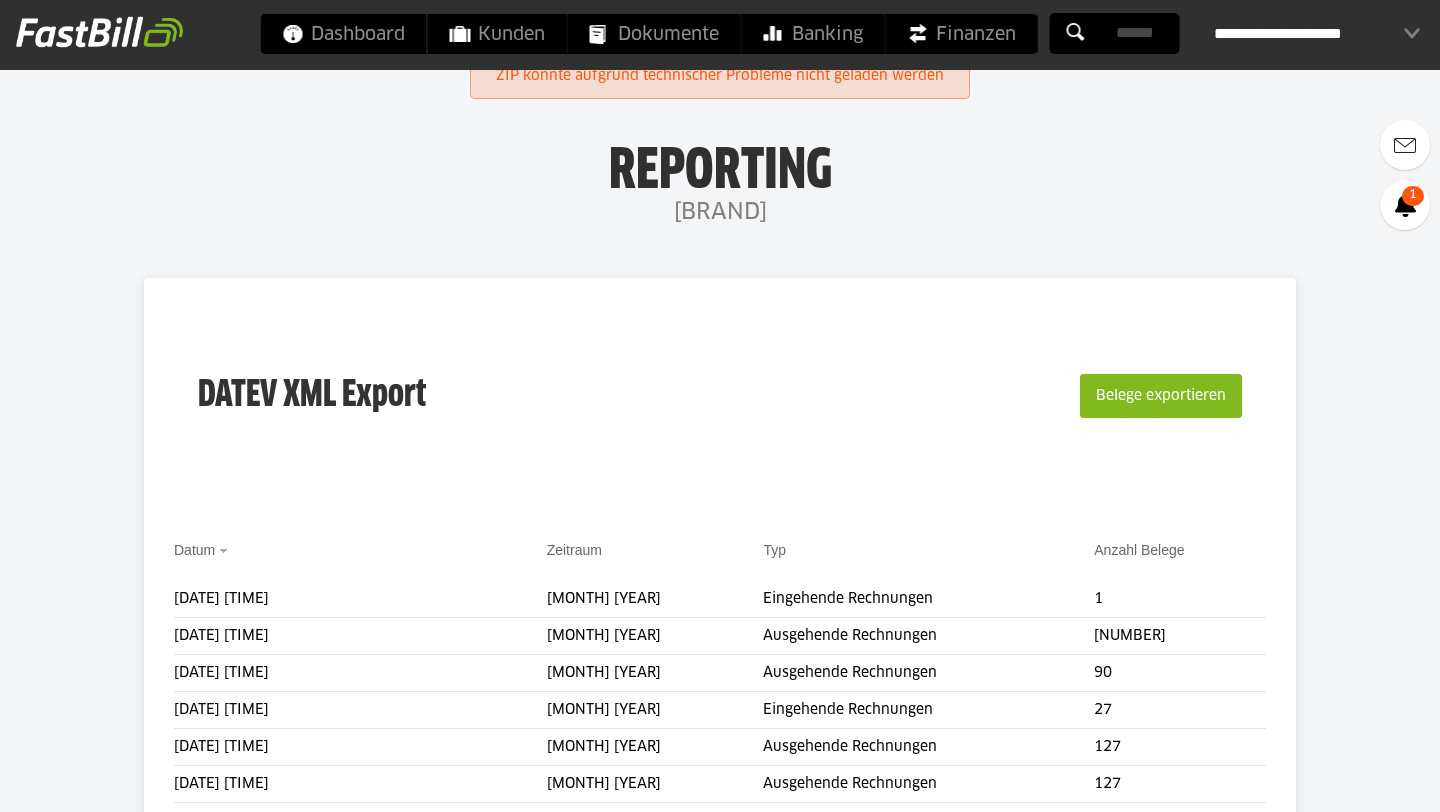 scroll, scrollTop: 0, scrollLeft: 0, axis: both 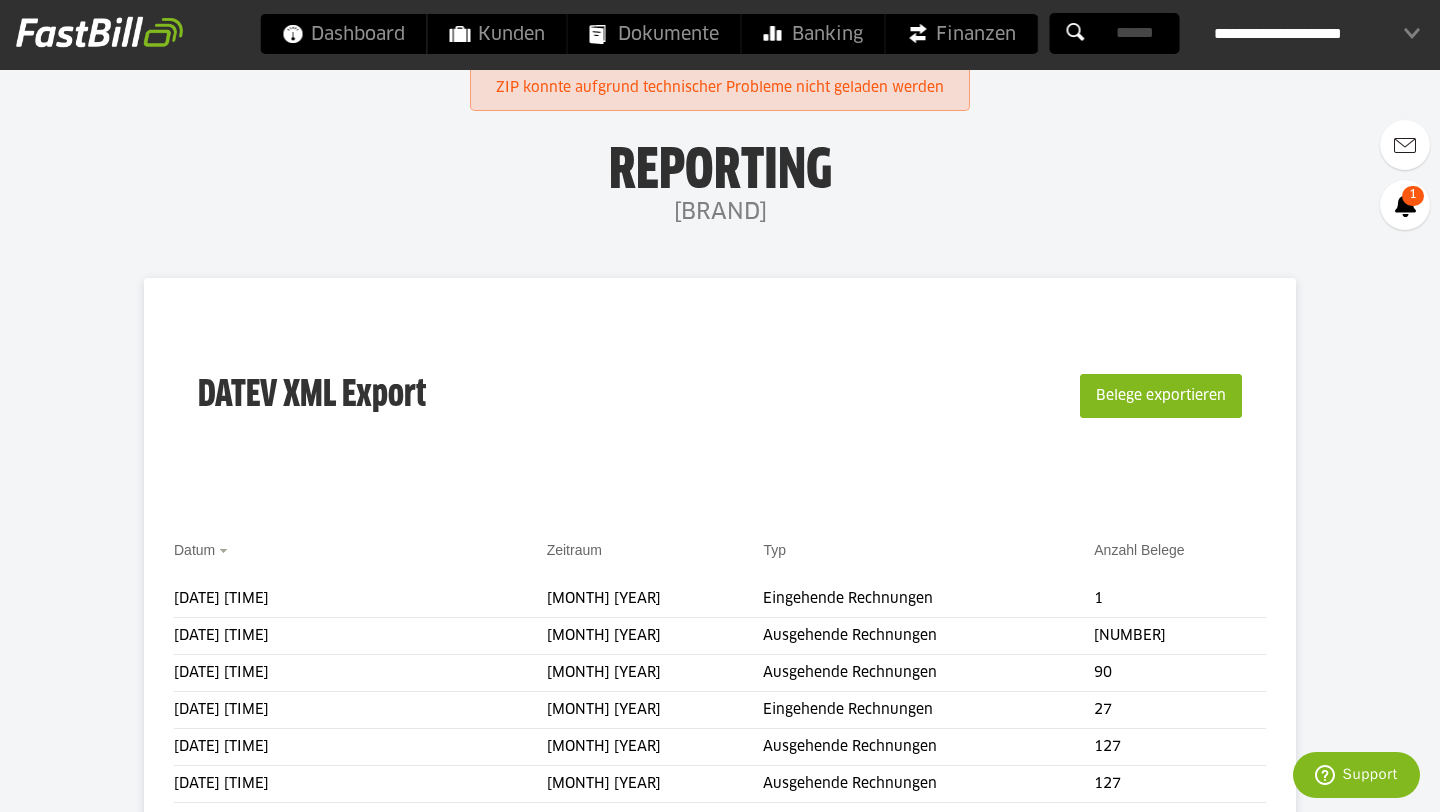 click on "ZIP konnte aufgrund technischer Probleme nicht geladen werden" at bounding box center (720, 88) 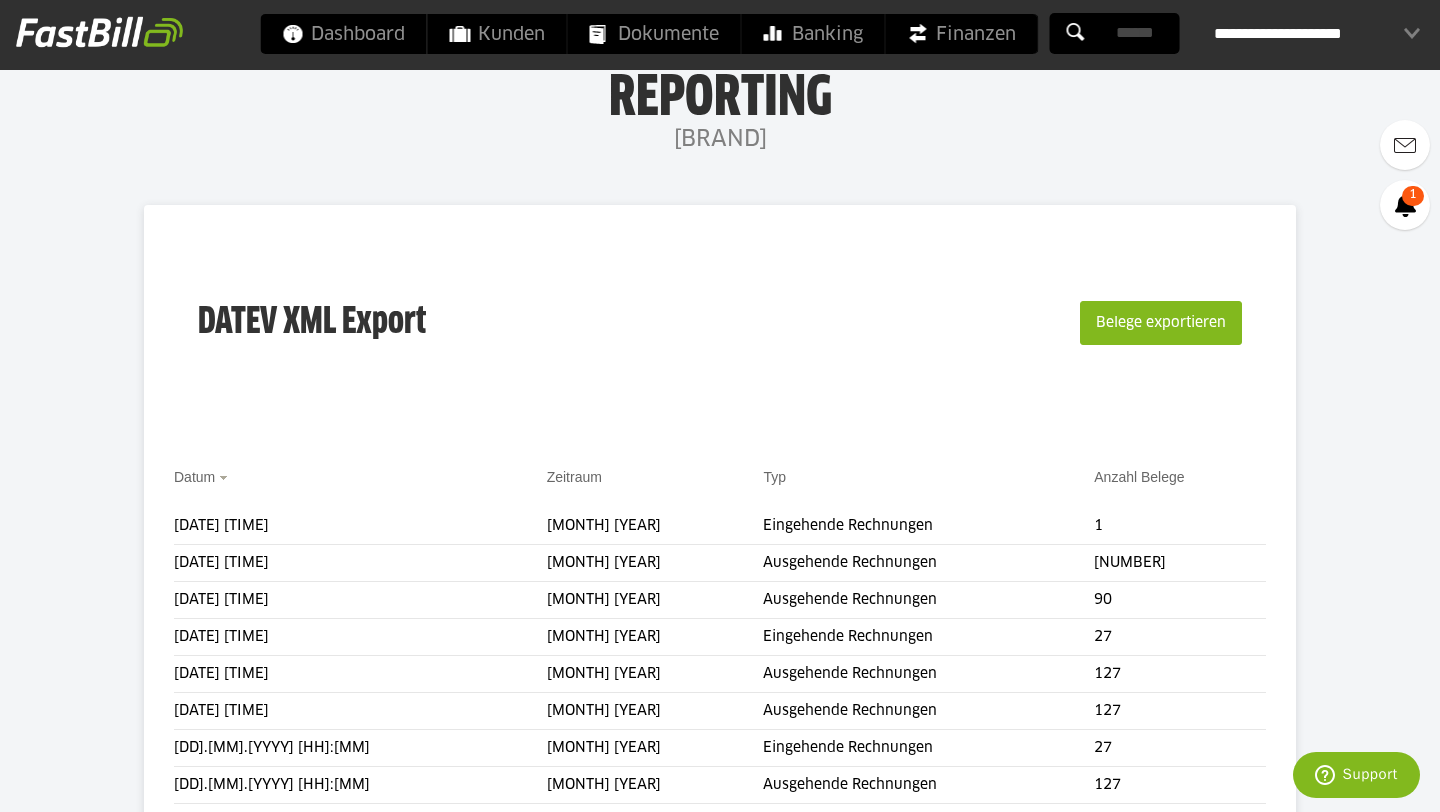 scroll, scrollTop: 92, scrollLeft: 0, axis: vertical 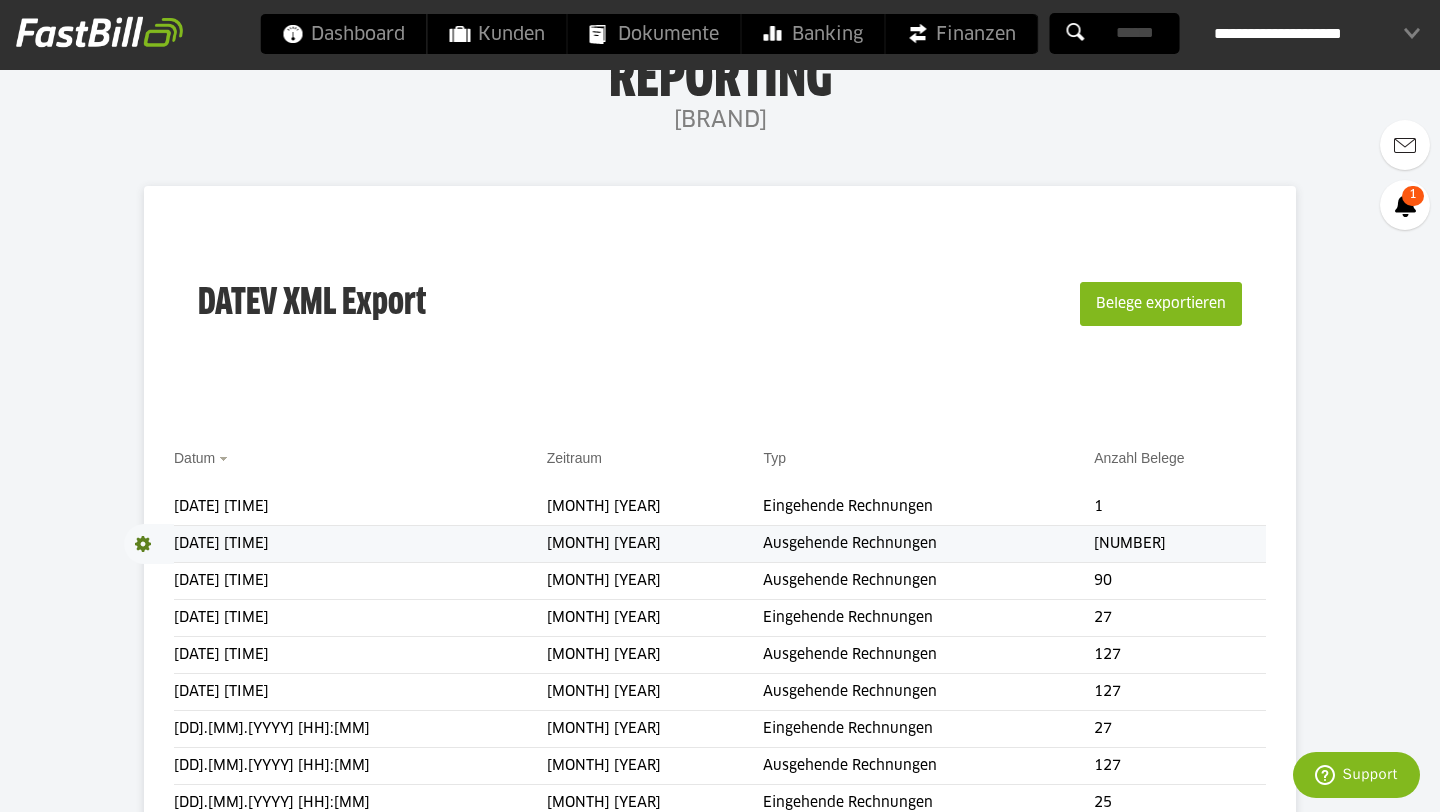 click on "[MONTH] [YEAR]" at bounding box center (655, 544) 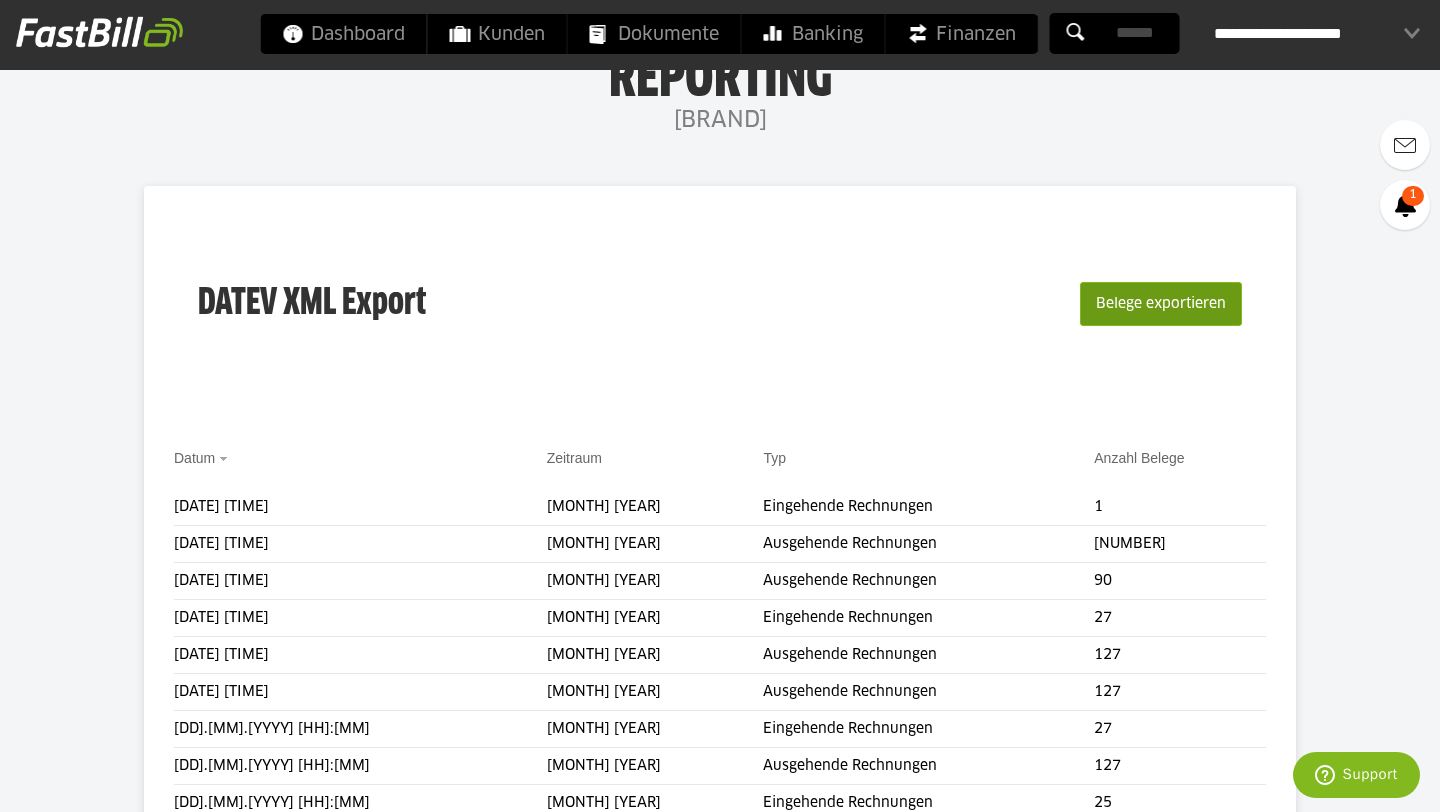 click on "Belege exportieren" at bounding box center (1161, 304) 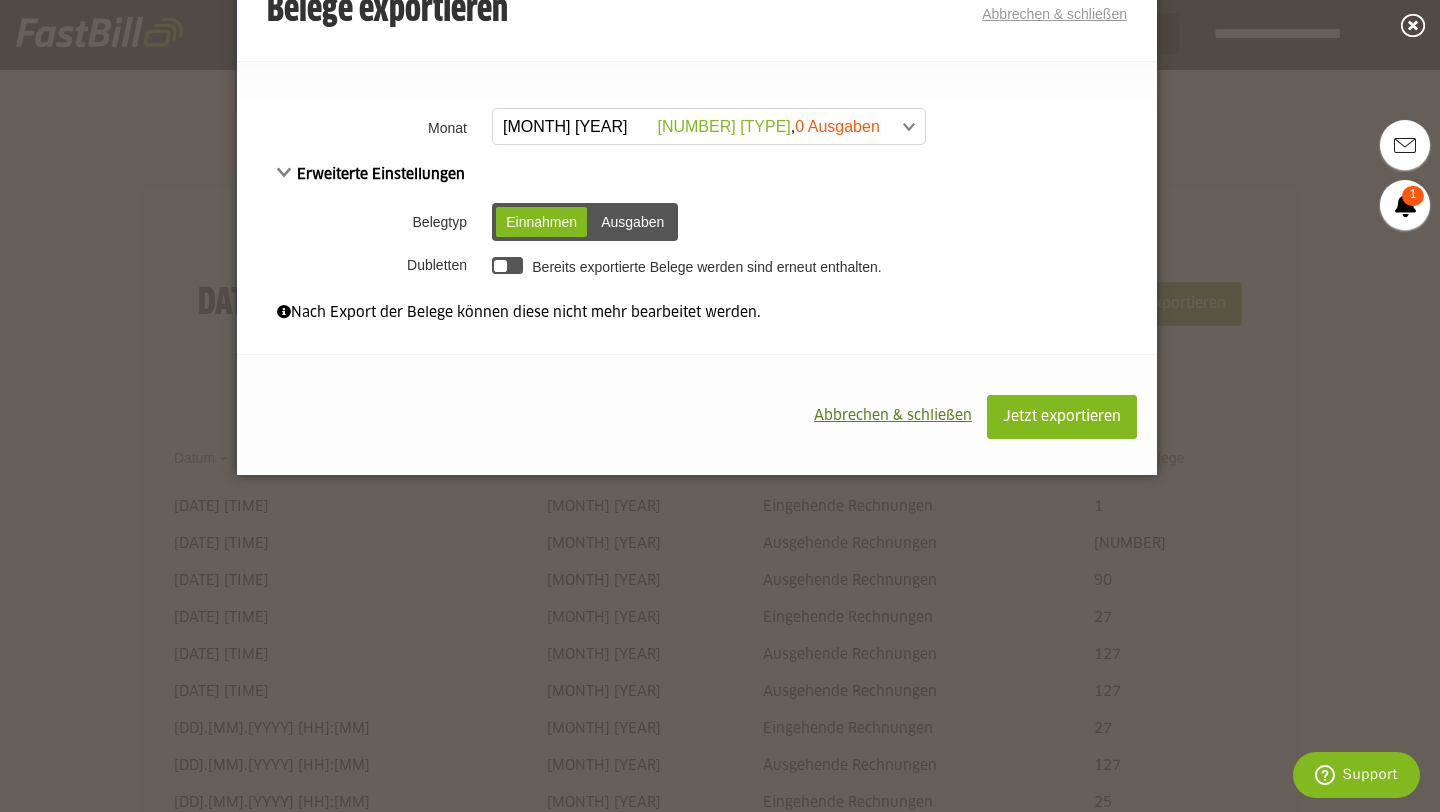 scroll, scrollTop: 0, scrollLeft: 0, axis: both 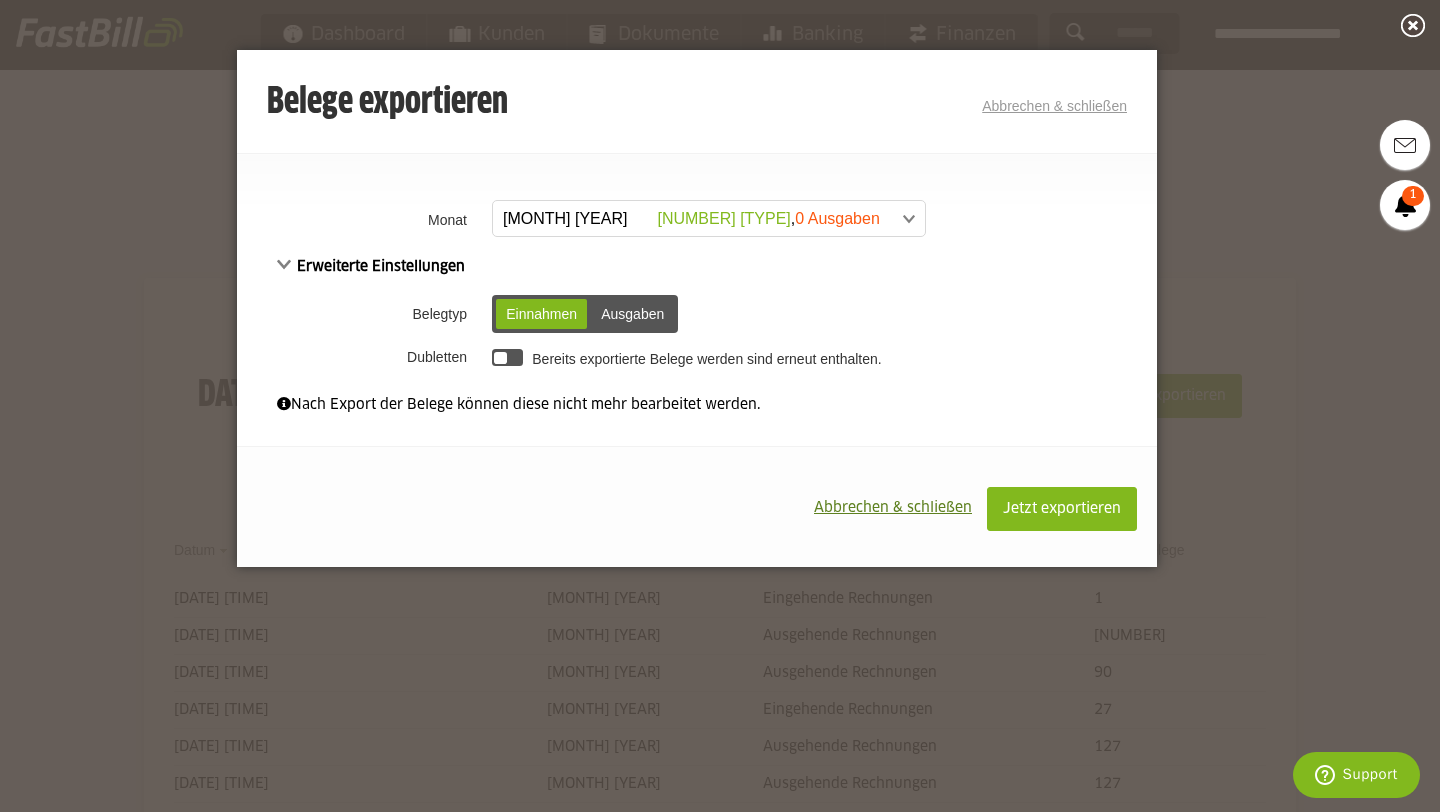 click at bounding box center (748, 219) 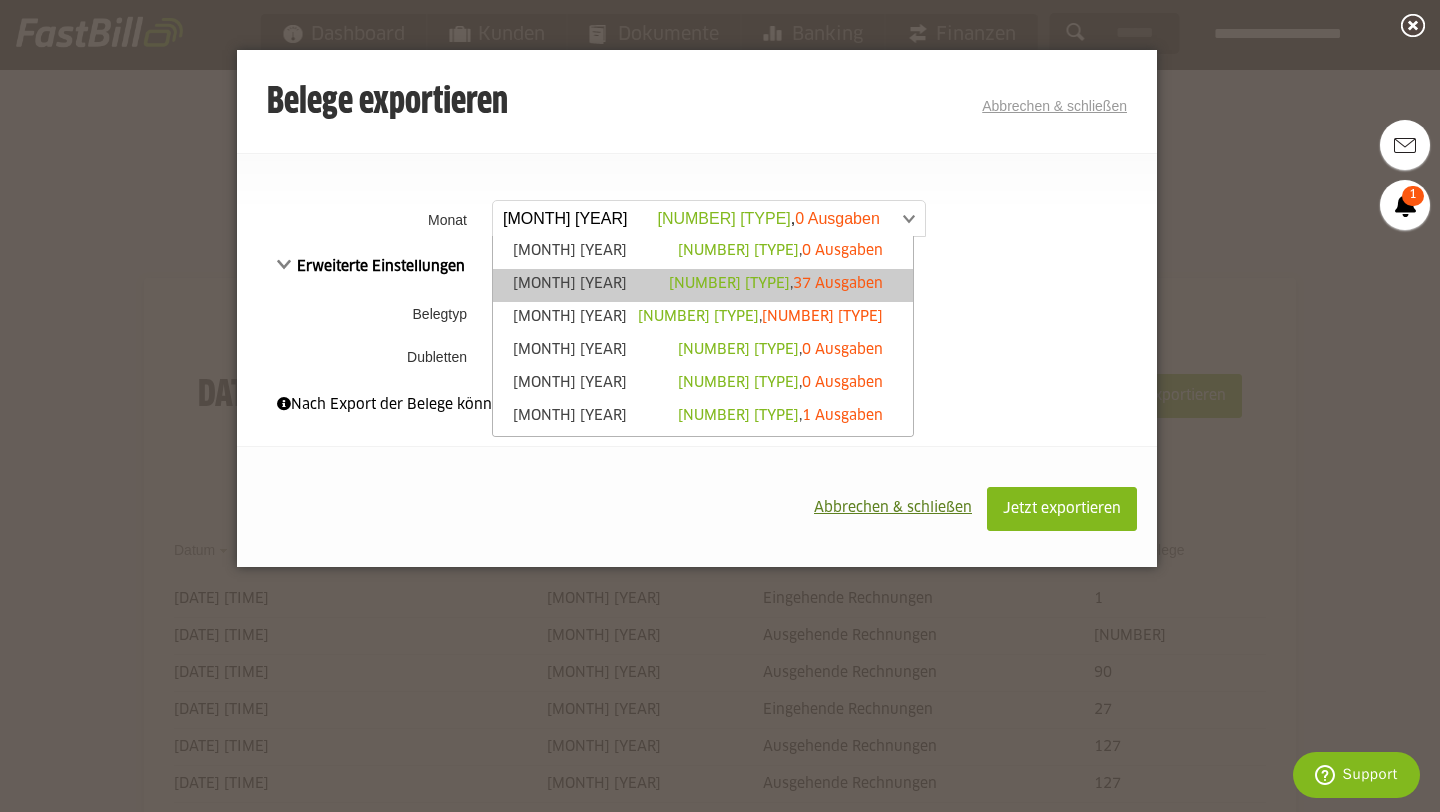 click on "108 Einnahmen ,  37 Ausgaben" at bounding box center [732, 324] 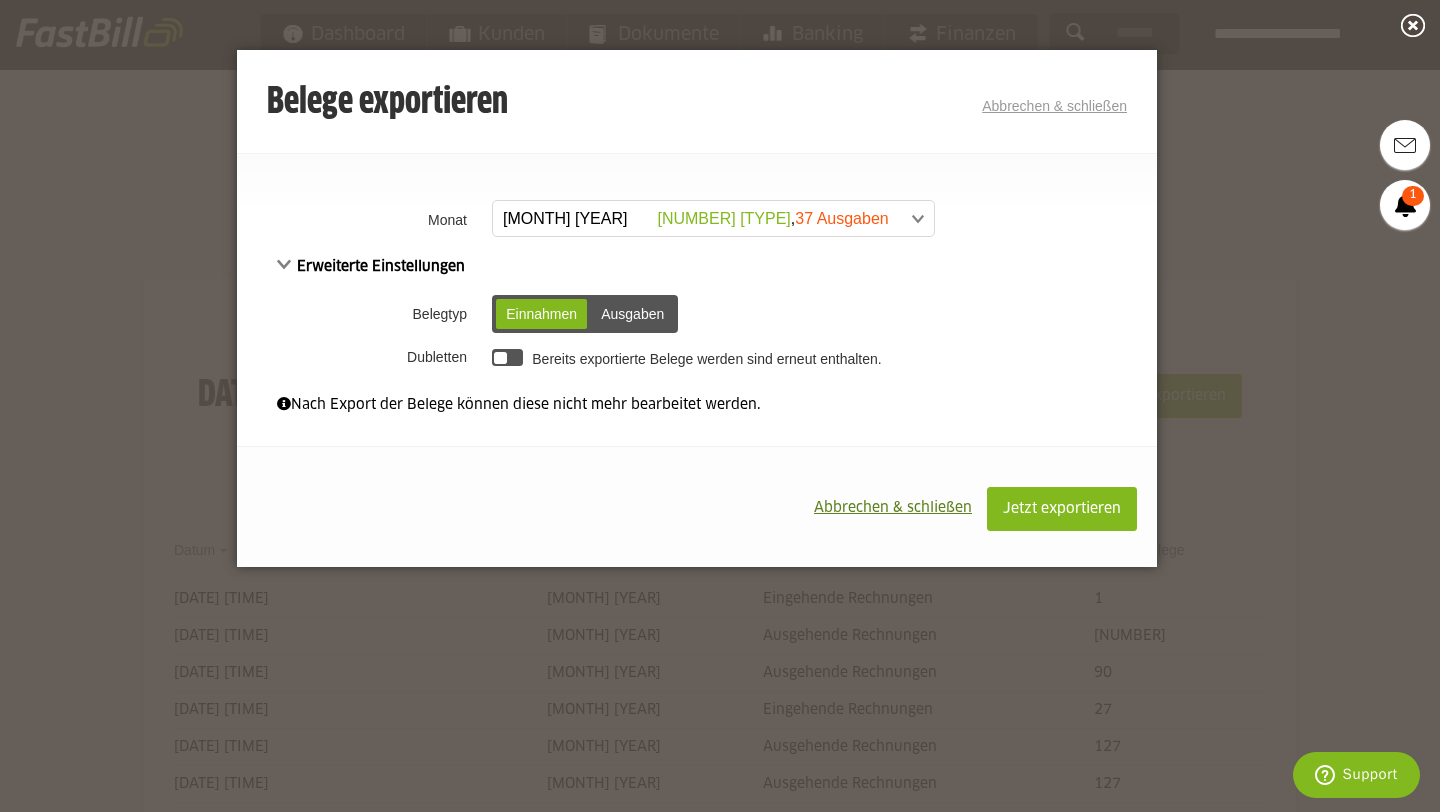 click on "Erweiterte Einstellungen" at bounding box center (371, 267) 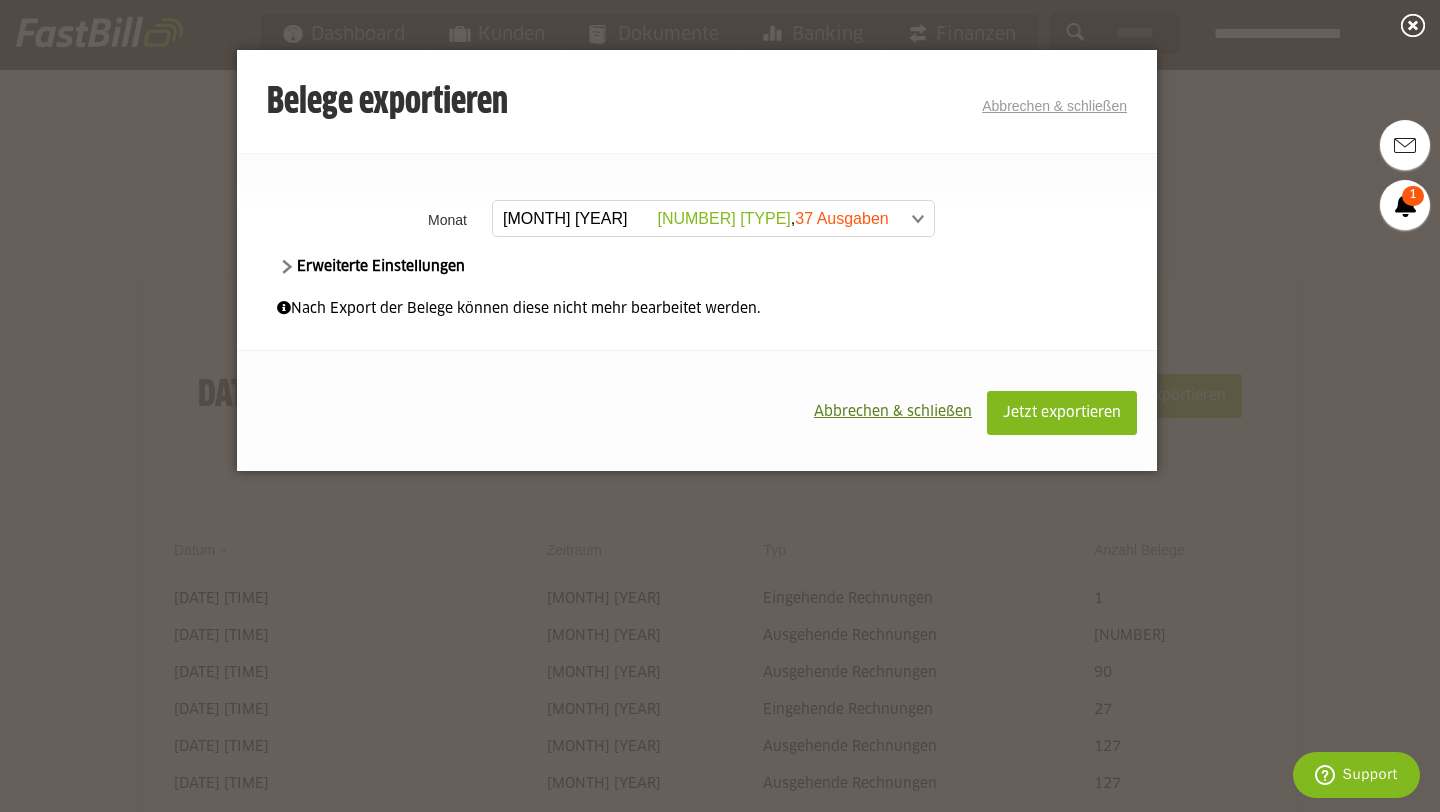 click on "Erweiterte Einstellungen" at bounding box center [371, 267] 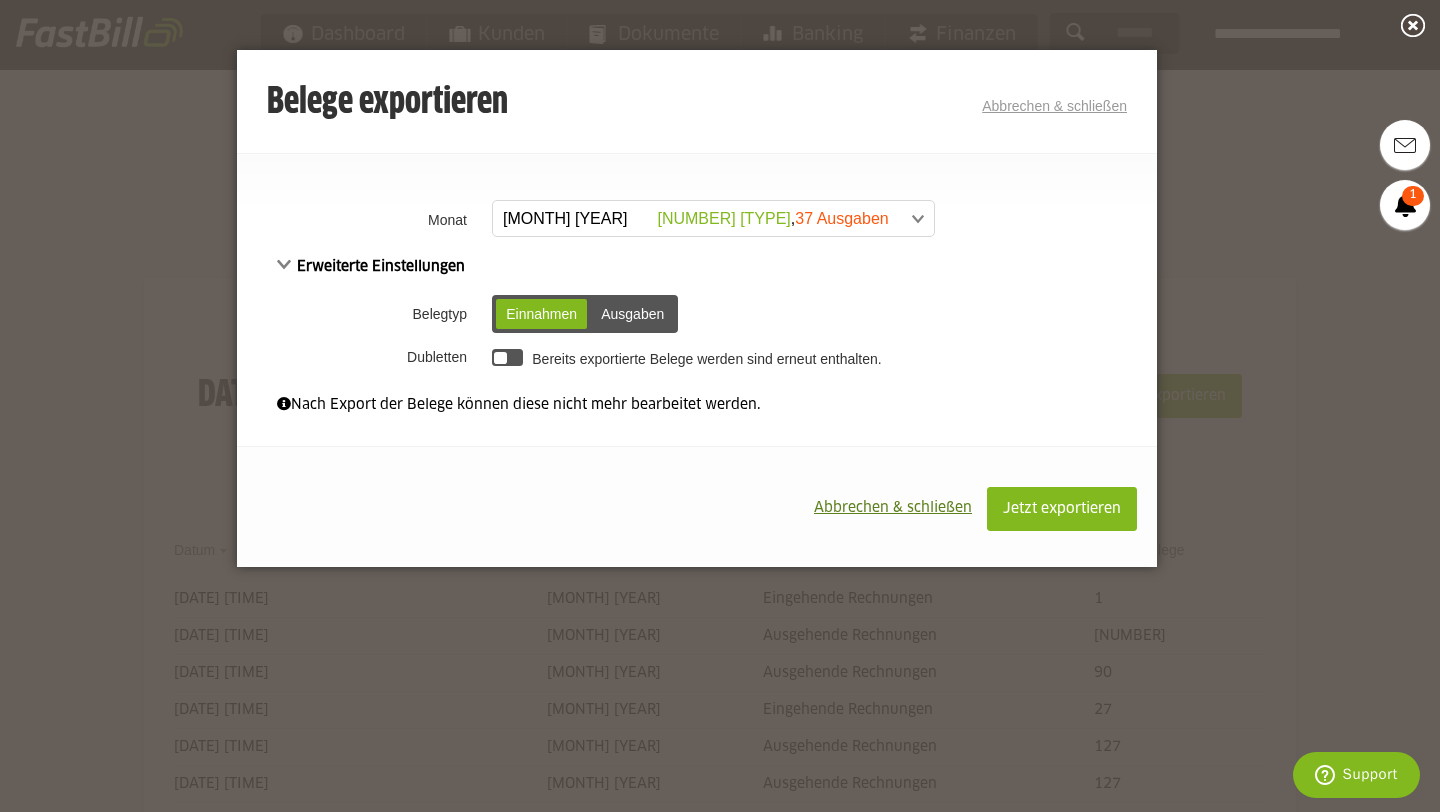 click on "Belege exportieren
Abbrechen & schließen" at bounding box center [697, 103] 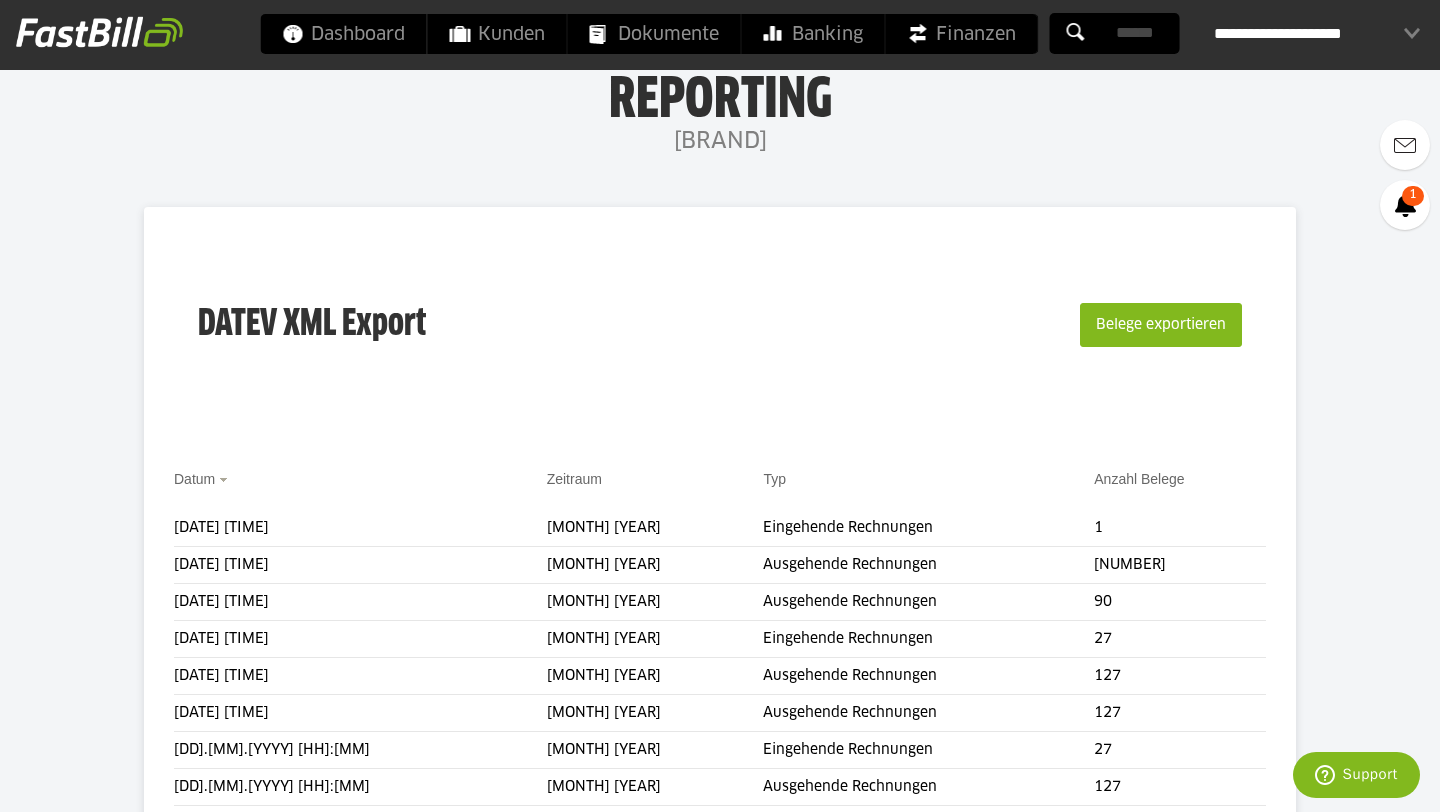 scroll, scrollTop: 69, scrollLeft: 0, axis: vertical 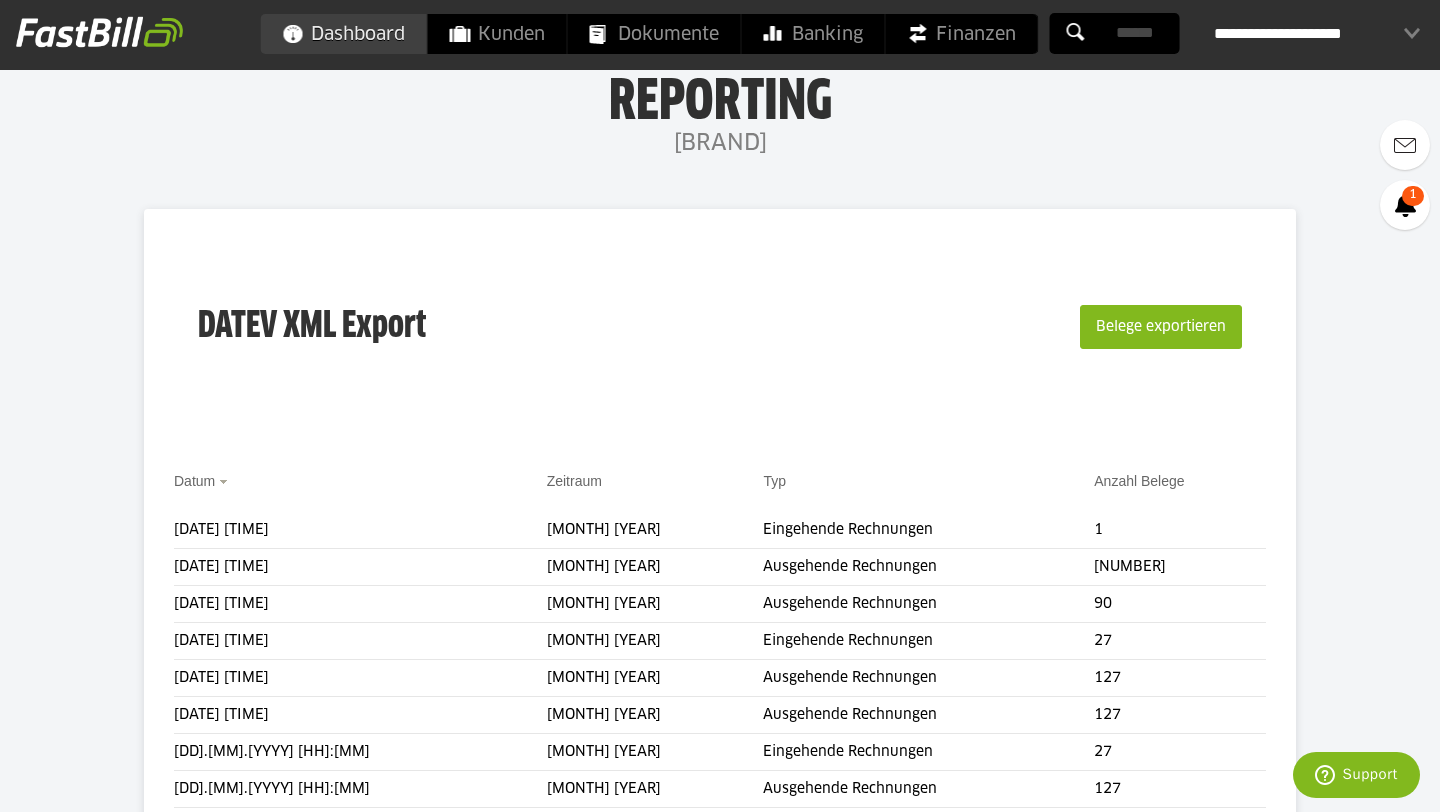 click on "Dashboard" at bounding box center [344, 34] 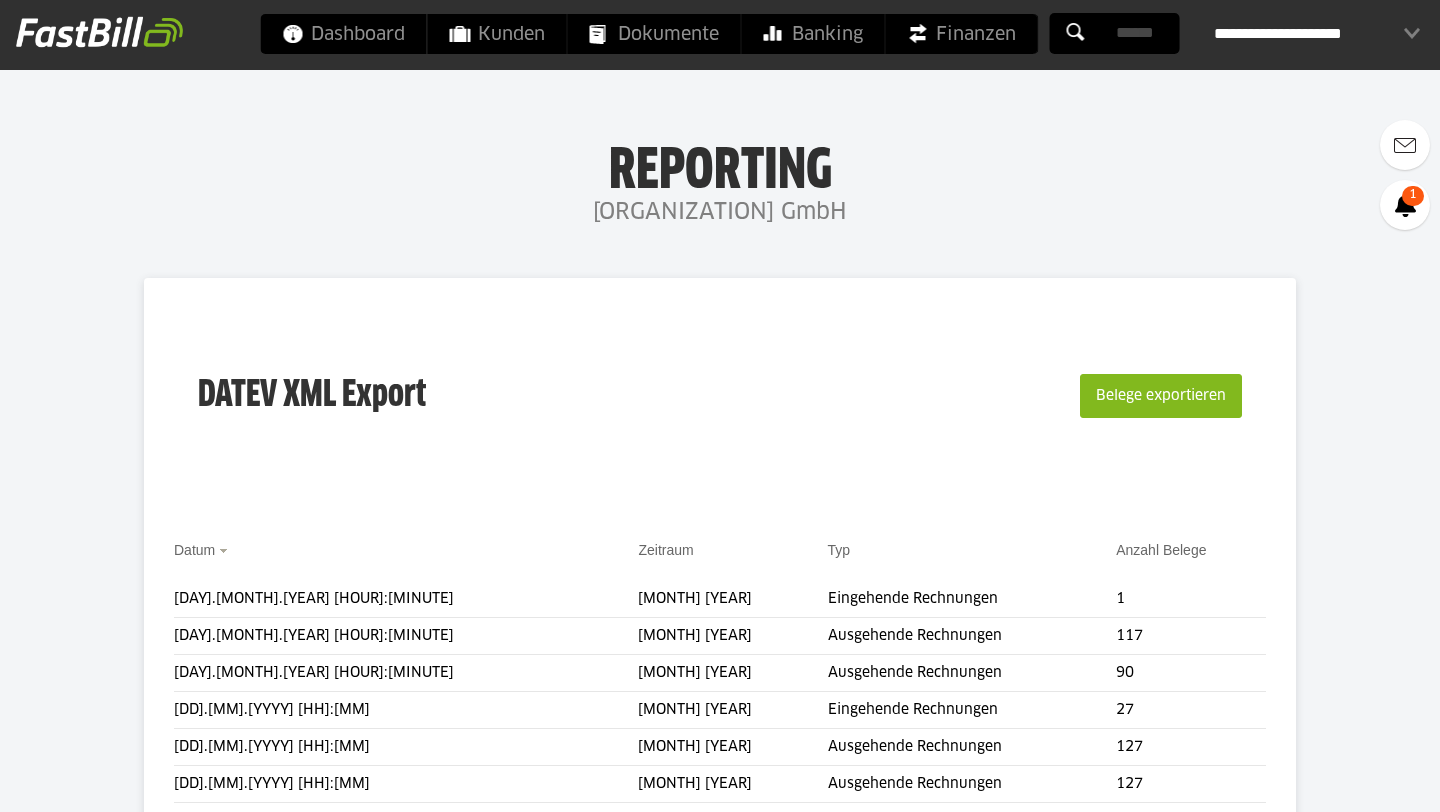 scroll, scrollTop: 0, scrollLeft: 0, axis: both 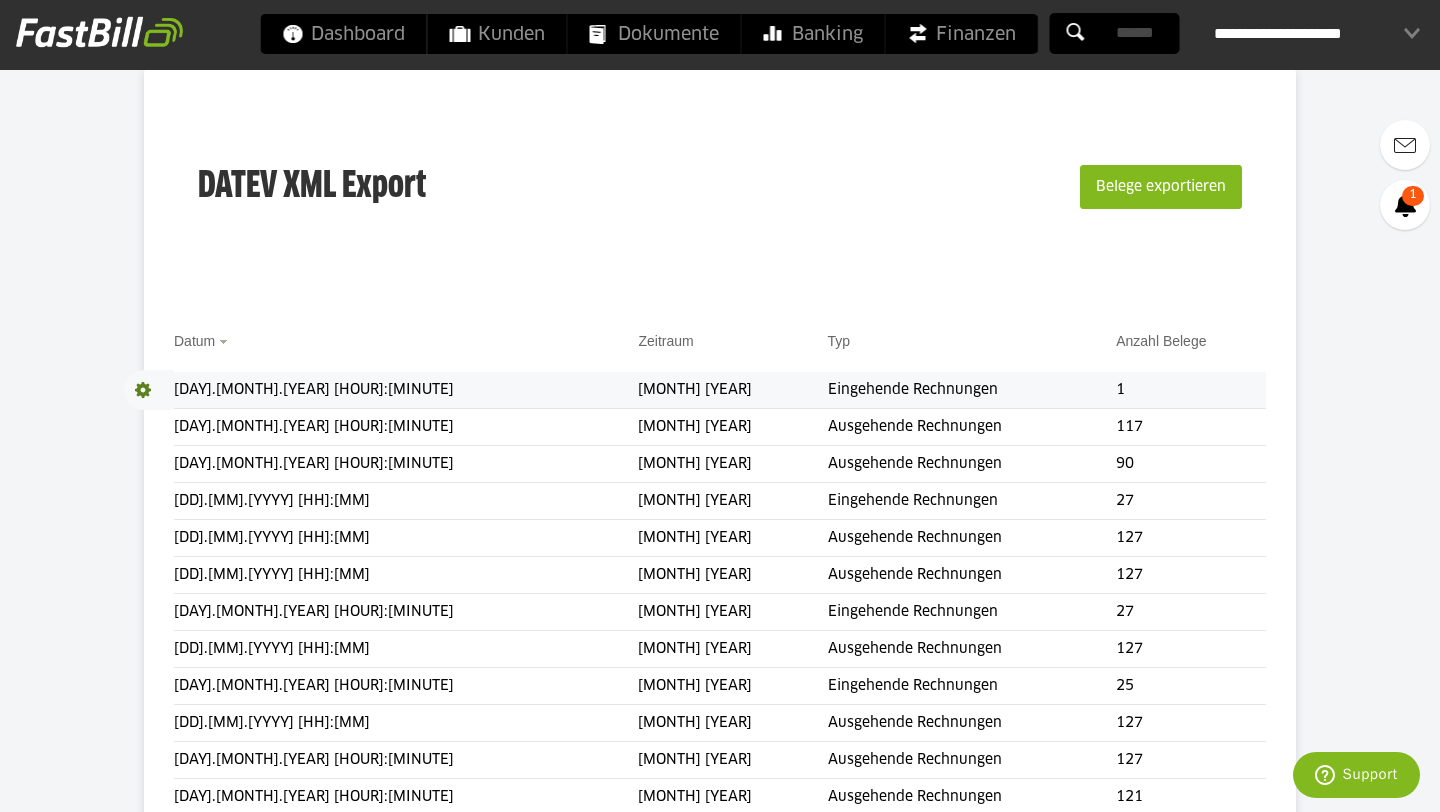 click on "[MONTH] [YEAR]" at bounding box center (655, 390) 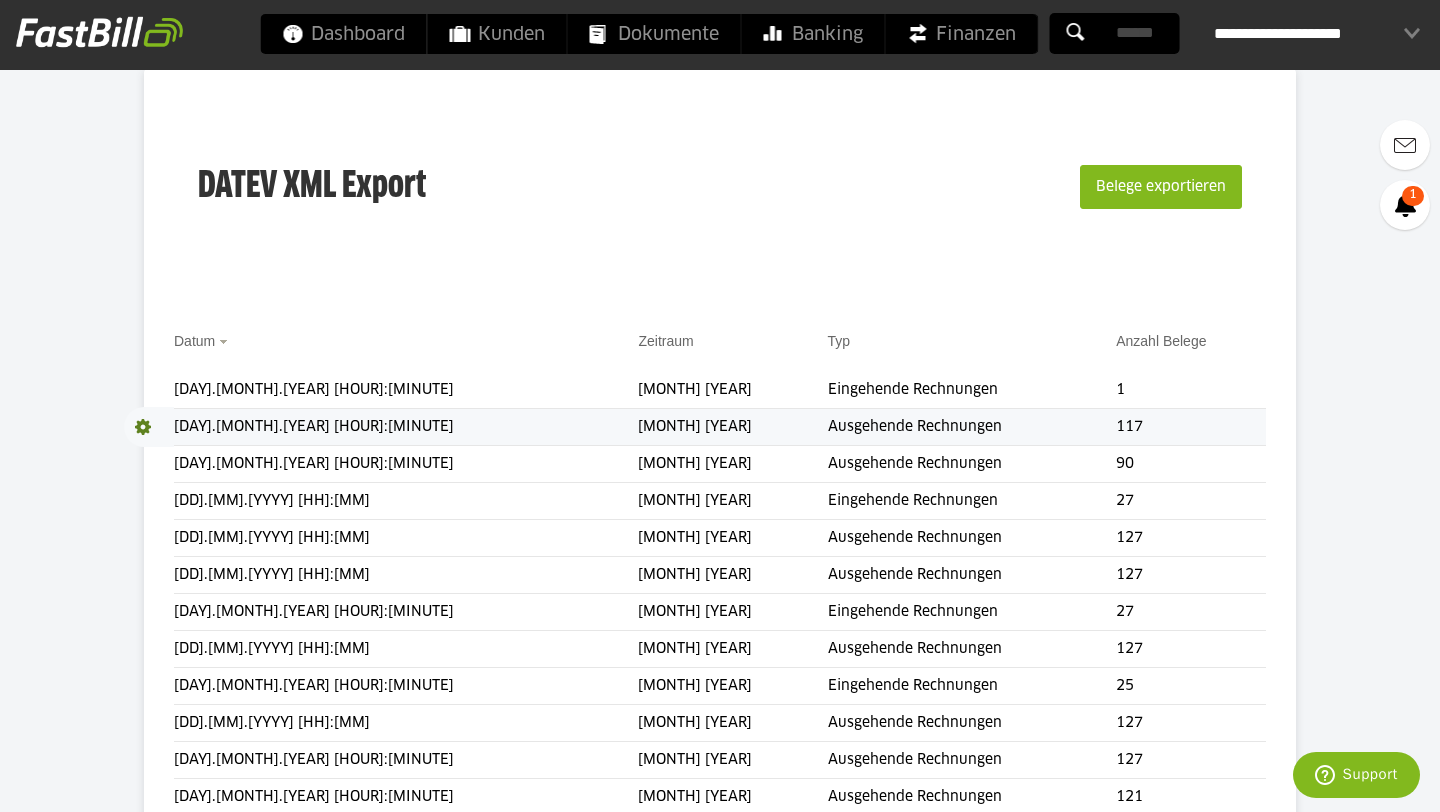 click on "[MONTH] [YEAR]" at bounding box center (655, 427) 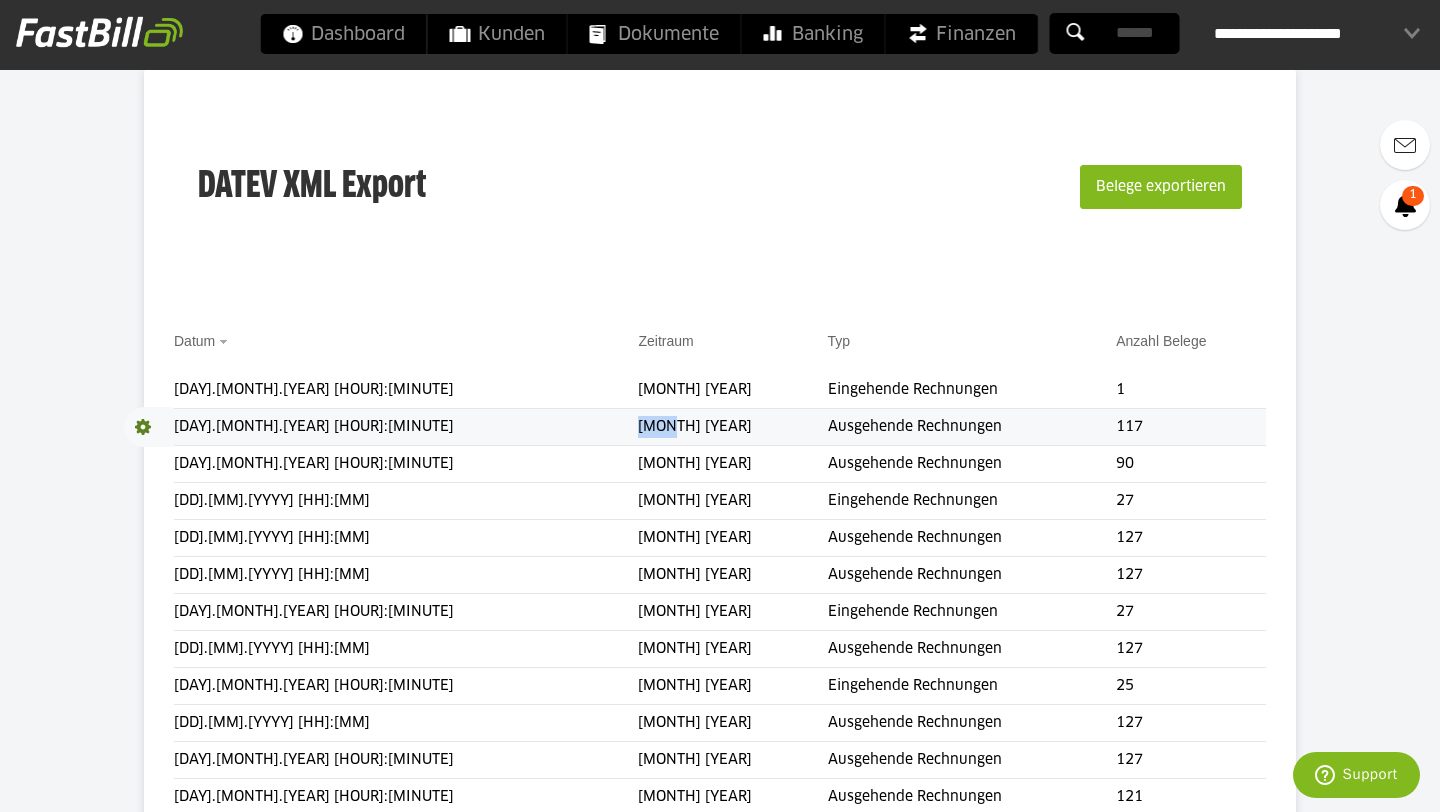 click on "[MONTH] [YEAR]" at bounding box center (655, 427) 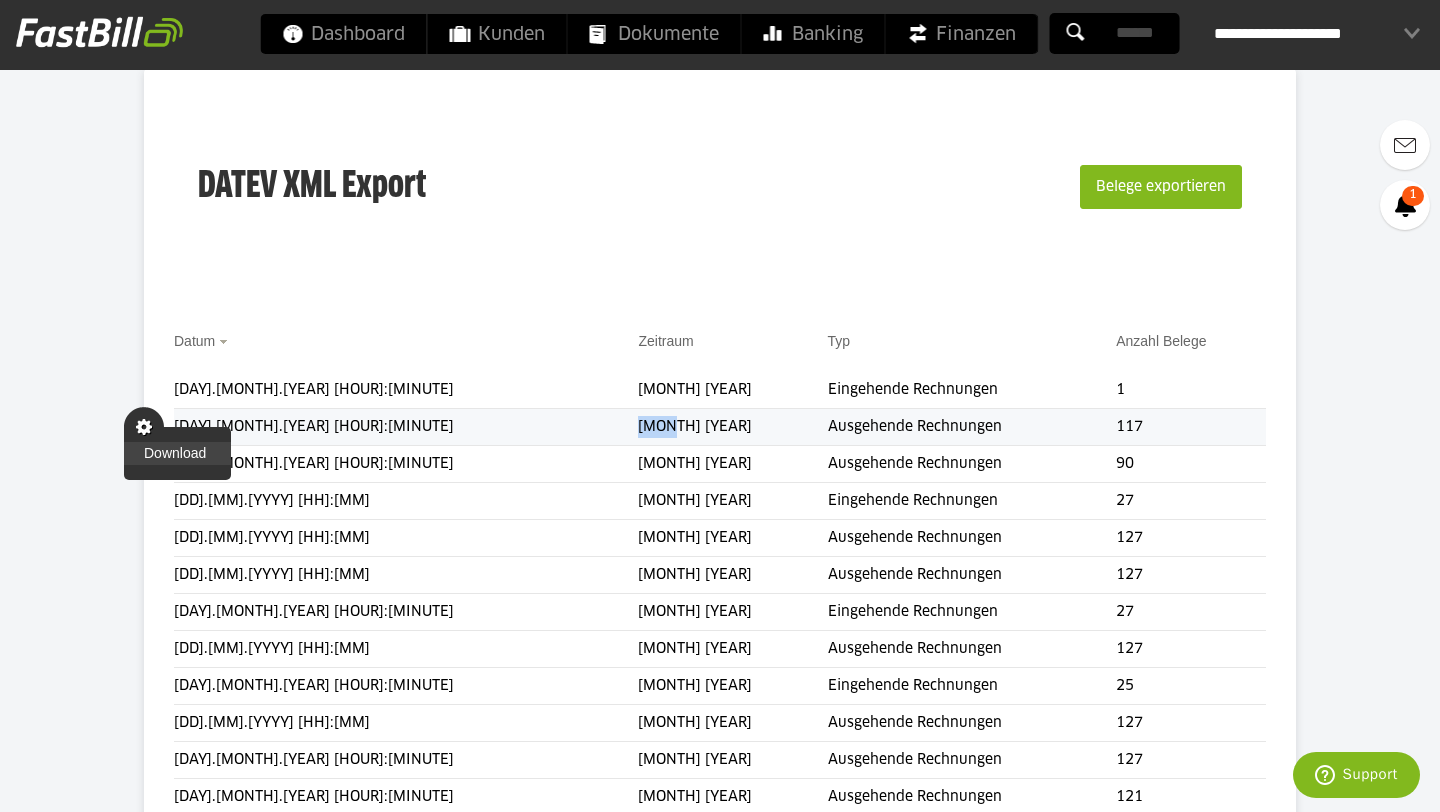 click on "Download" at bounding box center (177, 453) 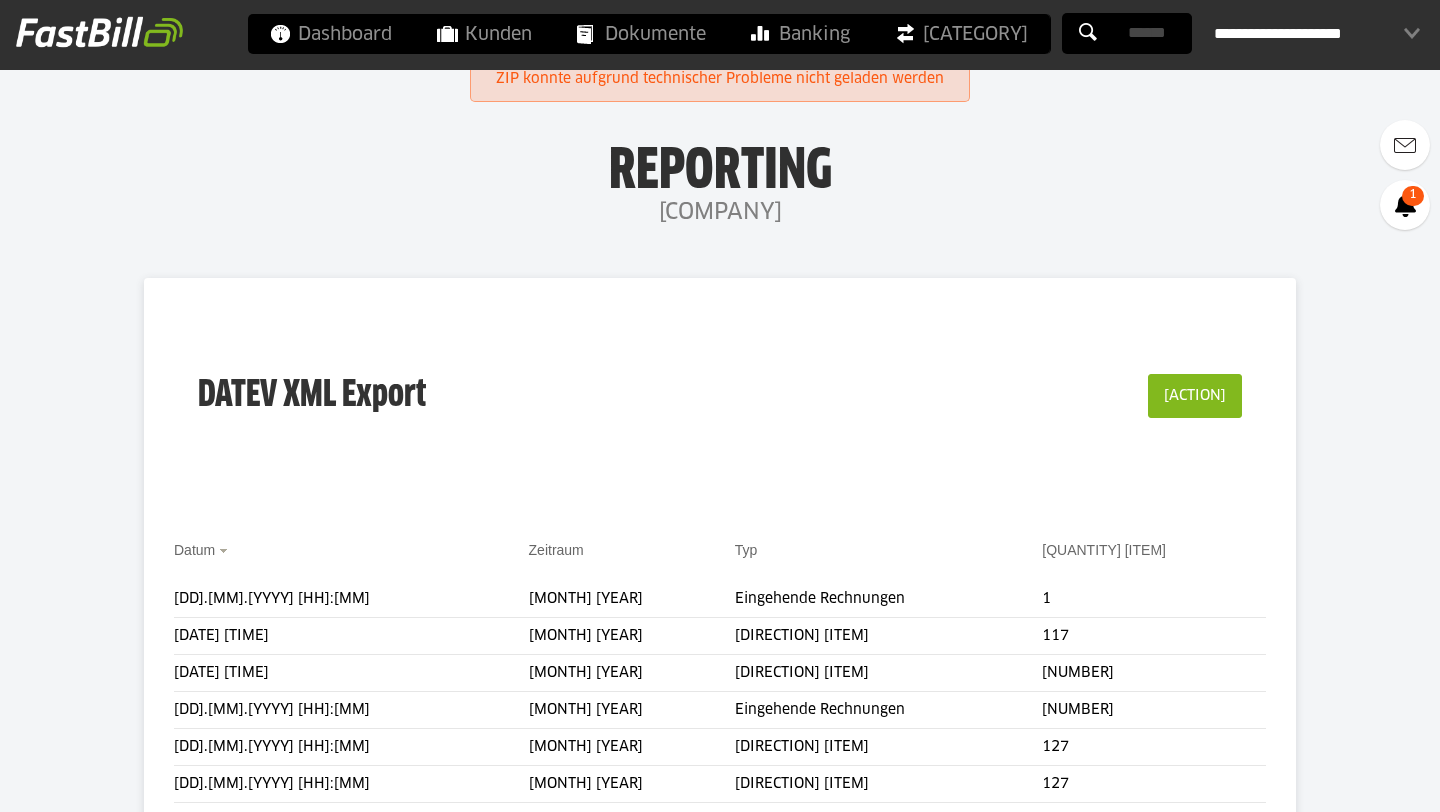 scroll, scrollTop: 0, scrollLeft: 0, axis: both 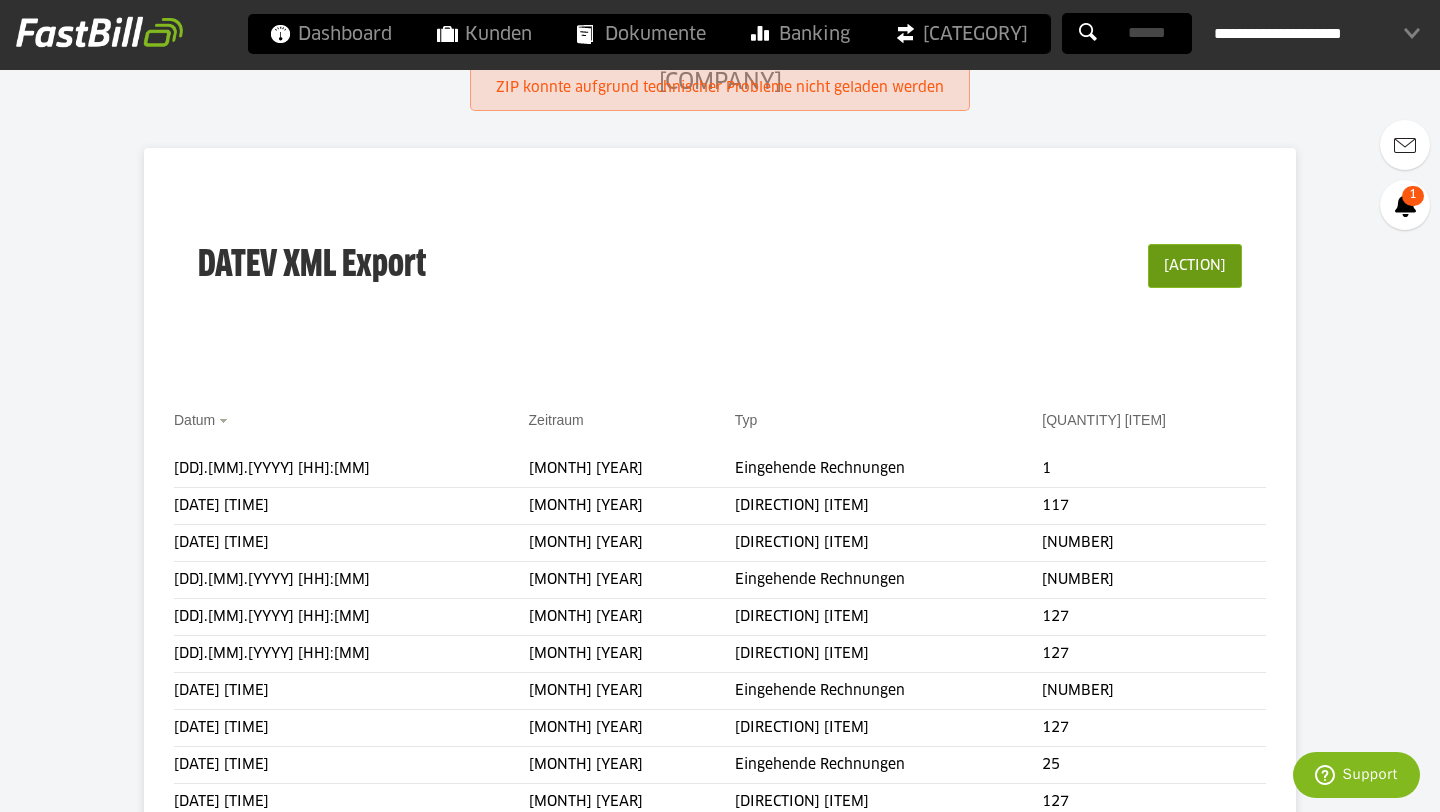 click on "Belege exportieren" at bounding box center (1161, 266) 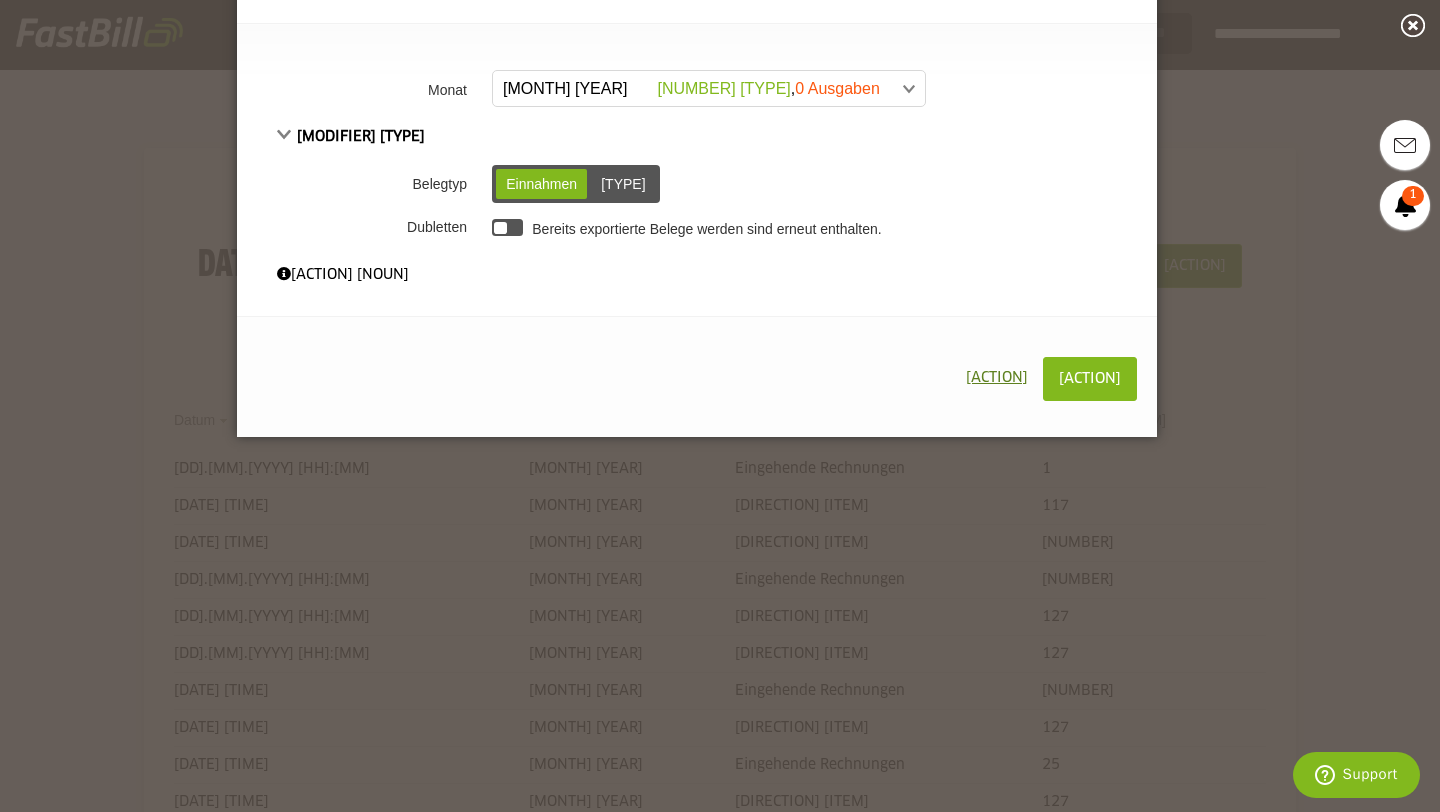 scroll, scrollTop: 0, scrollLeft: 0, axis: both 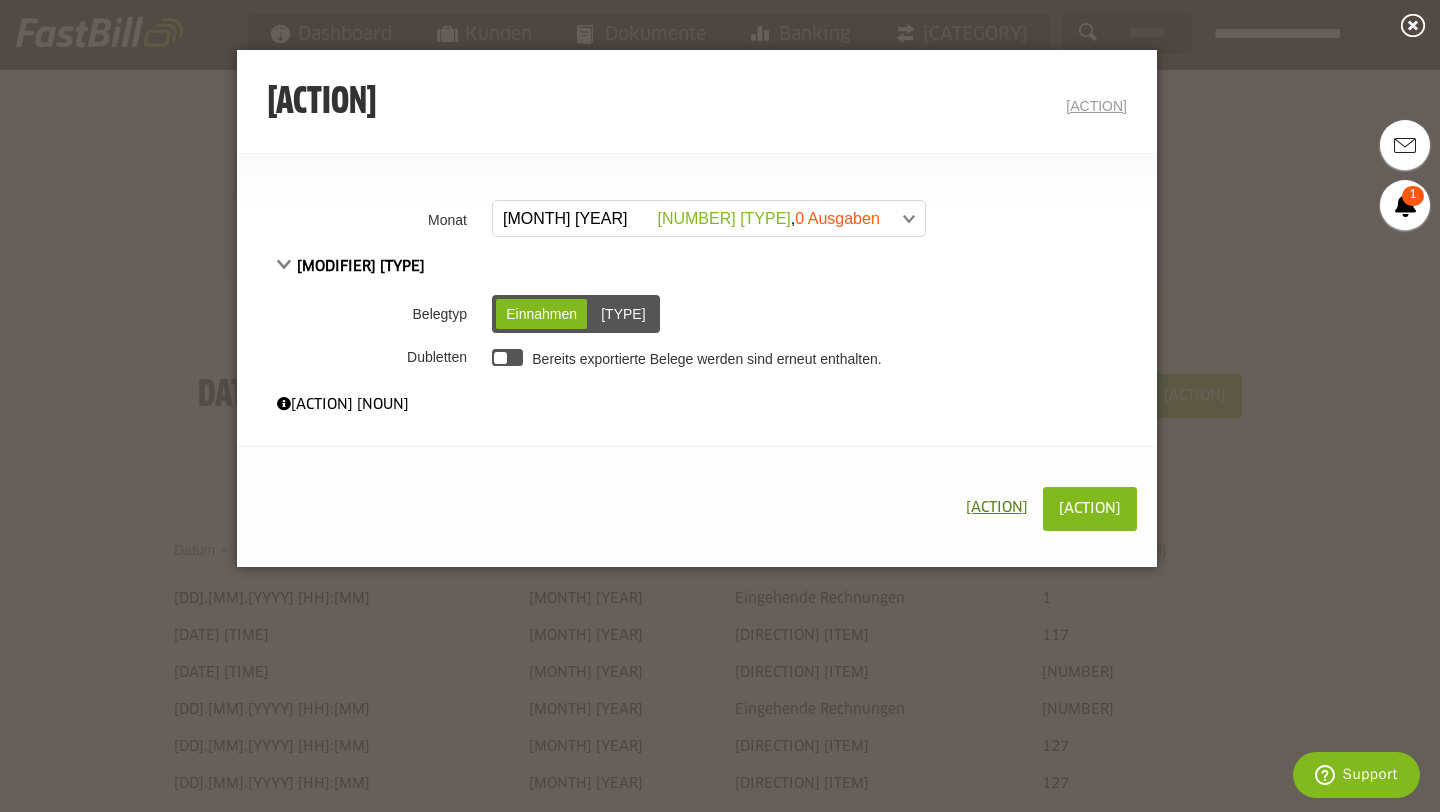 click at bounding box center [693, 219] 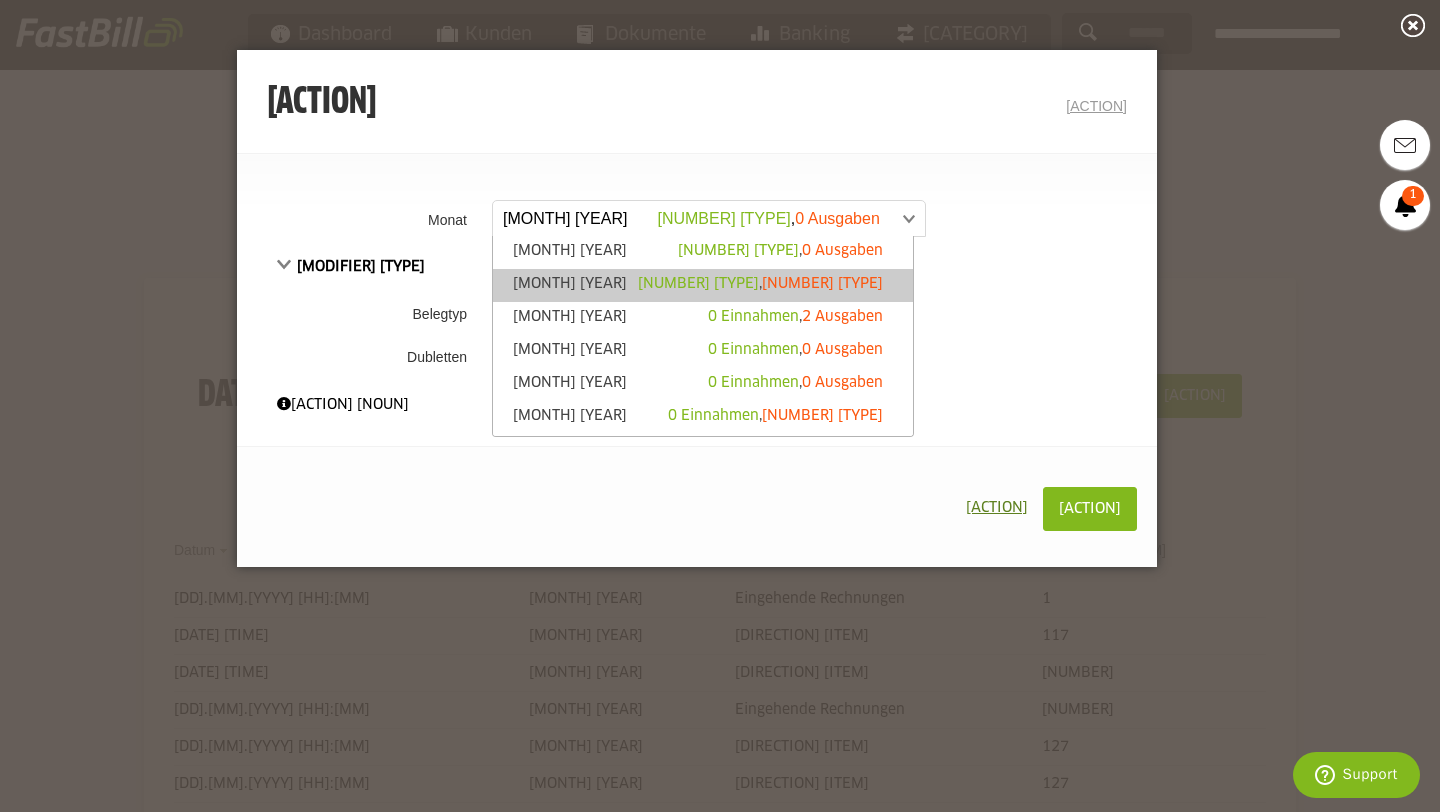 click on "Juni 2025 108 Einnahmen ,  37 Ausgaben" at bounding box center [703, 295] 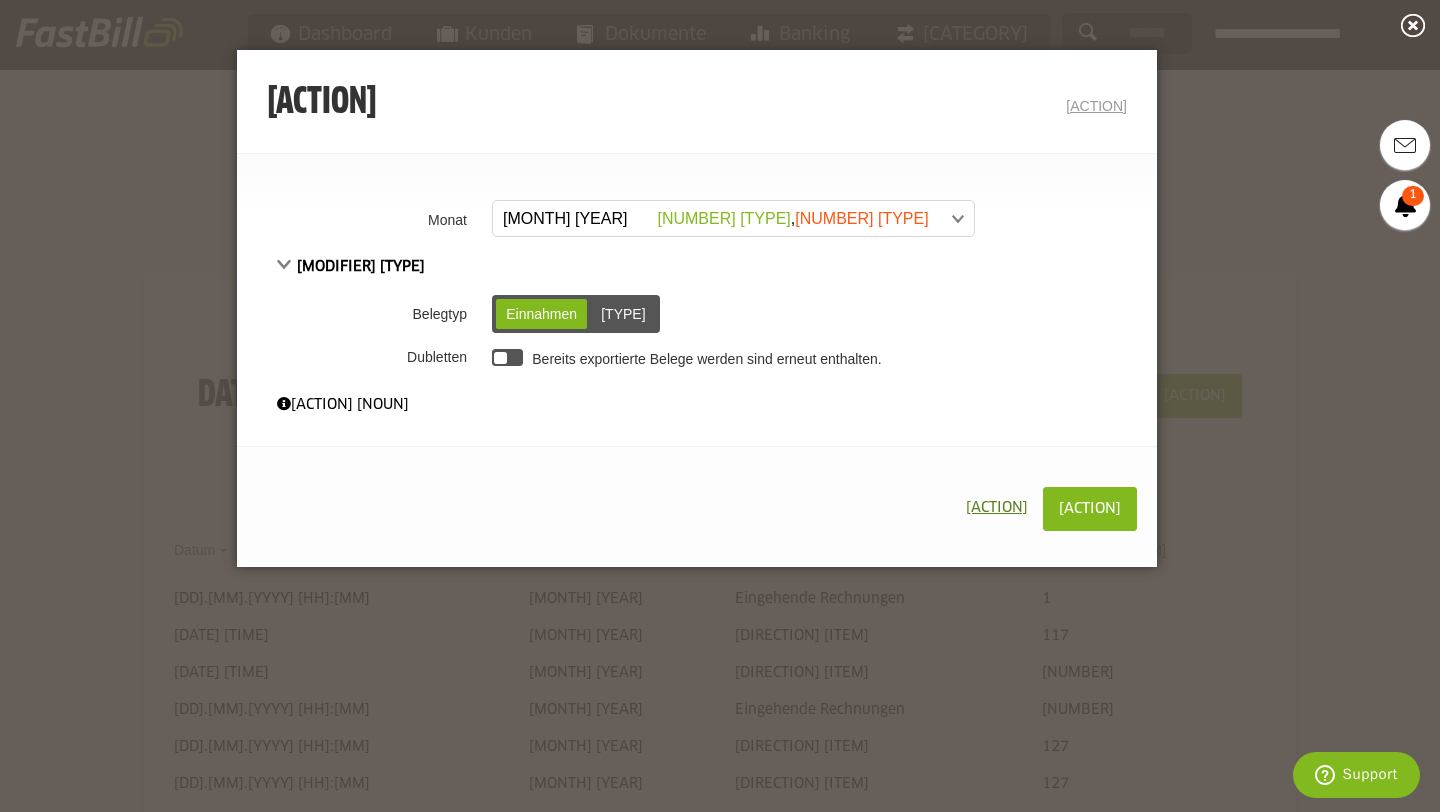 click on "Ausgaben" at bounding box center (632, 314) 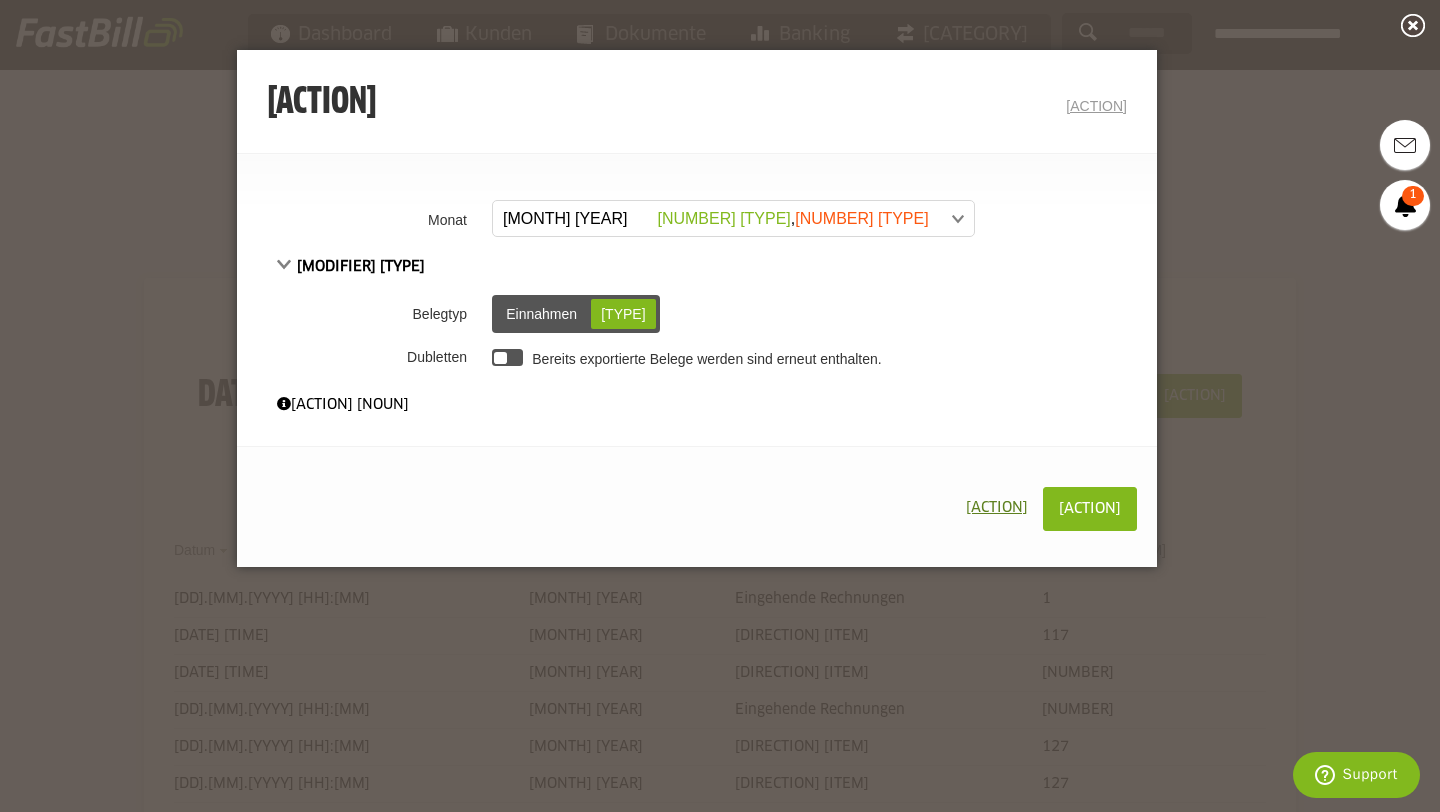 click at bounding box center [507, 357] 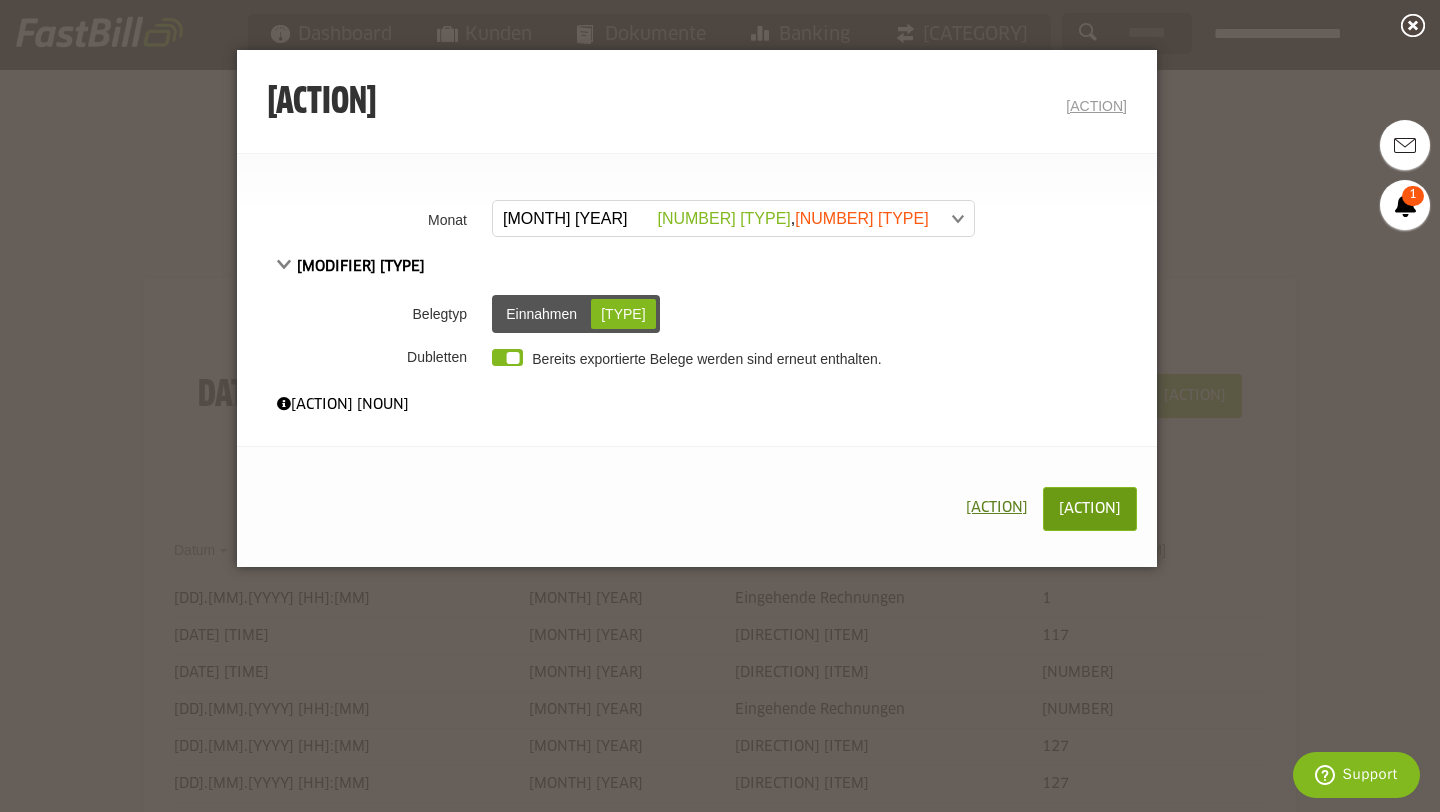 click on "Jetzt exportieren" at bounding box center (1062, 509) 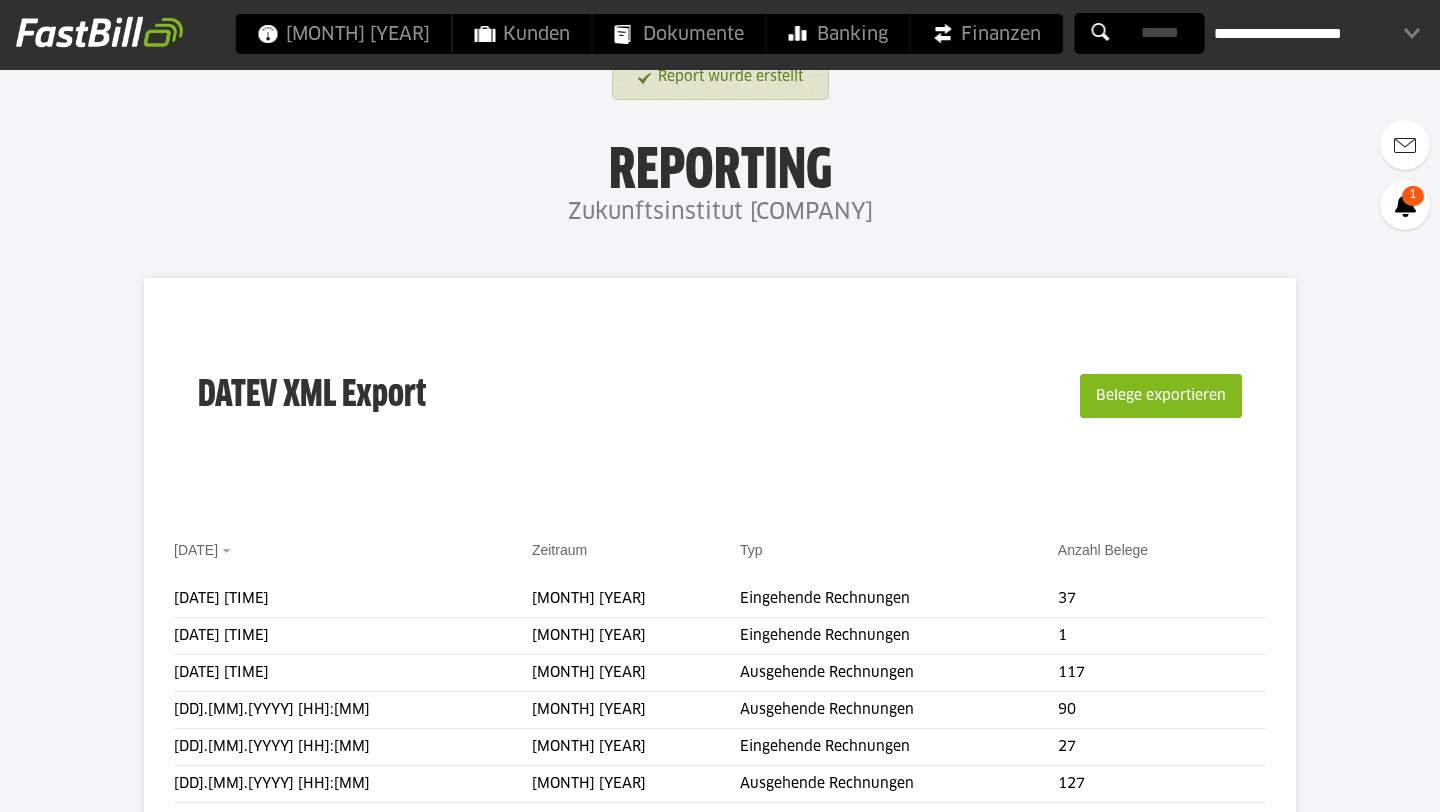 scroll, scrollTop: 0, scrollLeft: 0, axis: both 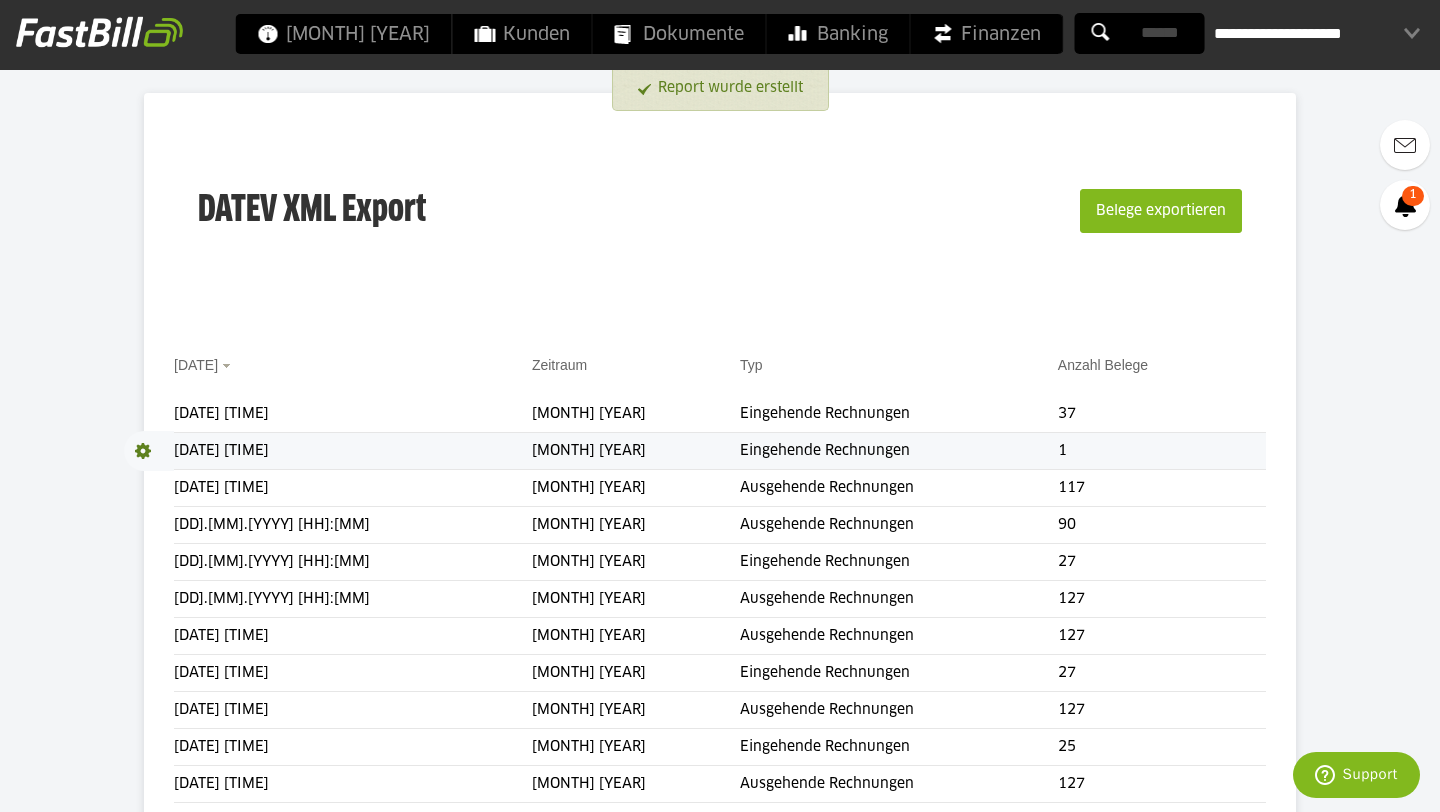 click at bounding box center (149, 451) 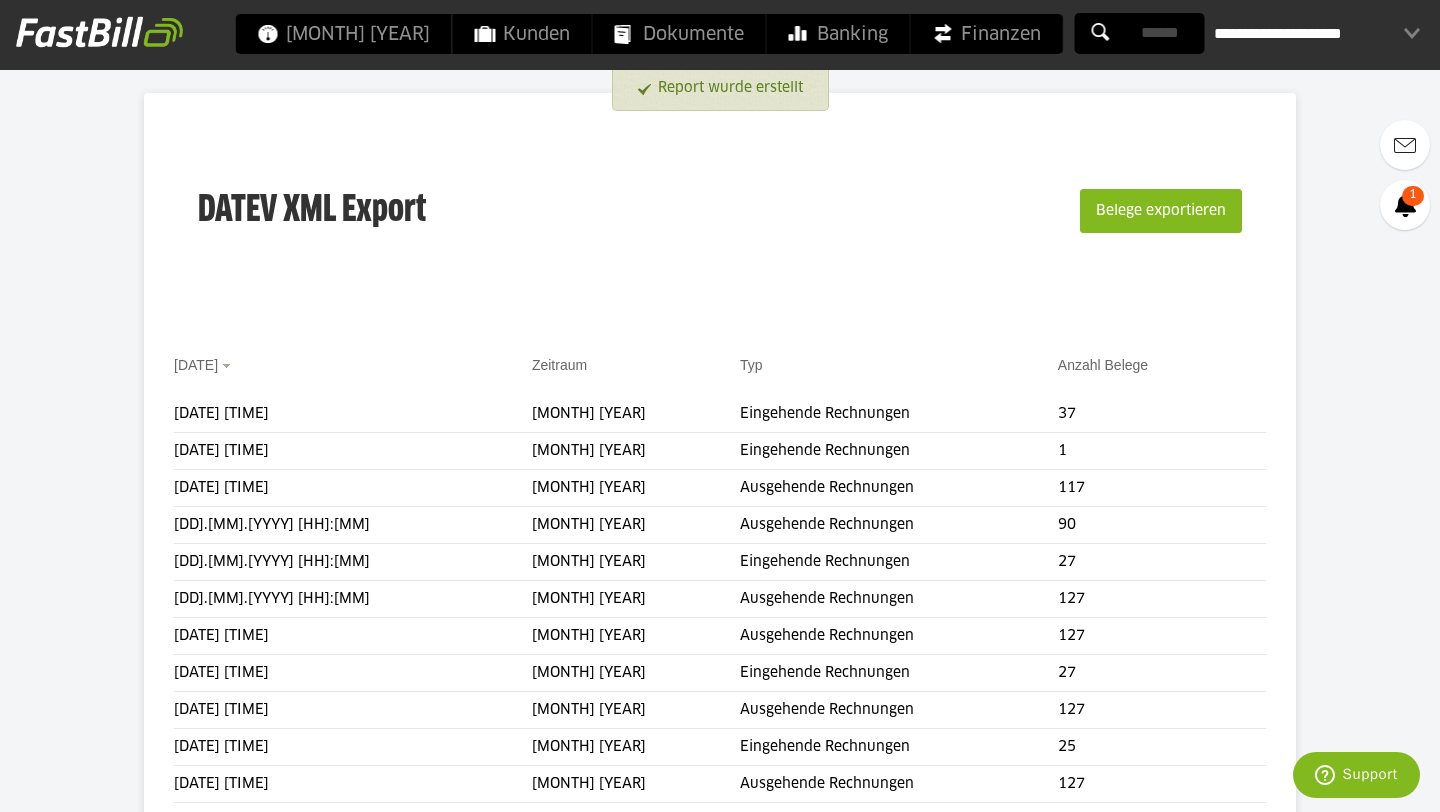 click on "Dashboard
Kunden
Dokumente
Banking
Finanzen
Add-ons" at bounding box center (720, 1736) 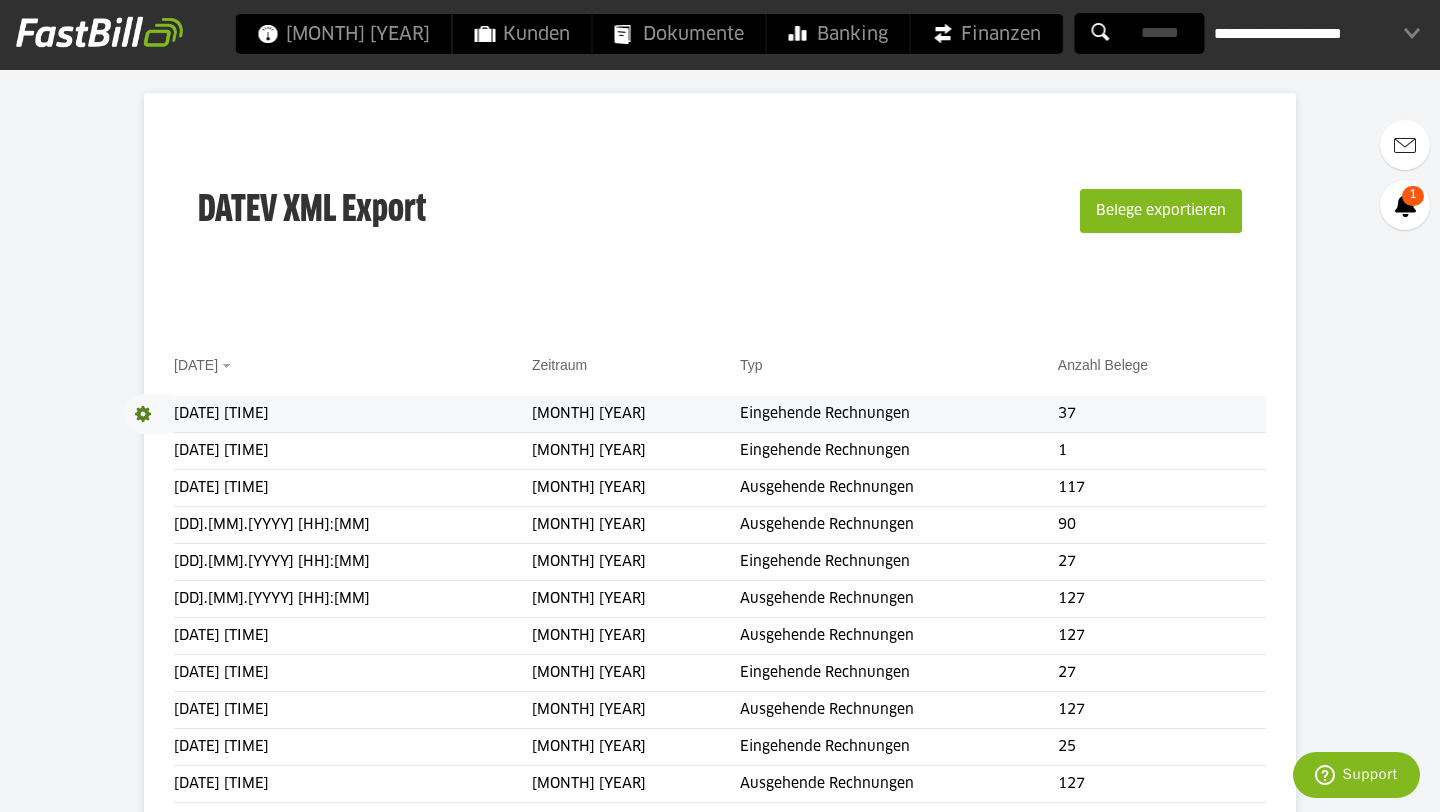 click at bounding box center [149, 414] 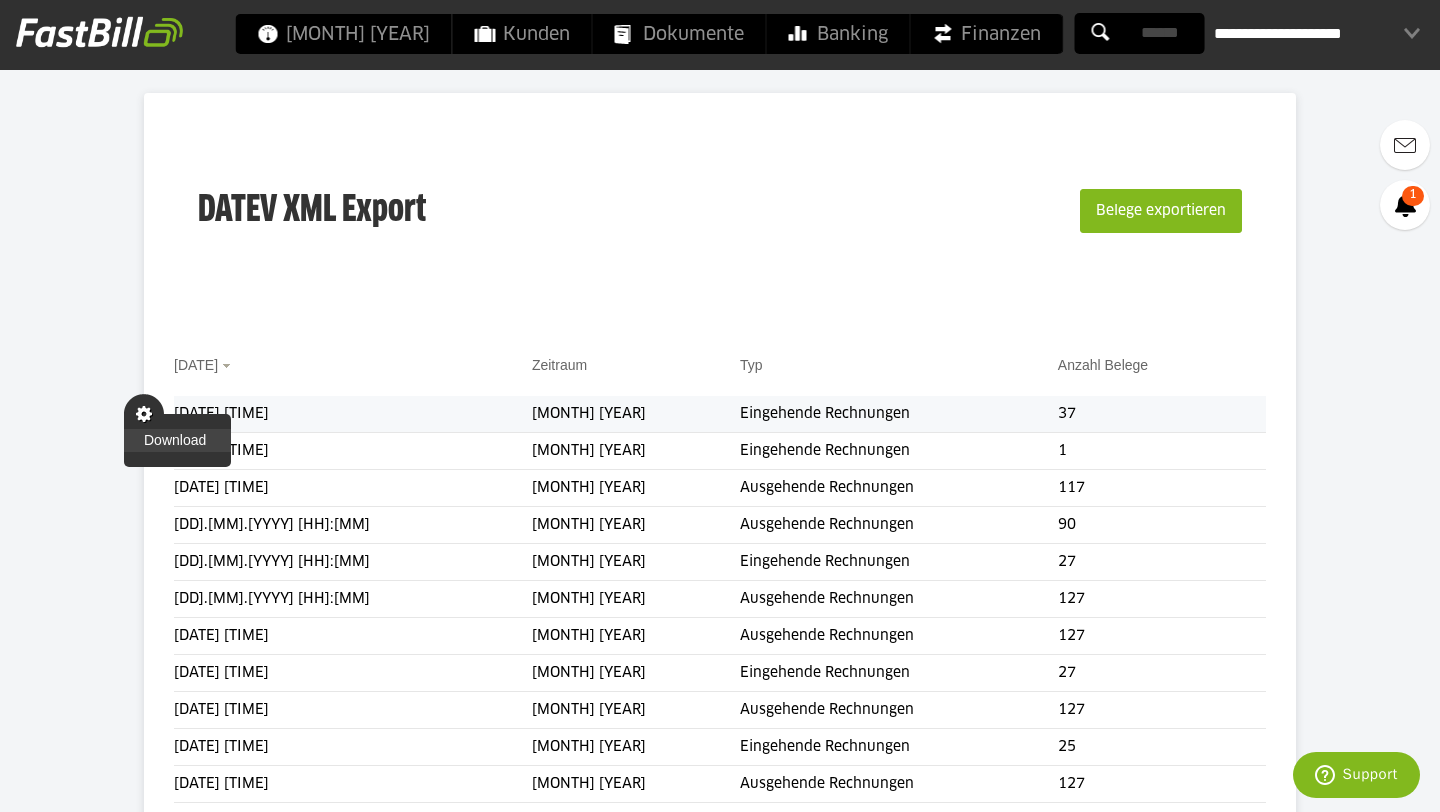 click on "Download" at bounding box center [177, 440] 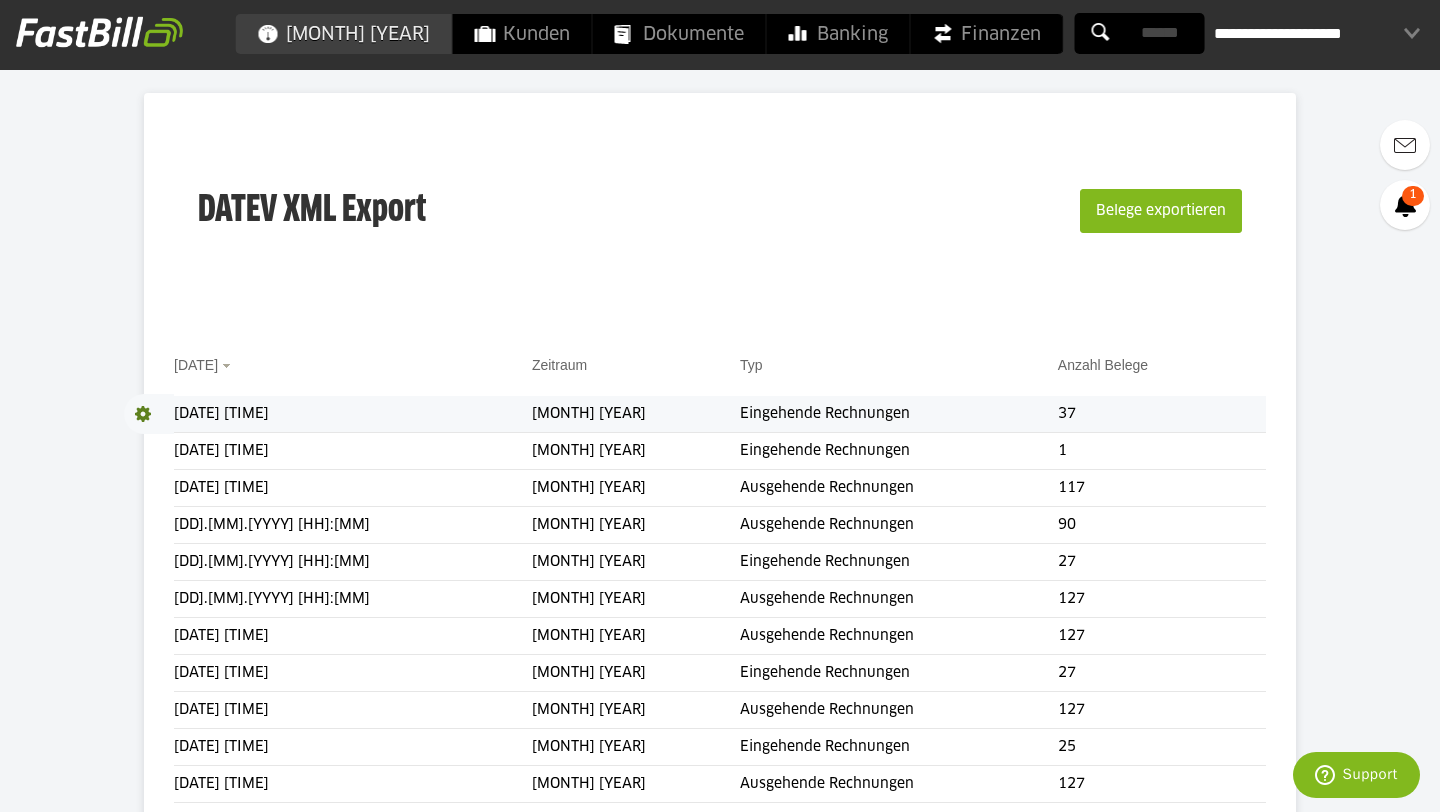 click on "Dashboard" at bounding box center (344, 34) 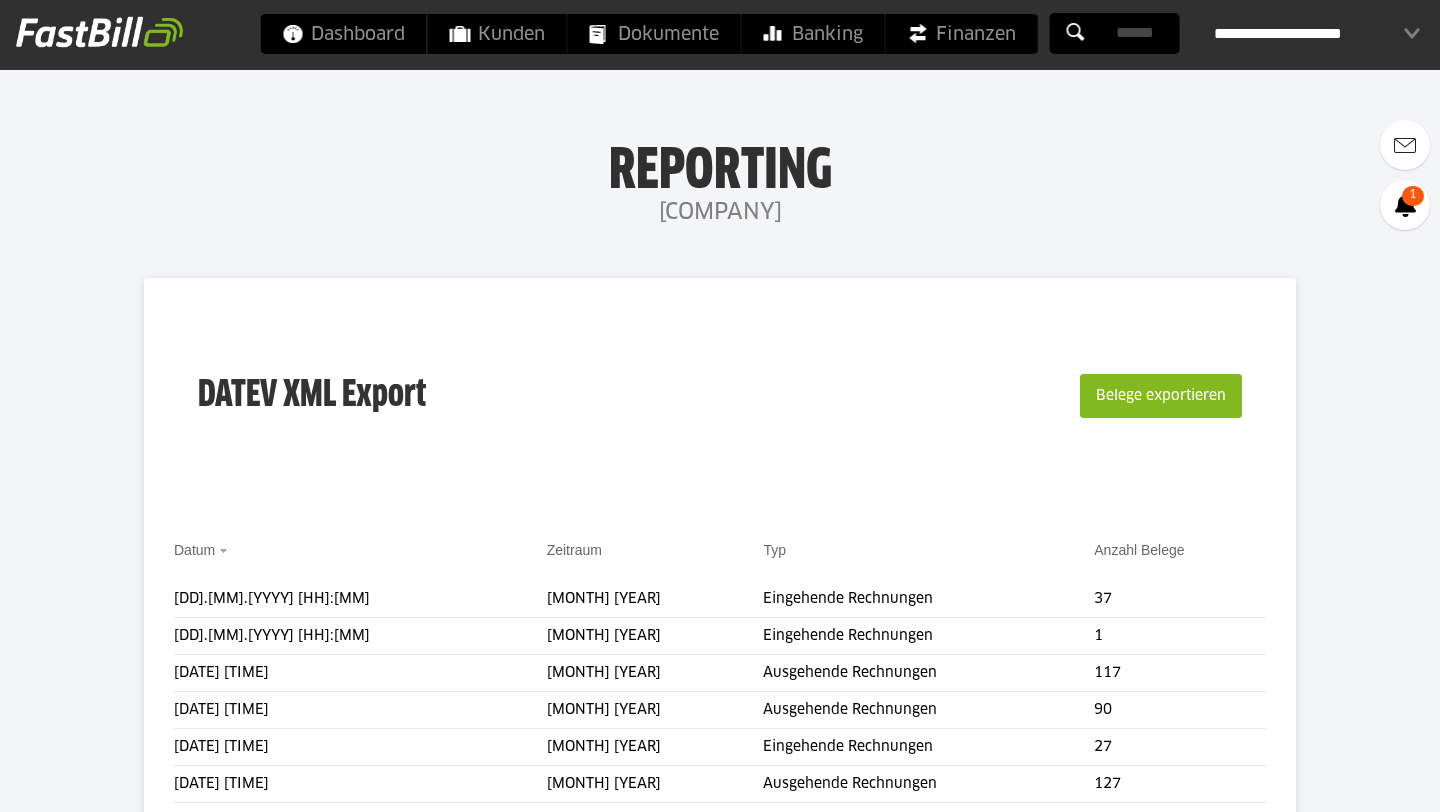 scroll, scrollTop: 132, scrollLeft: 0, axis: vertical 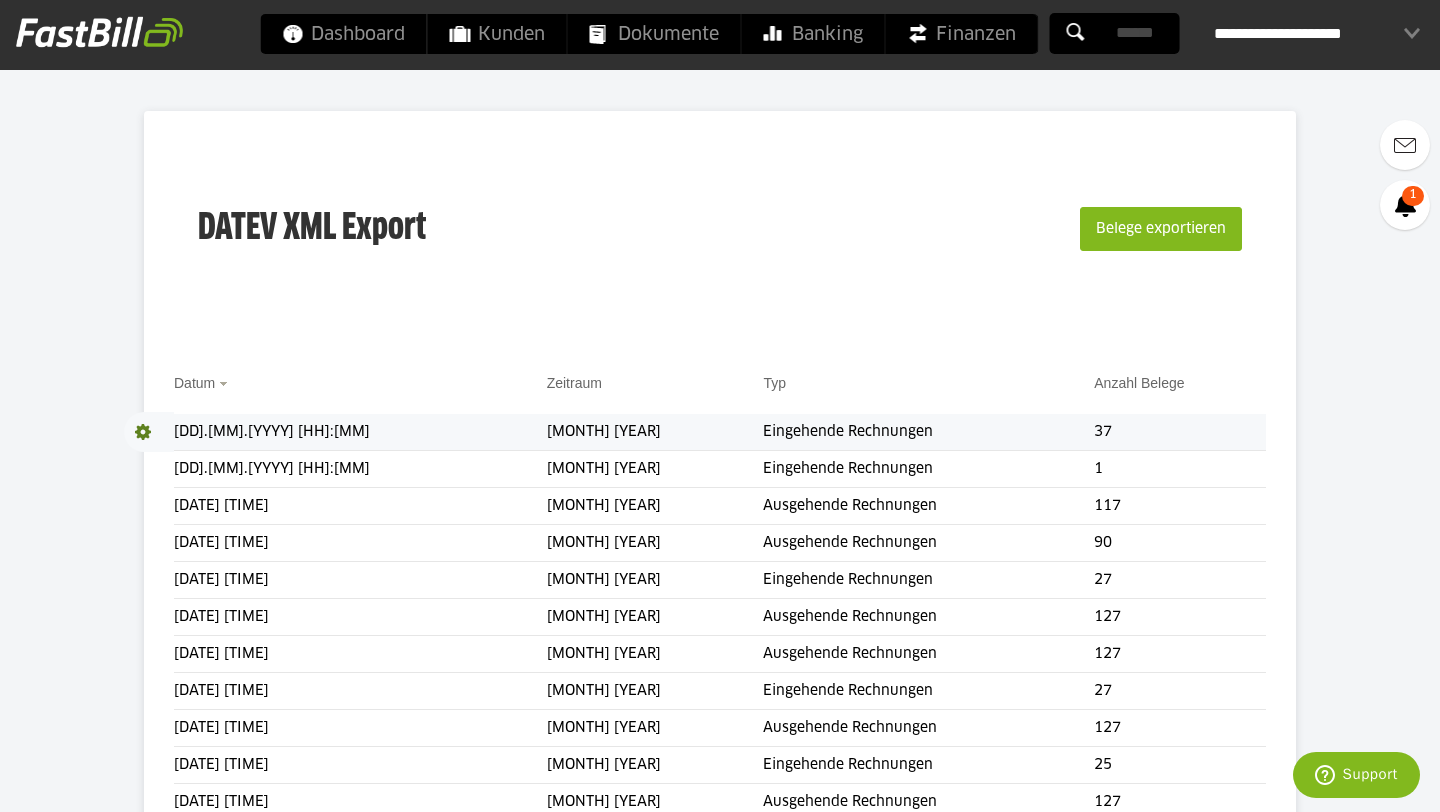 click on "[MONTH] [YEAR]" at bounding box center [655, 432] 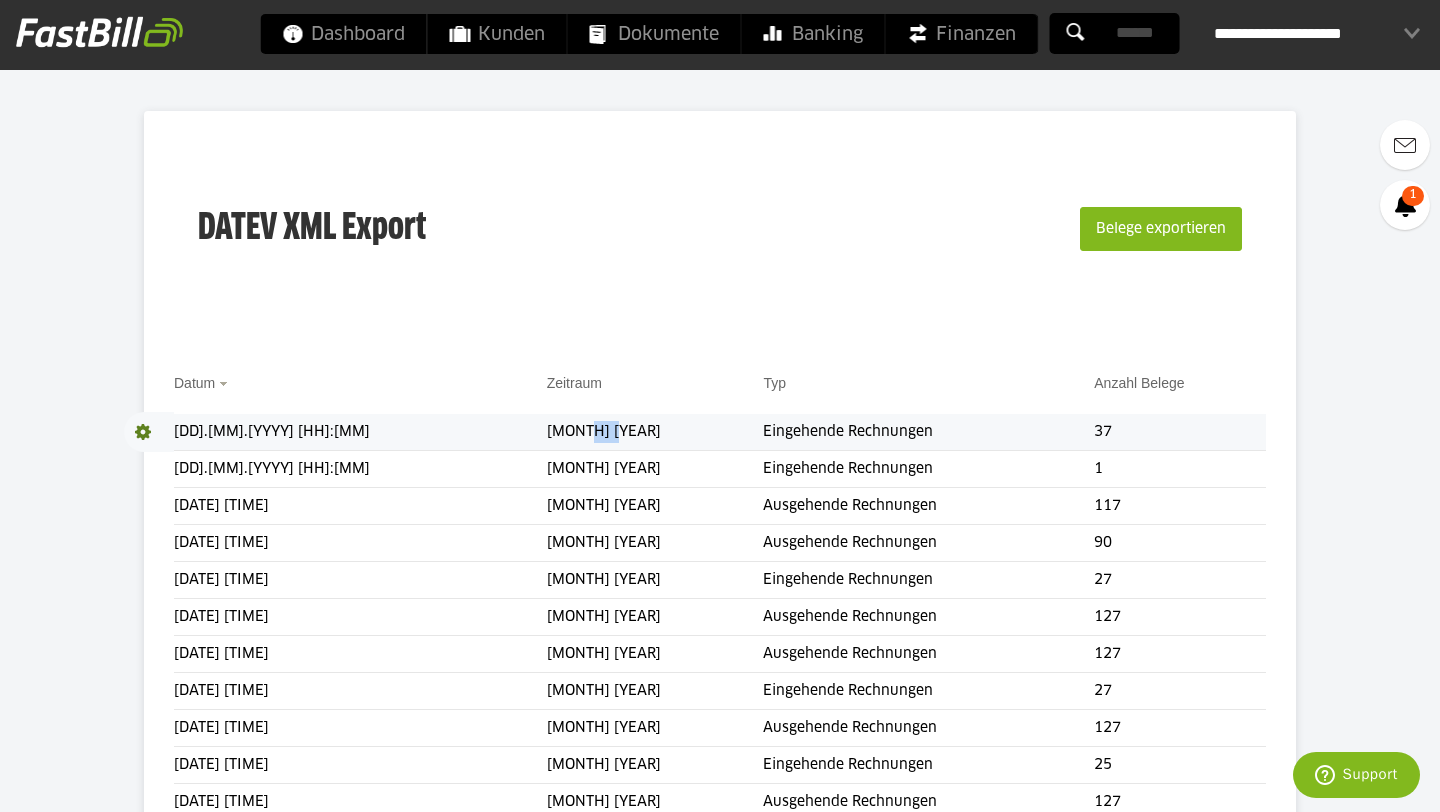 click on "[MONTH] [YEAR]" at bounding box center (655, 432) 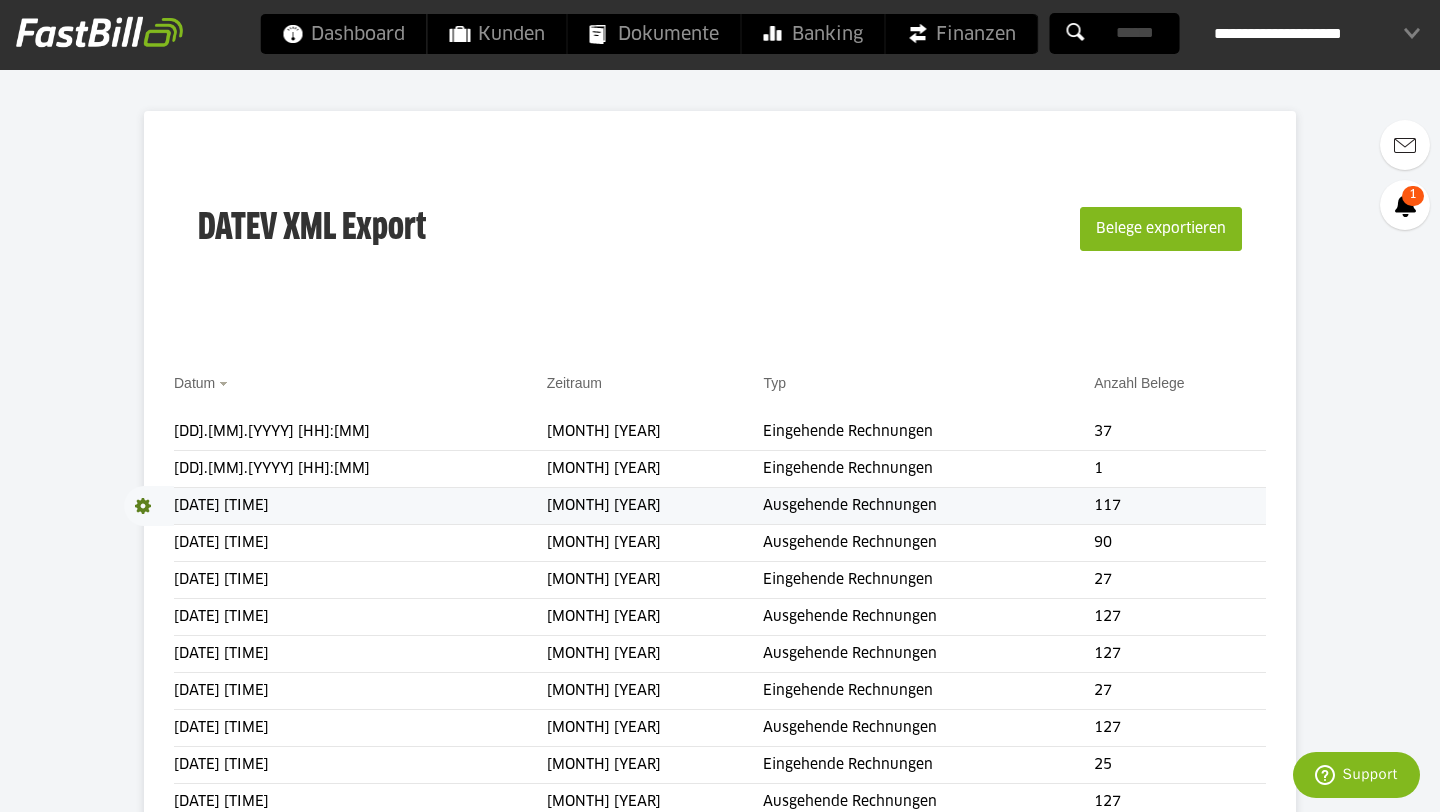click on "[MONTH] [YEAR]" at bounding box center (655, 506) 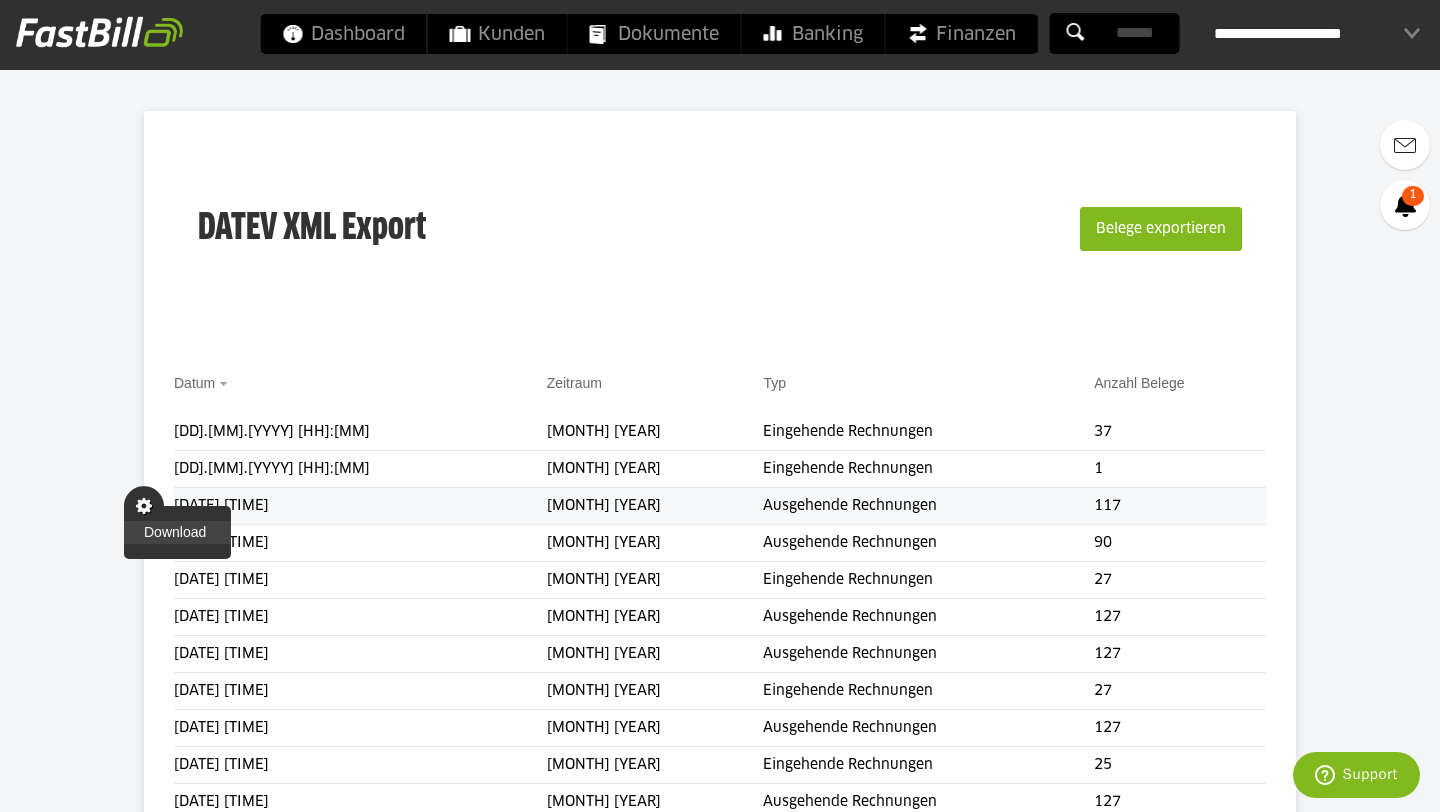 click on "Download" at bounding box center (177, 532) 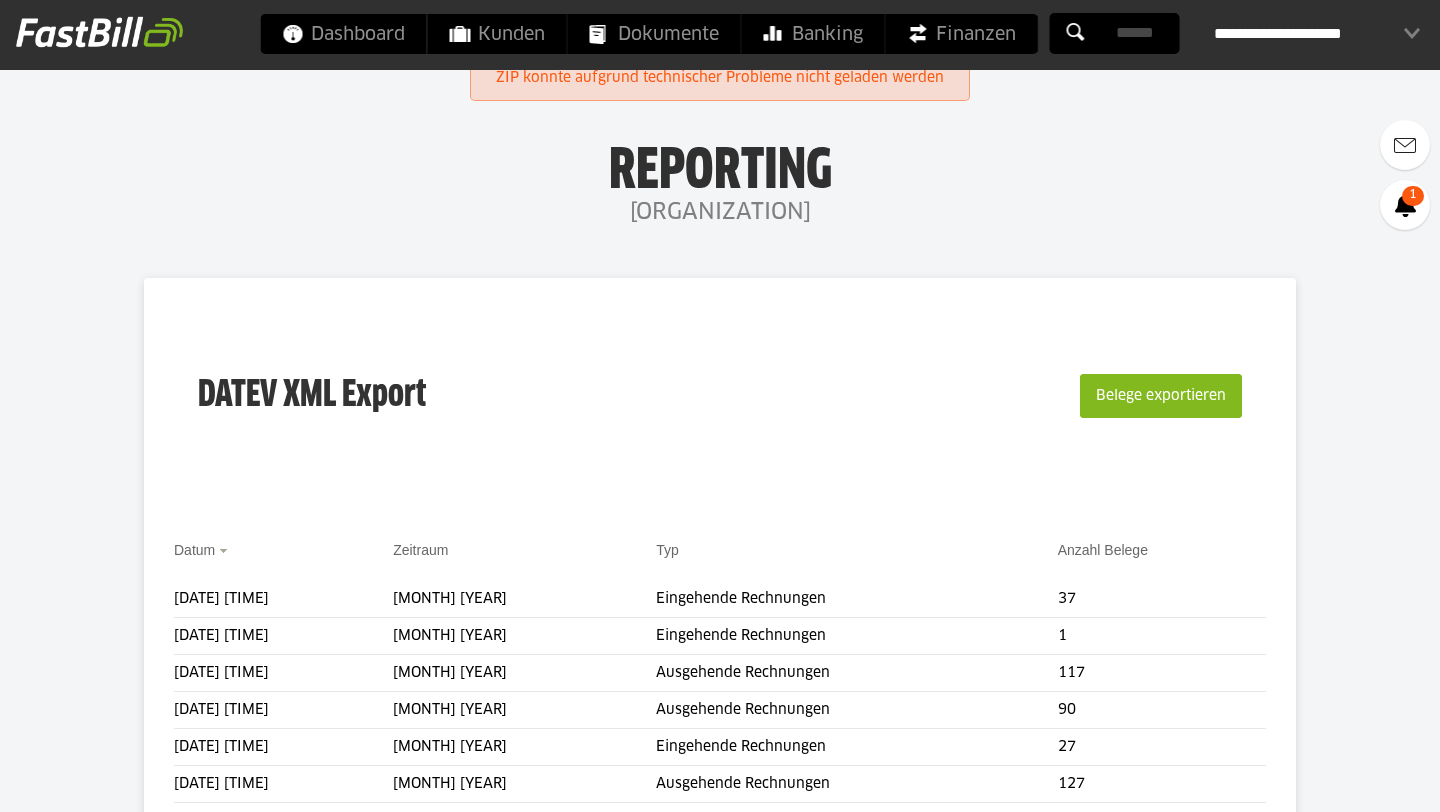 scroll, scrollTop: 0, scrollLeft: 0, axis: both 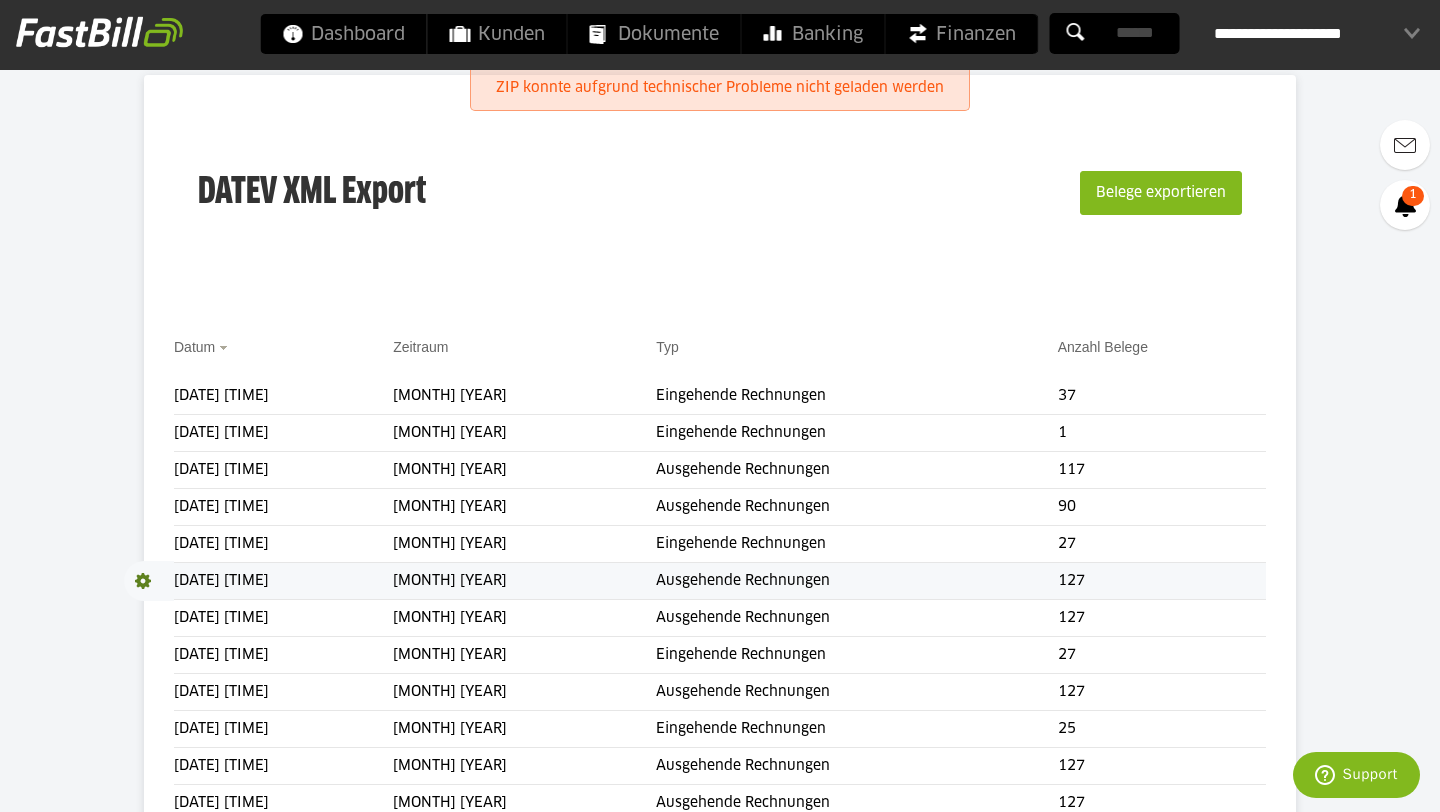 click at bounding box center [149, 581] 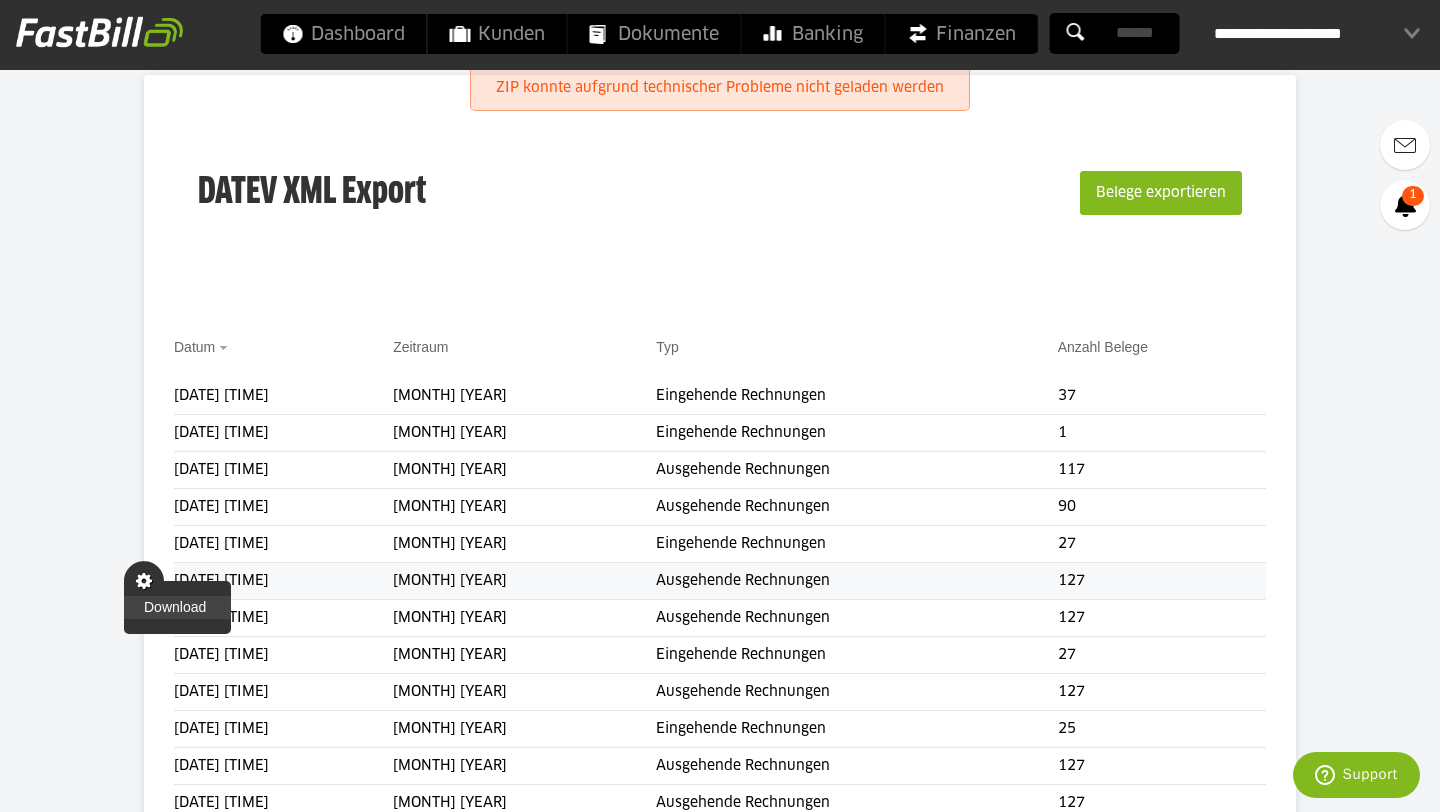 click on "Download" at bounding box center [177, 607] 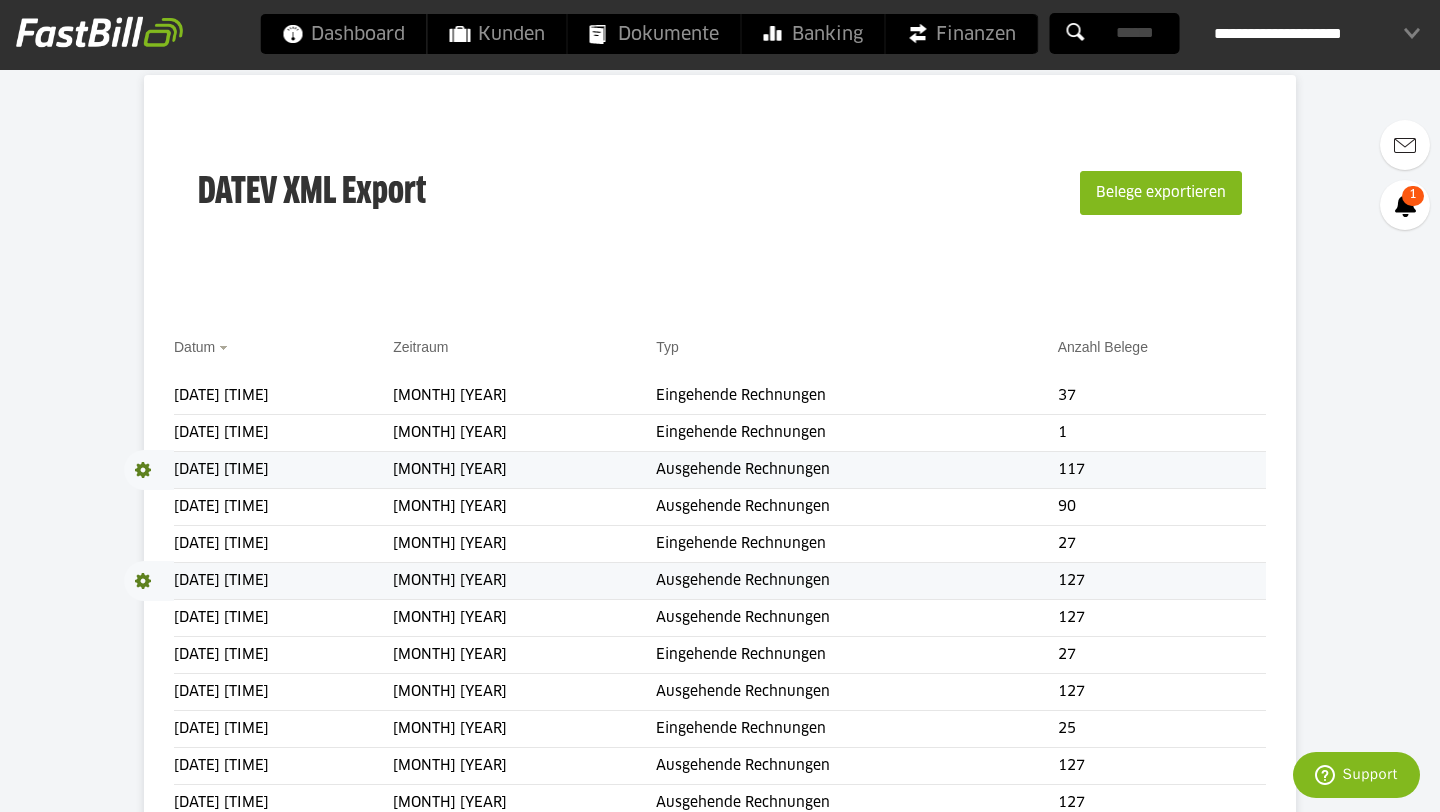 click at bounding box center [149, 470] 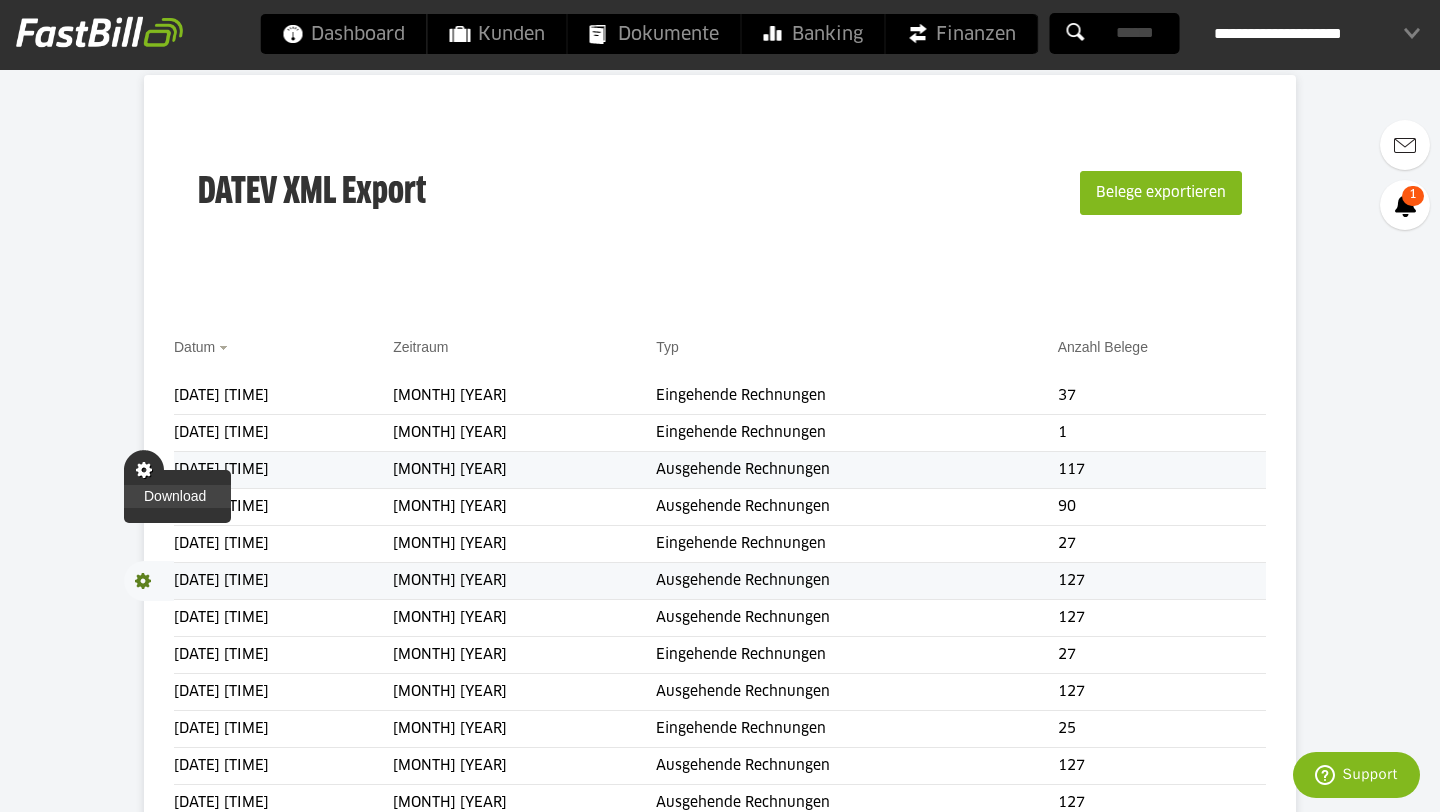 click on "Download" at bounding box center [177, 496] 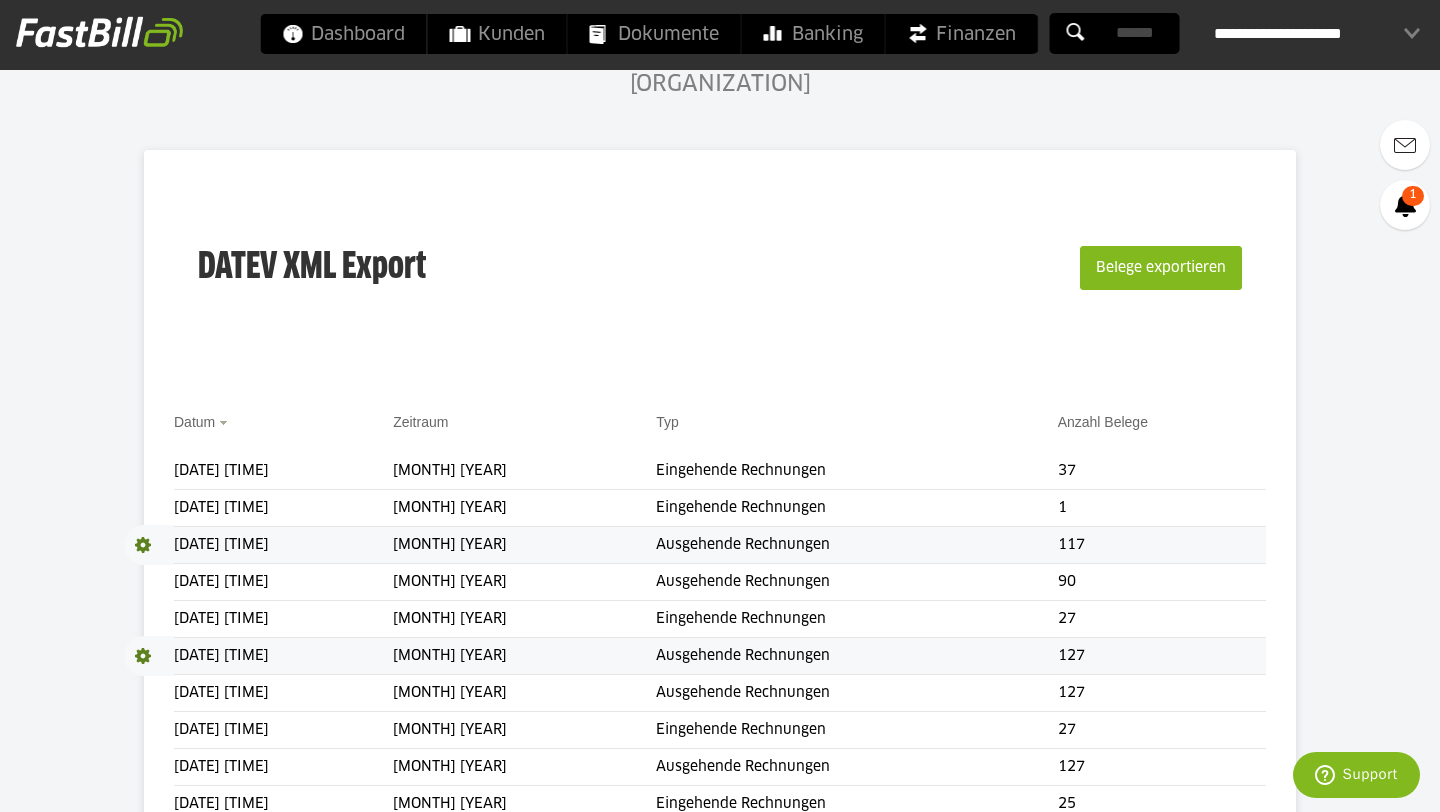 scroll, scrollTop: 89, scrollLeft: 0, axis: vertical 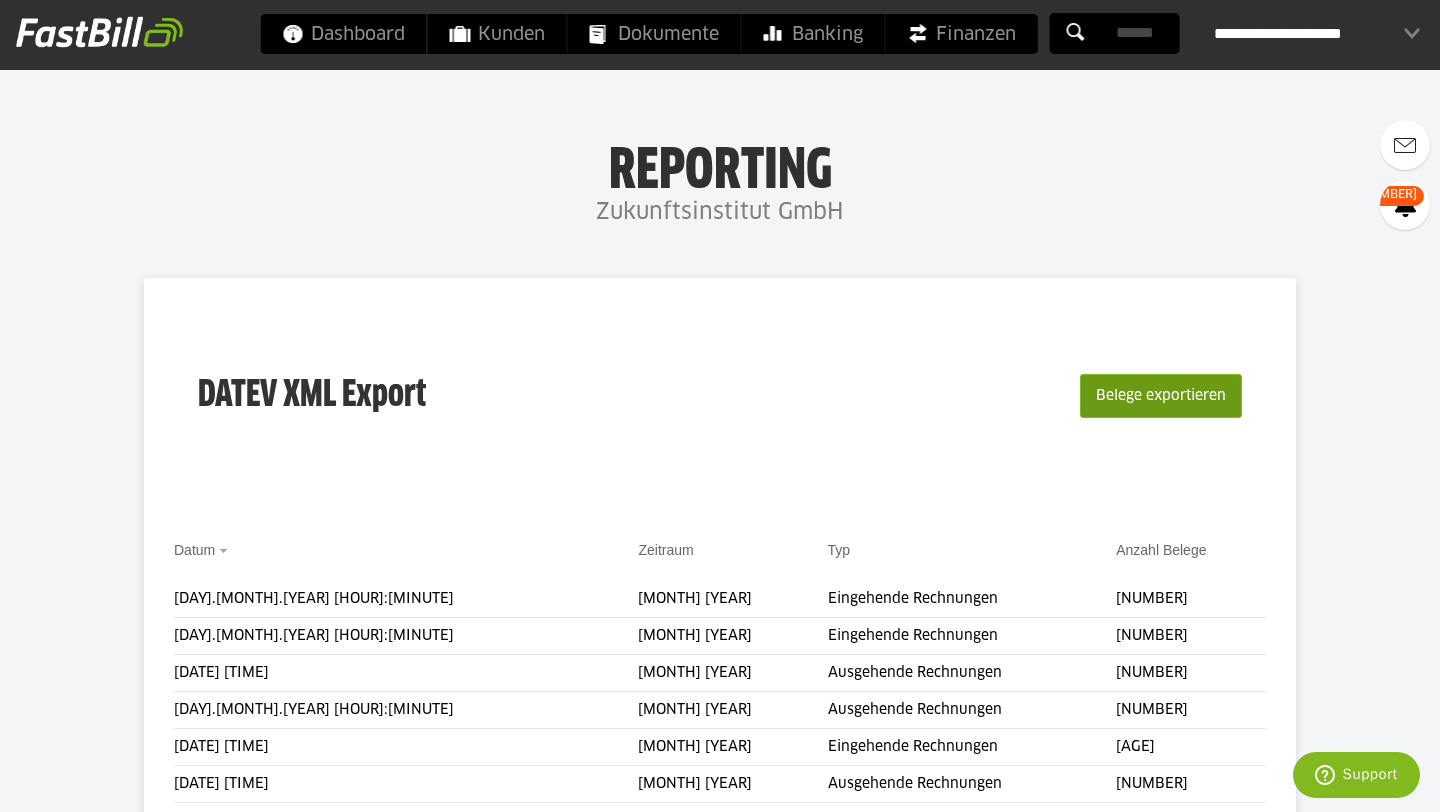 click on "Belege exportieren" at bounding box center (1161, 396) 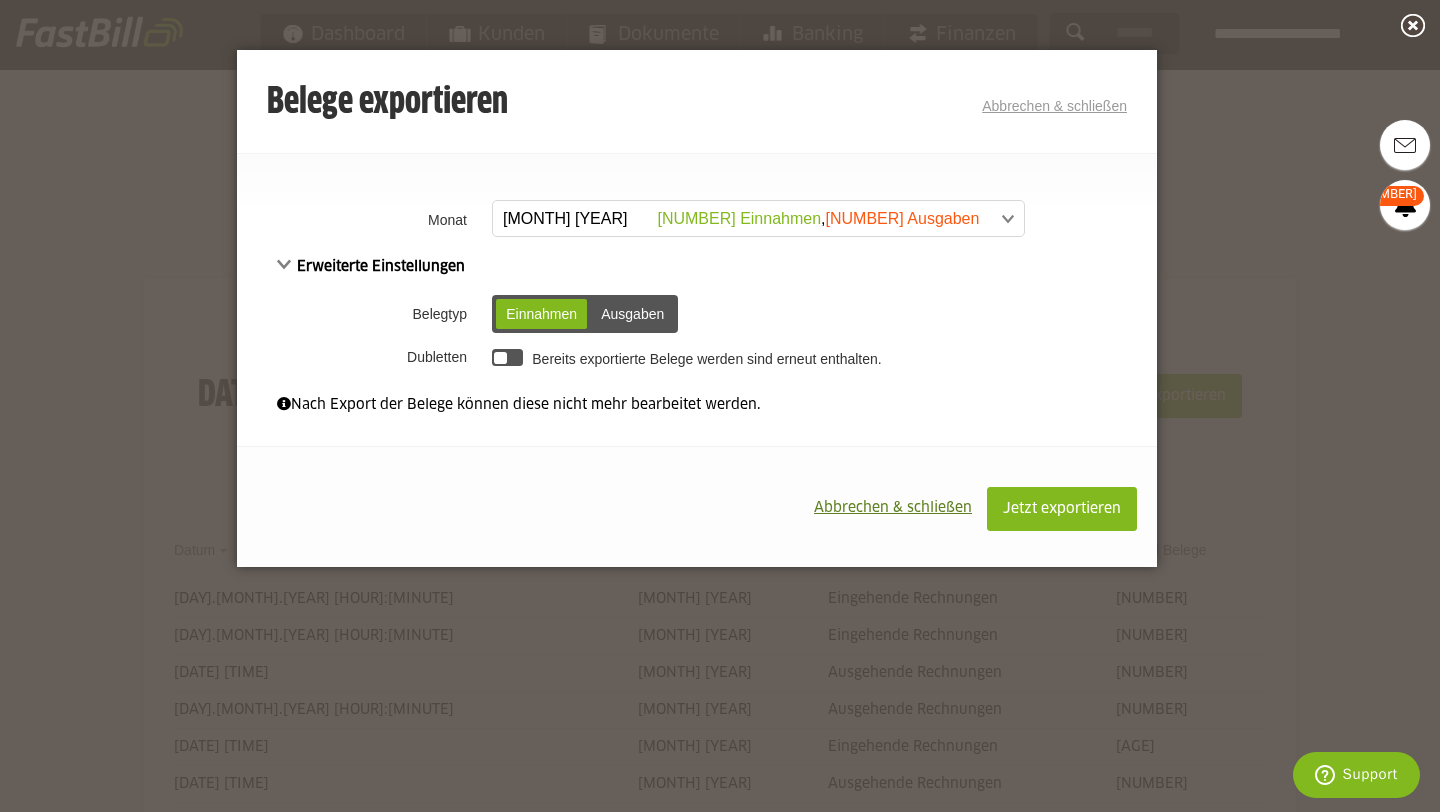 click at bounding box center (714, 219) 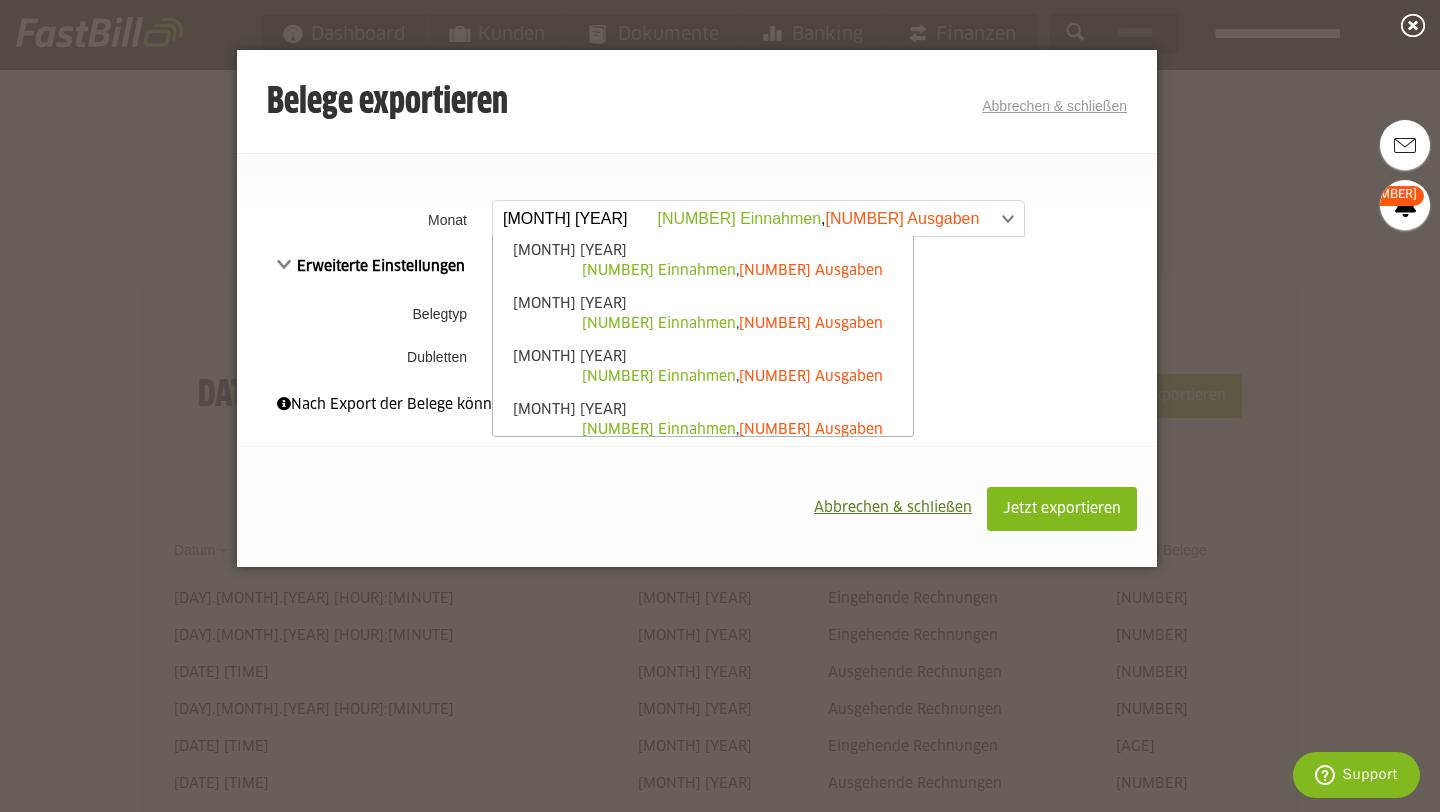 click on "[MONTH] [YEAR] [NUMBER] Einnahmen , [NUMBER] Ausgaben" at bounding box center (703, 252) 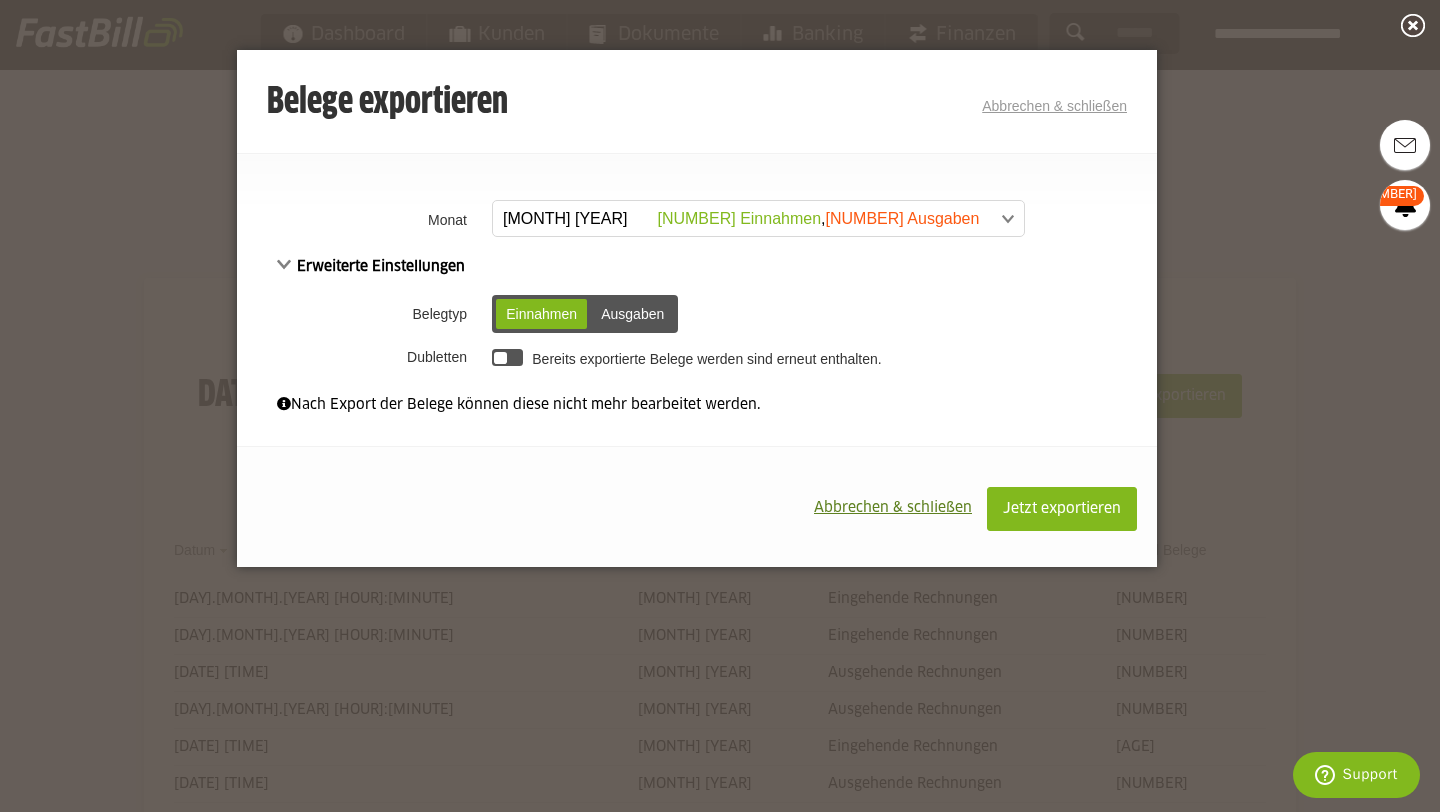 click on "Belege exportieren
Abbrechen & schließen" at bounding box center (697, 103) 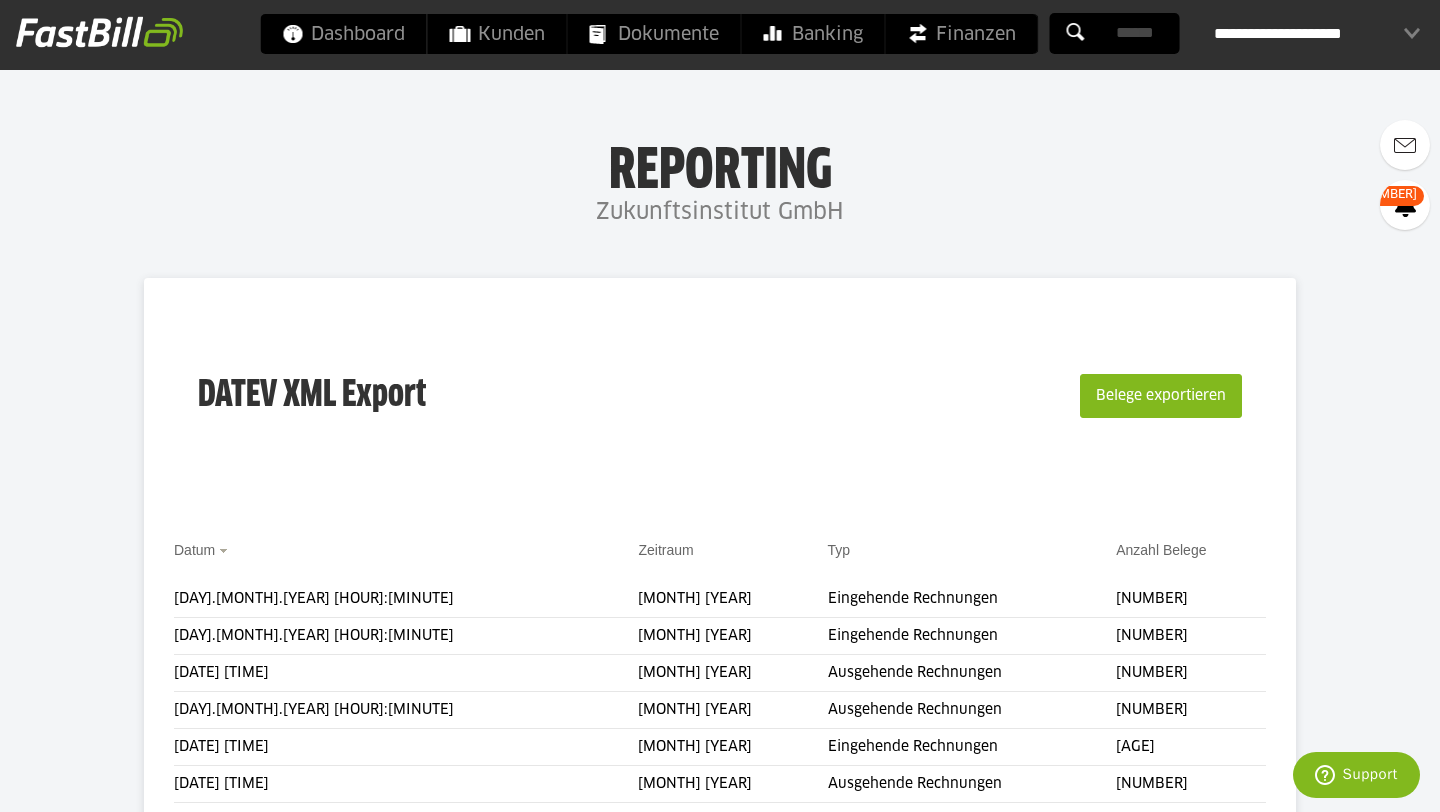 click on "**********" at bounding box center (1317, 34) 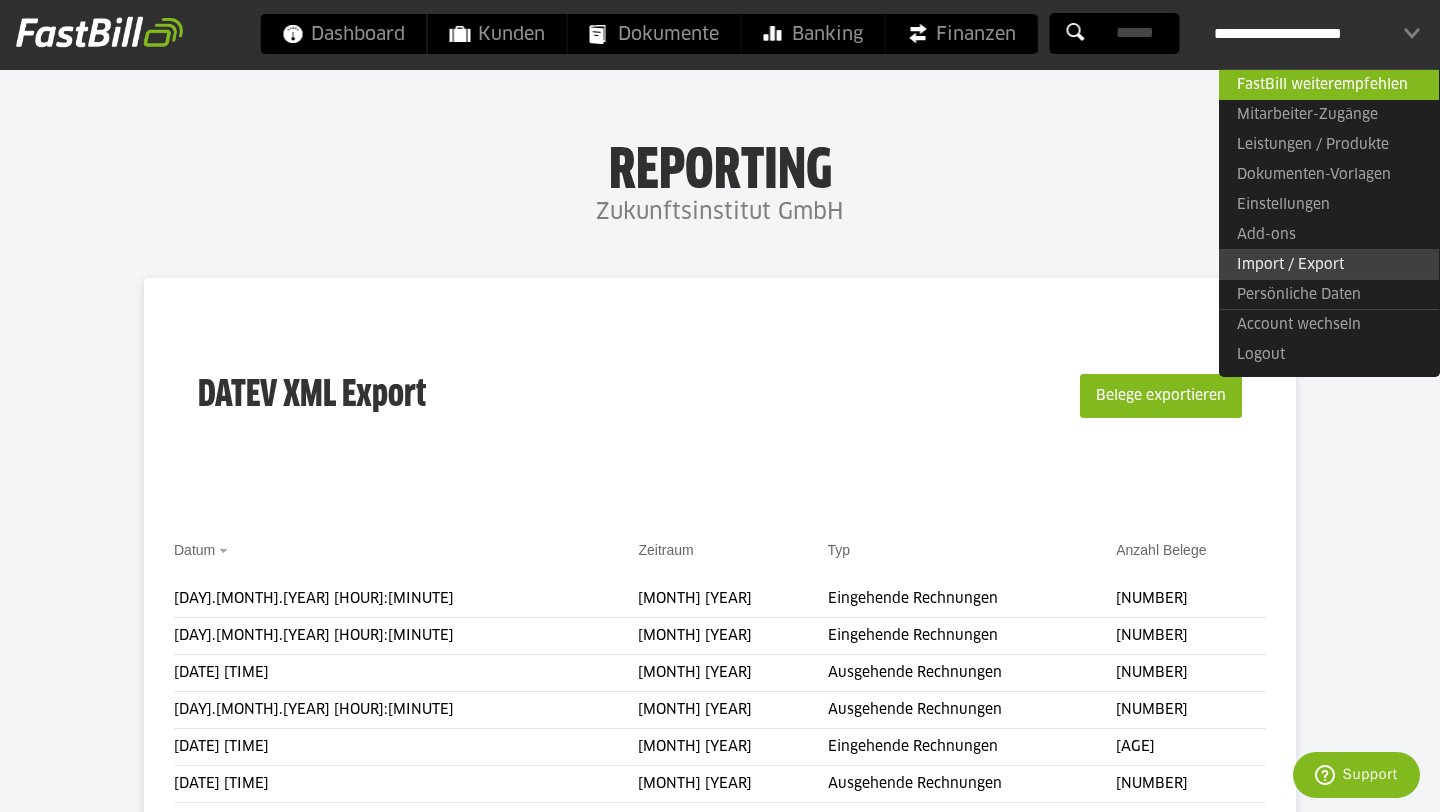 click on "Import & Export" at bounding box center (1329, 264) 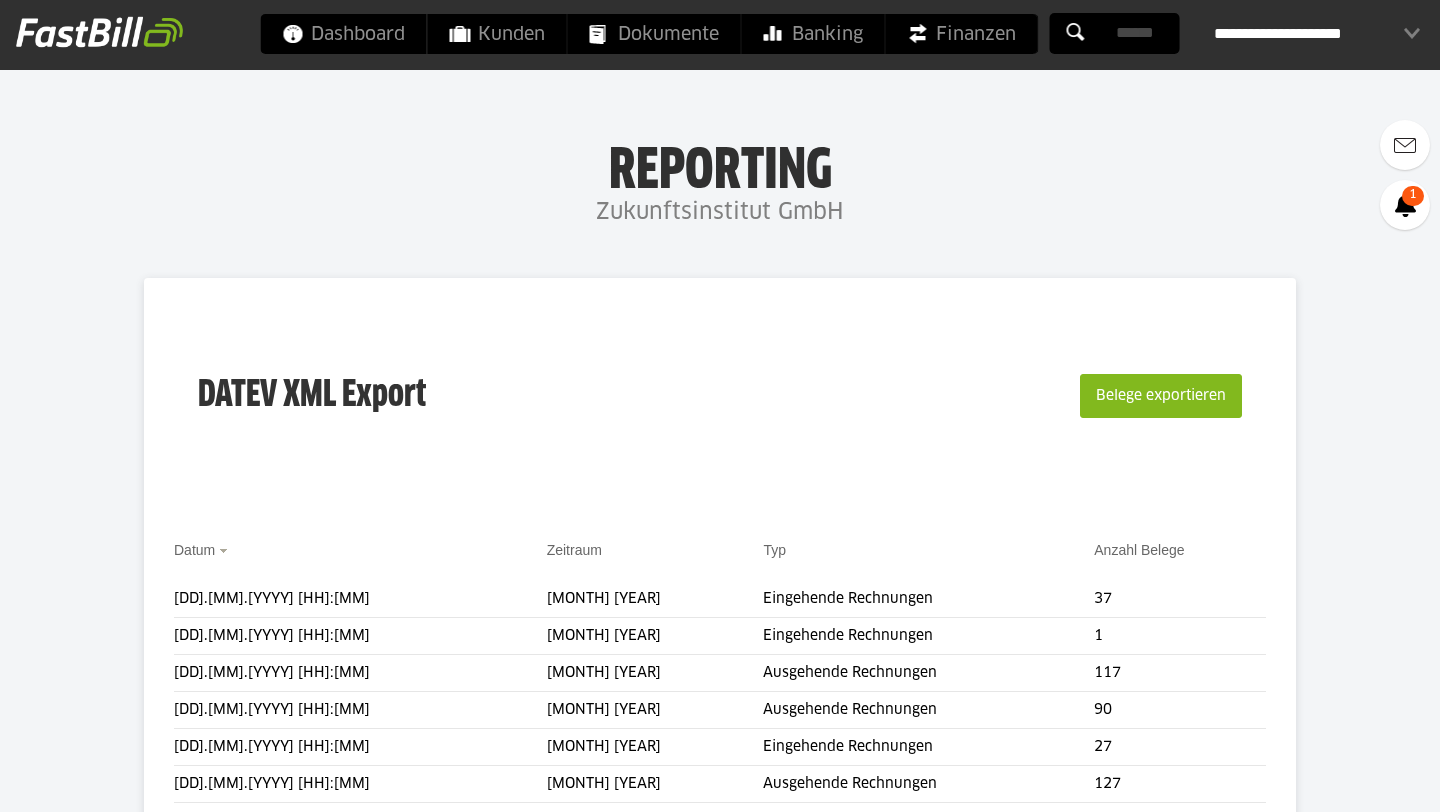scroll, scrollTop: 0, scrollLeft: 0, axis: both 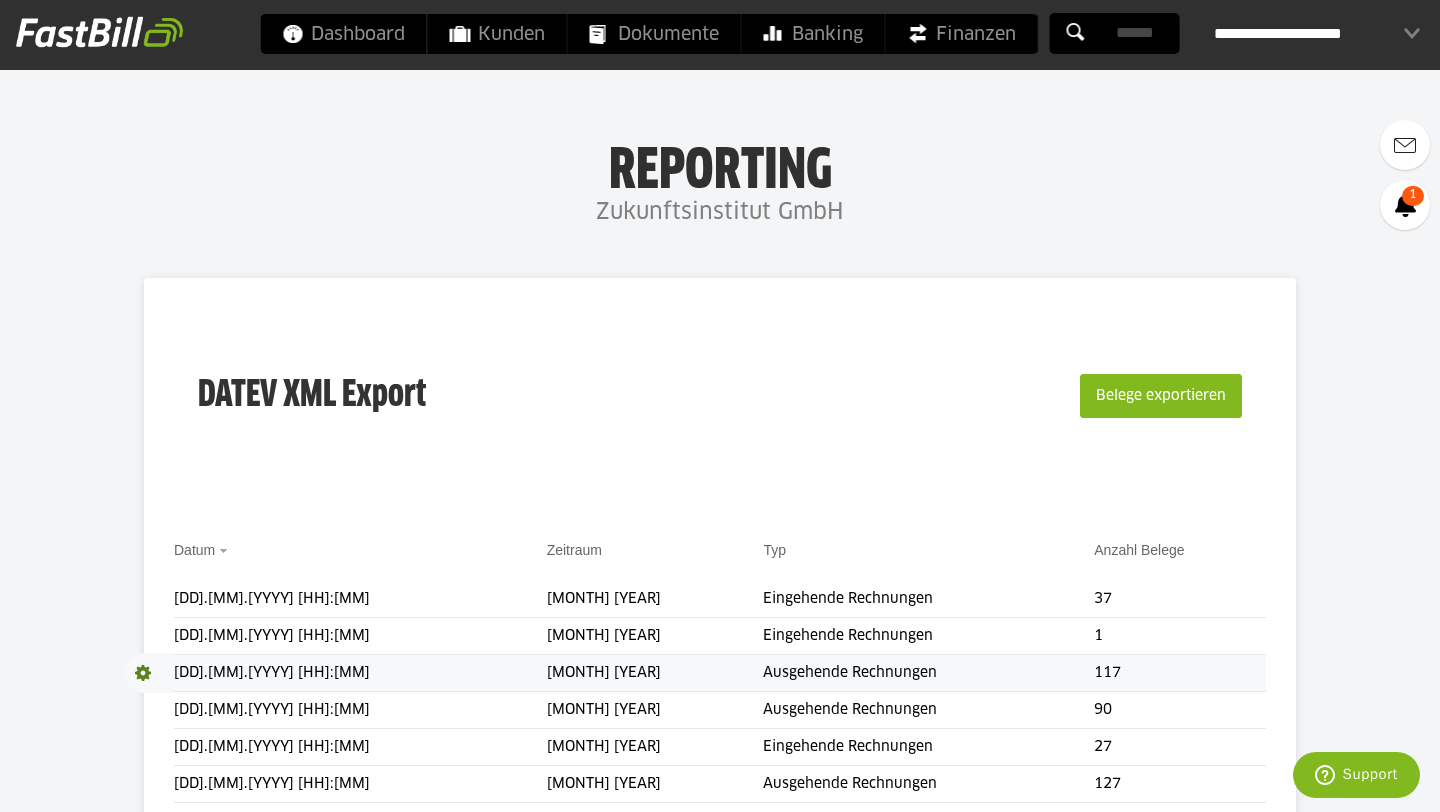 click at bounding box center (149, 673) 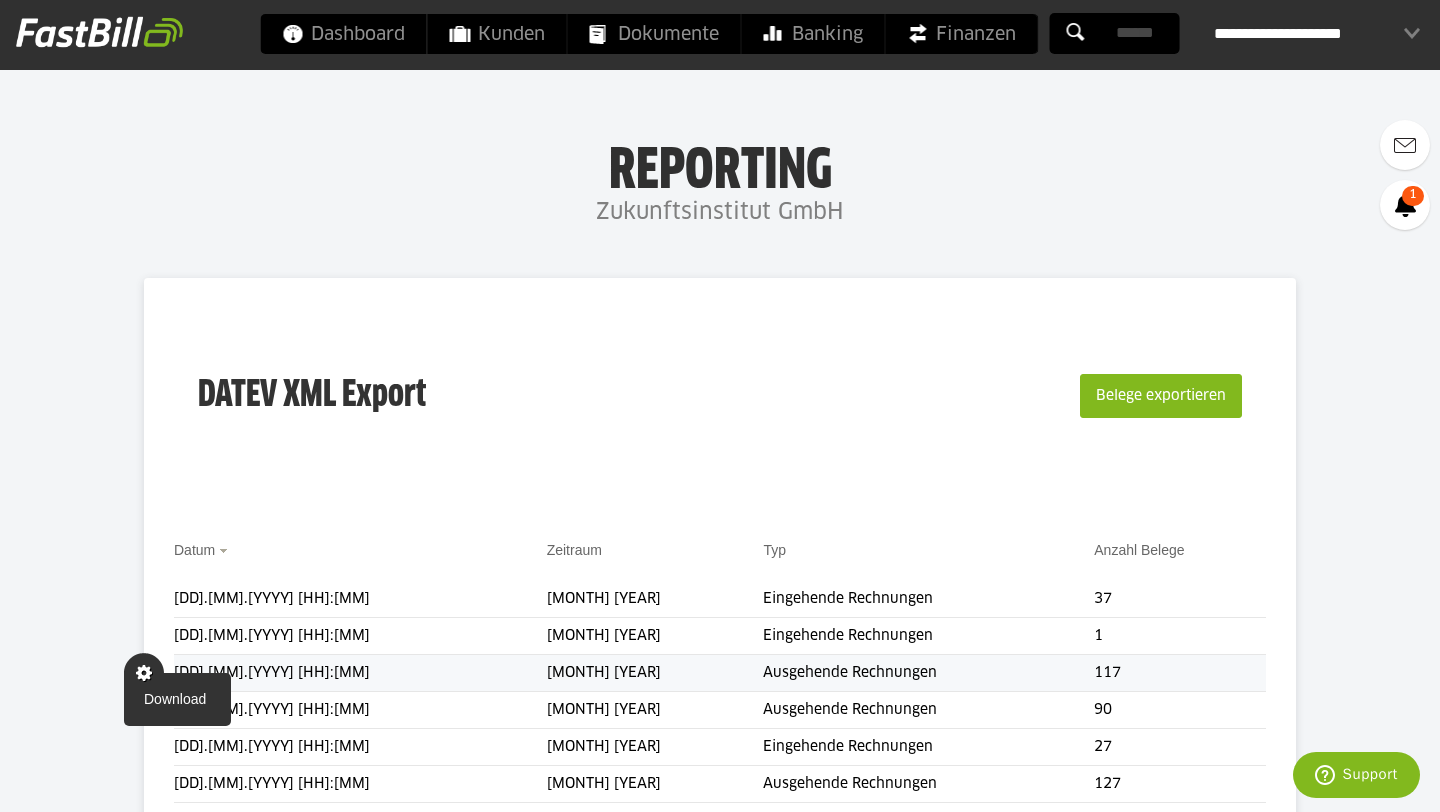 click at bounding box center (144, 673) 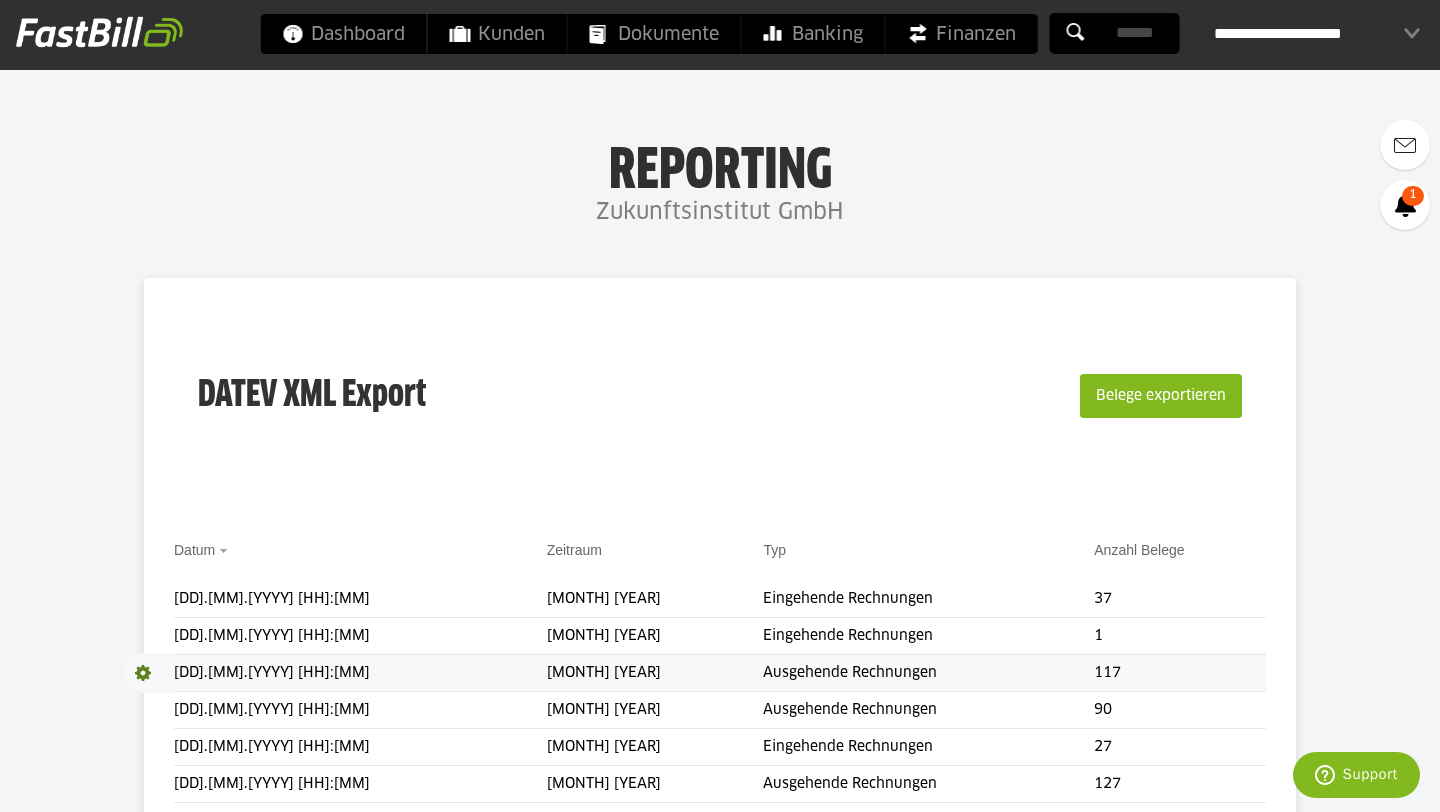 click on "Download" at bounding box center (149, 673) 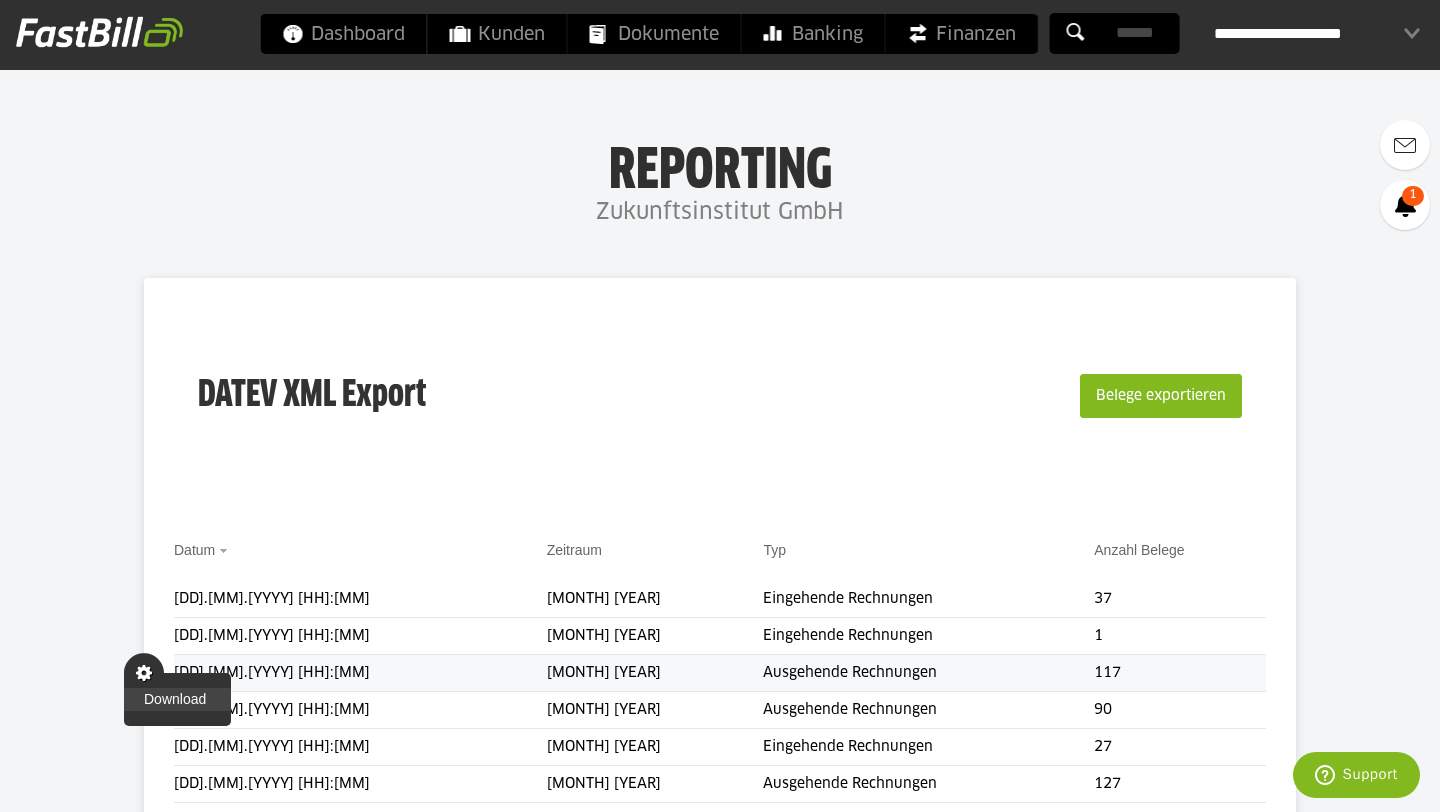click on "Download" at bounding box center (177, 699) 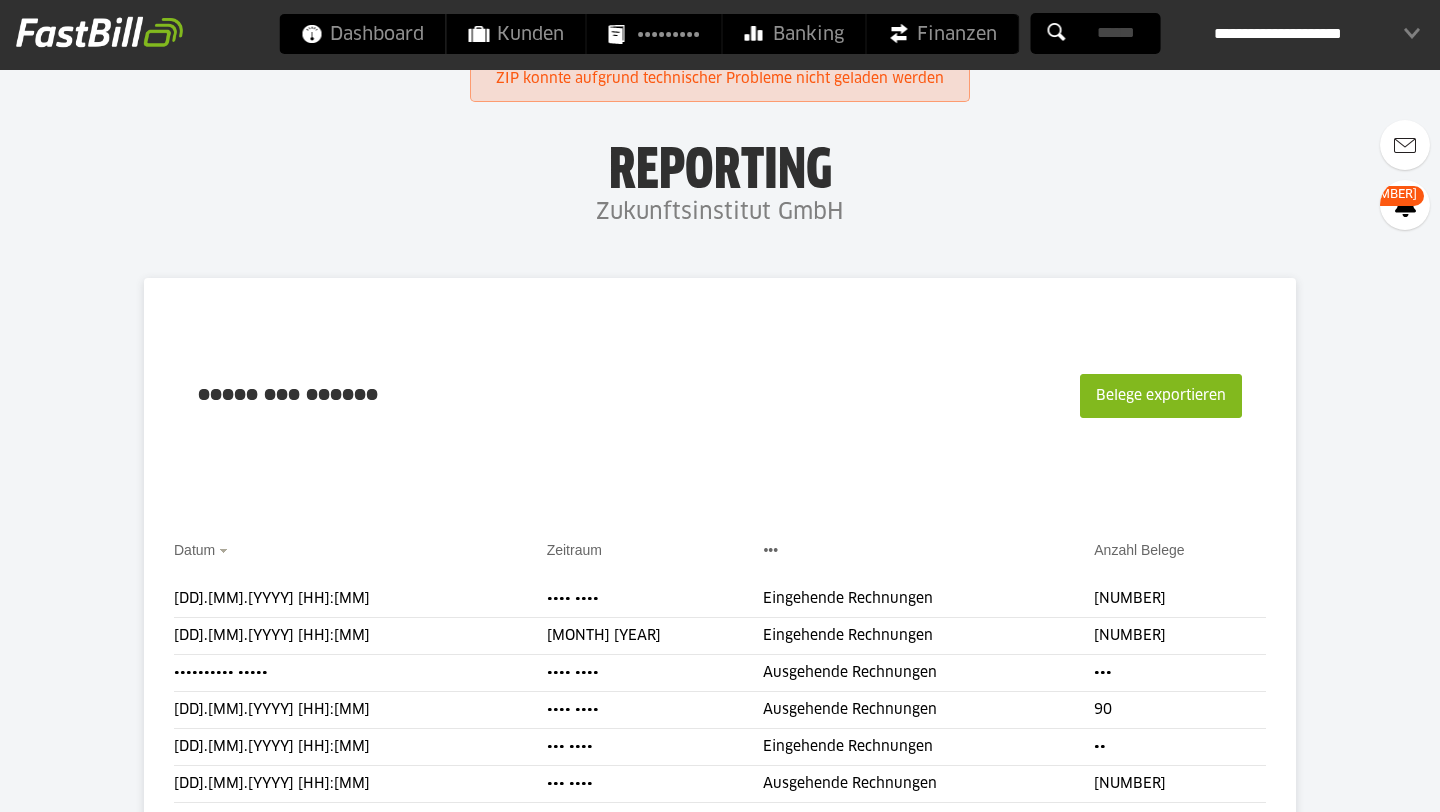 scroll, scrollTop: 0, scrollLeft: 0, axis: both 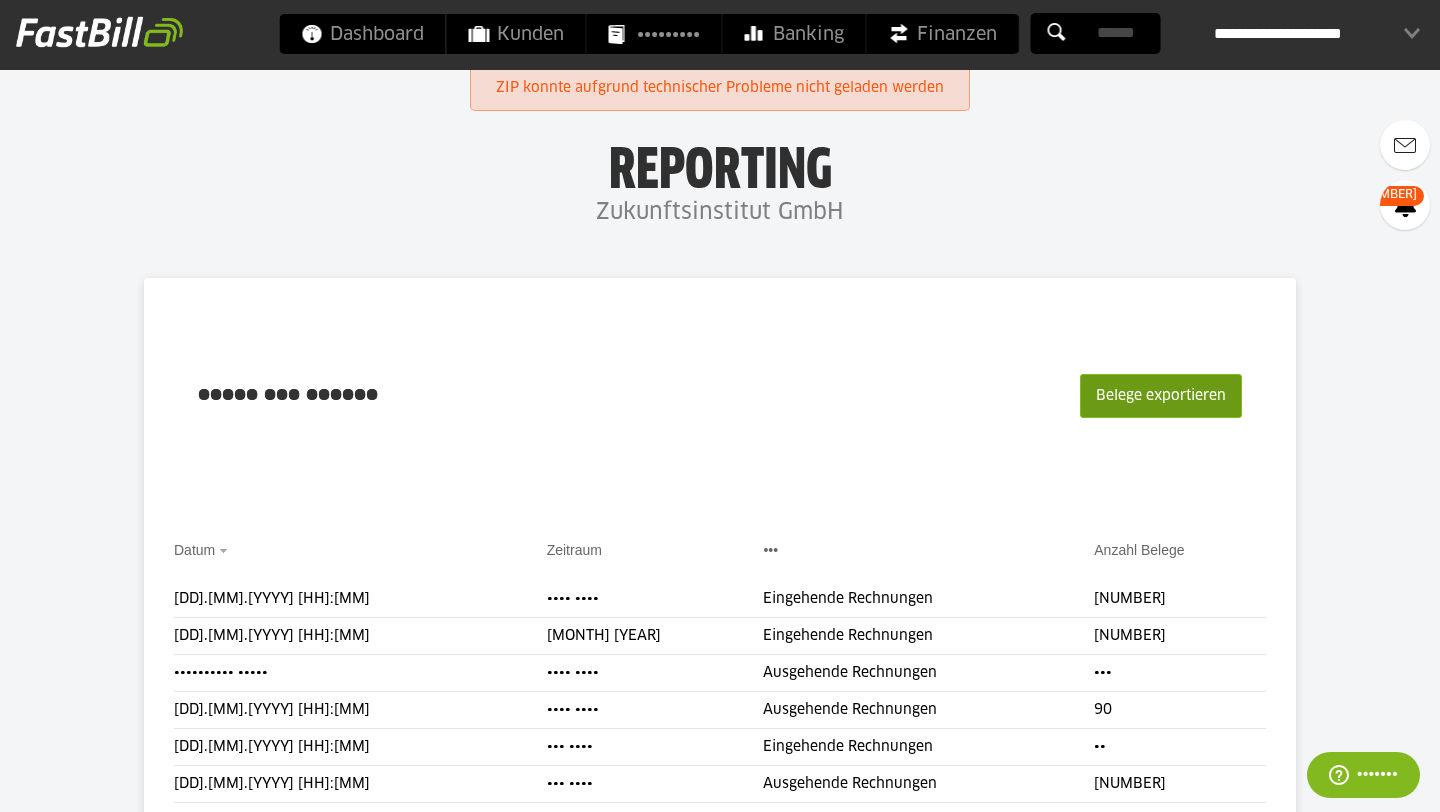 click on "Belege exportieren" at bounding box center [1161, 396] 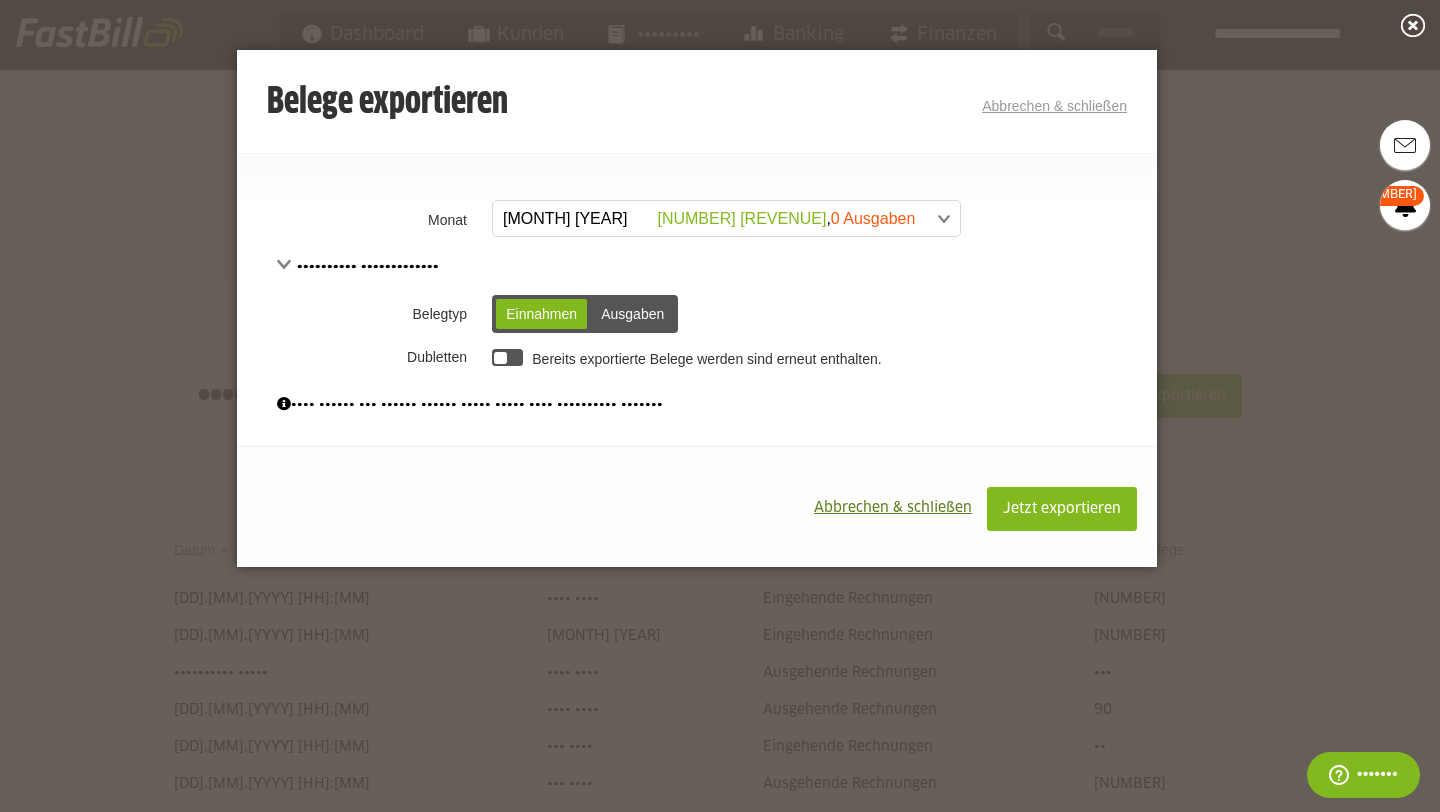 click at bounding box center (716, 219) 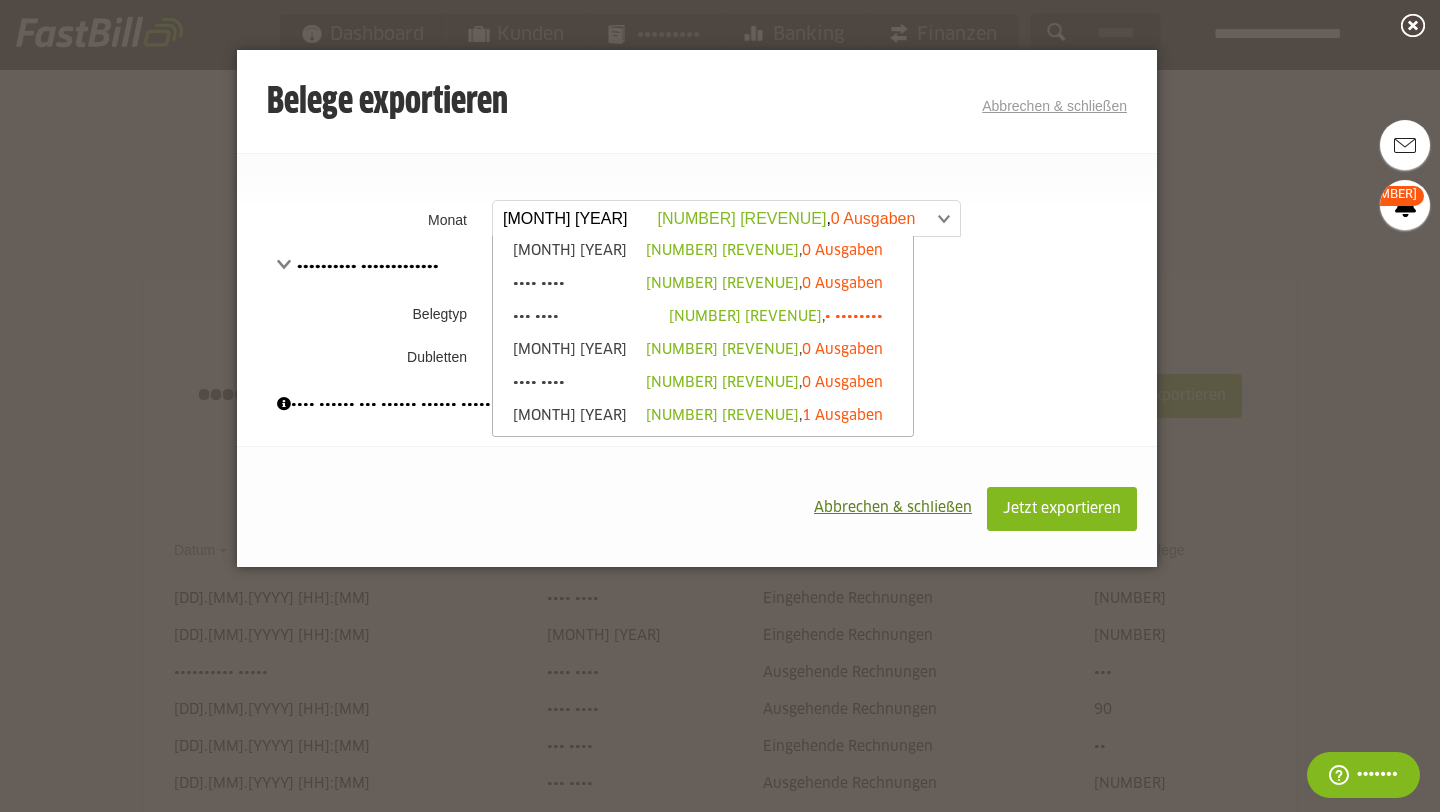 click on "[MONTH] [YEAR] [NUMBER] [REVENUE] , [NUMBER] [EXPENSES]" at bounding box center [703, 285] 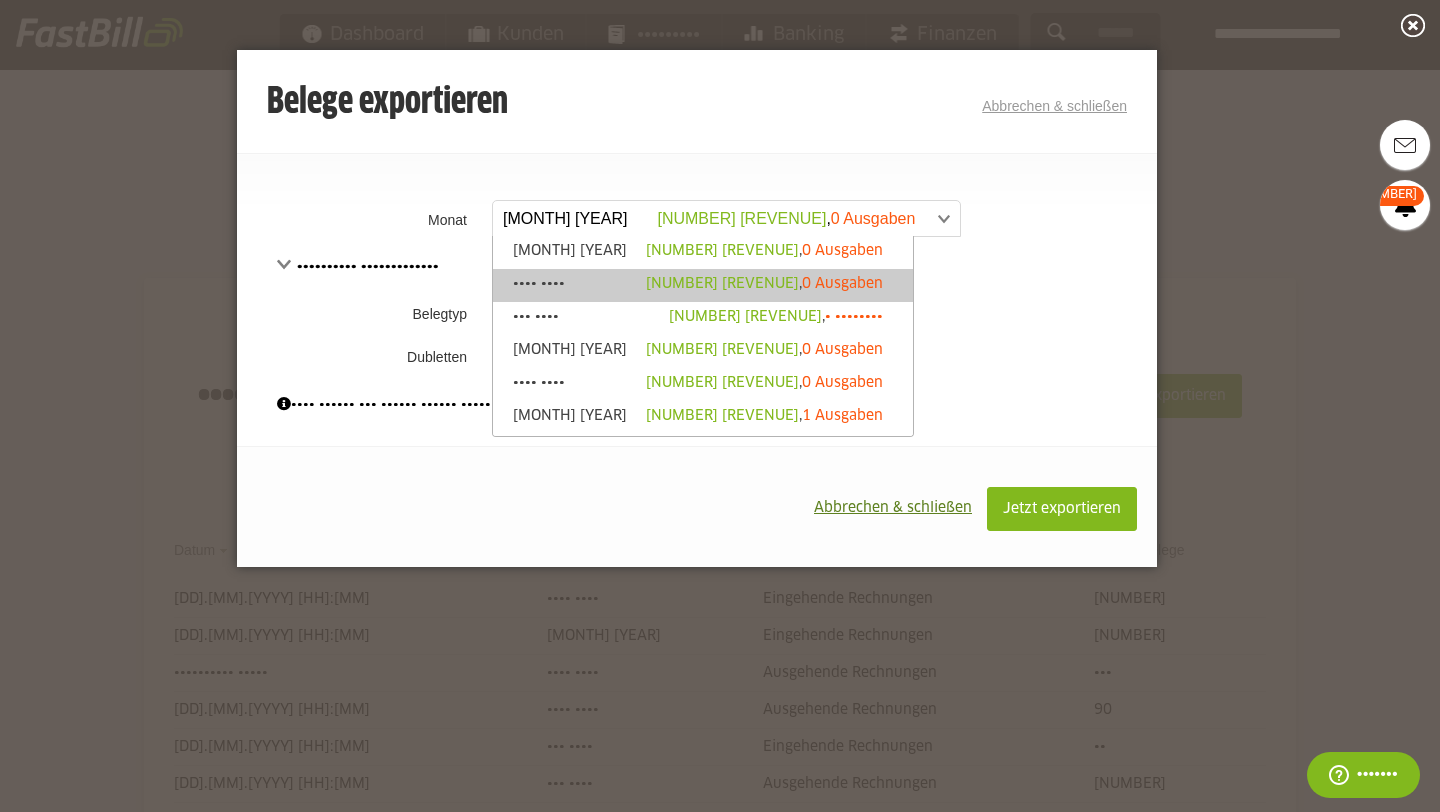 click on "[MONTH] [YEAR] [NUMBER] [REVENUE] , [NUMBER] [EXPENSES]" at bounding box center (703, 285) 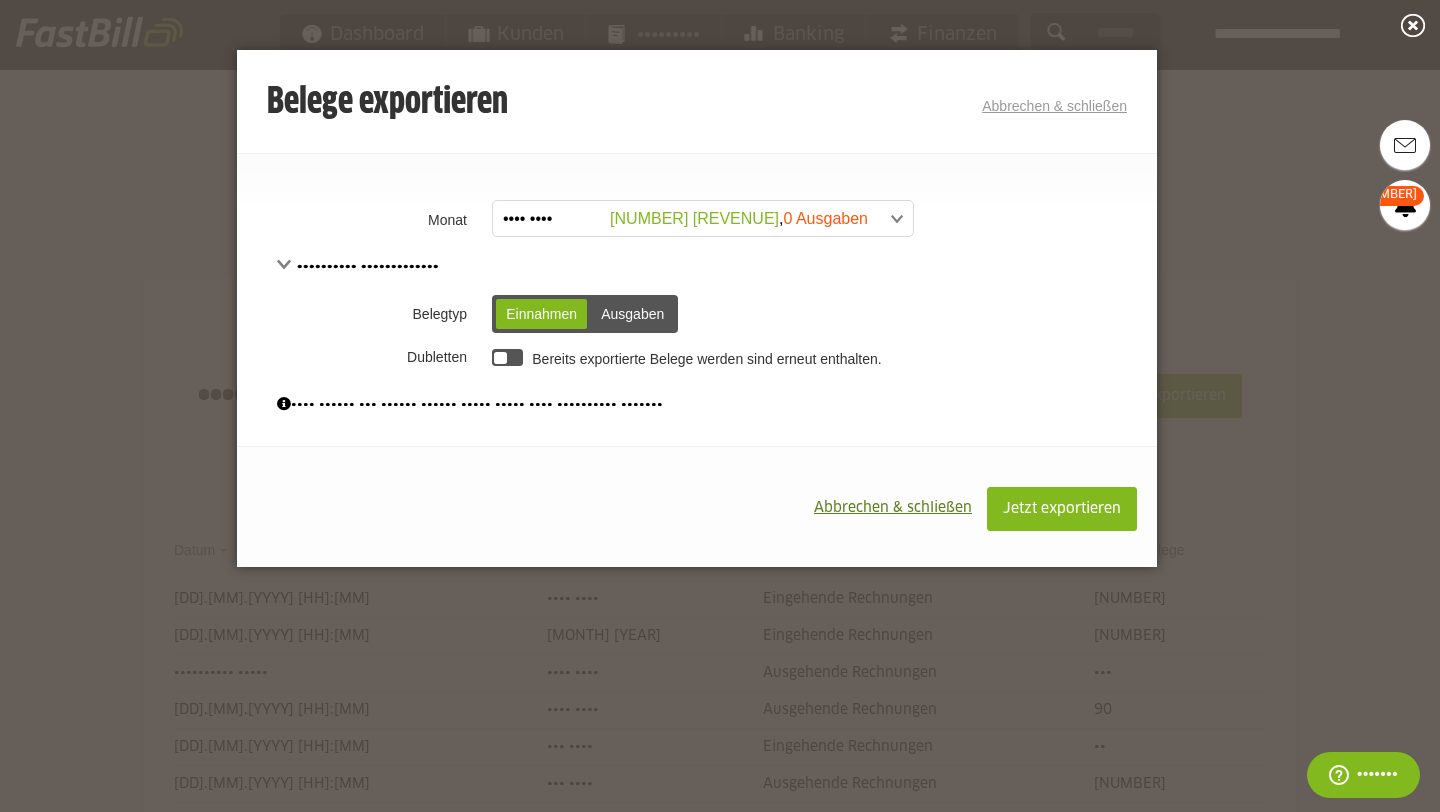 click at bounding box center [507, 357] 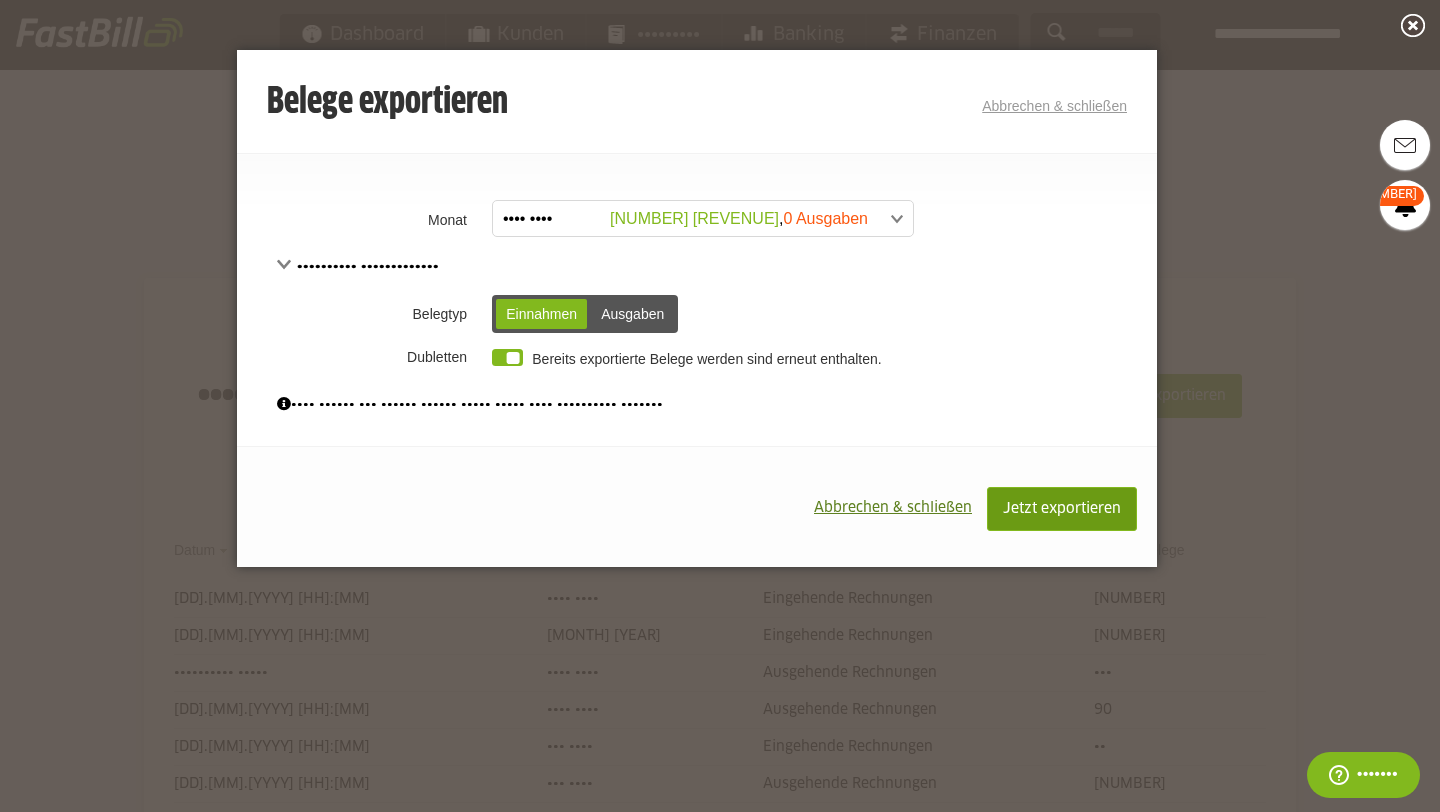 click on "Jetzt exportieren" at bounding box center (1062, 509) 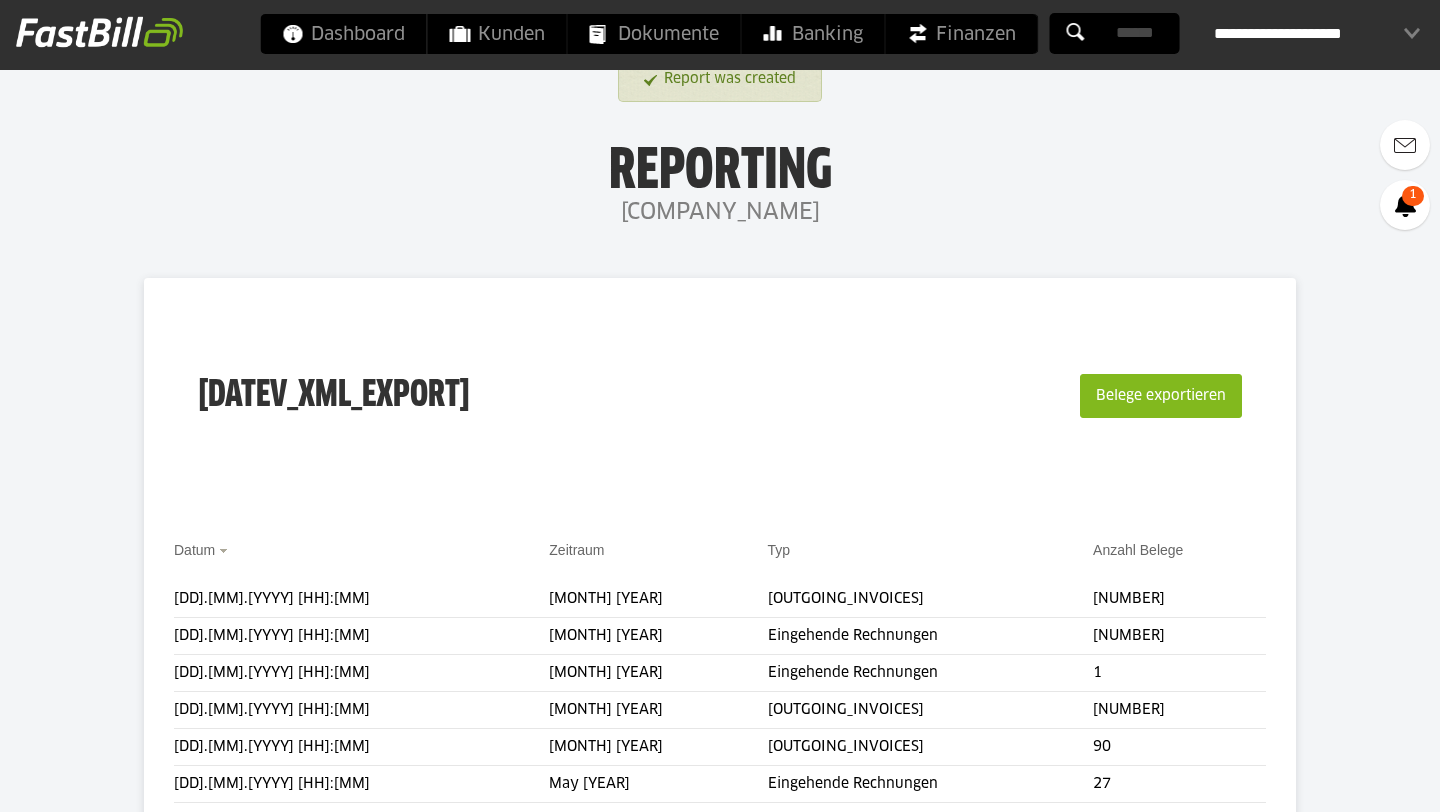 scroll, scrollTop: 0, scrollLeft: 0, axis: both 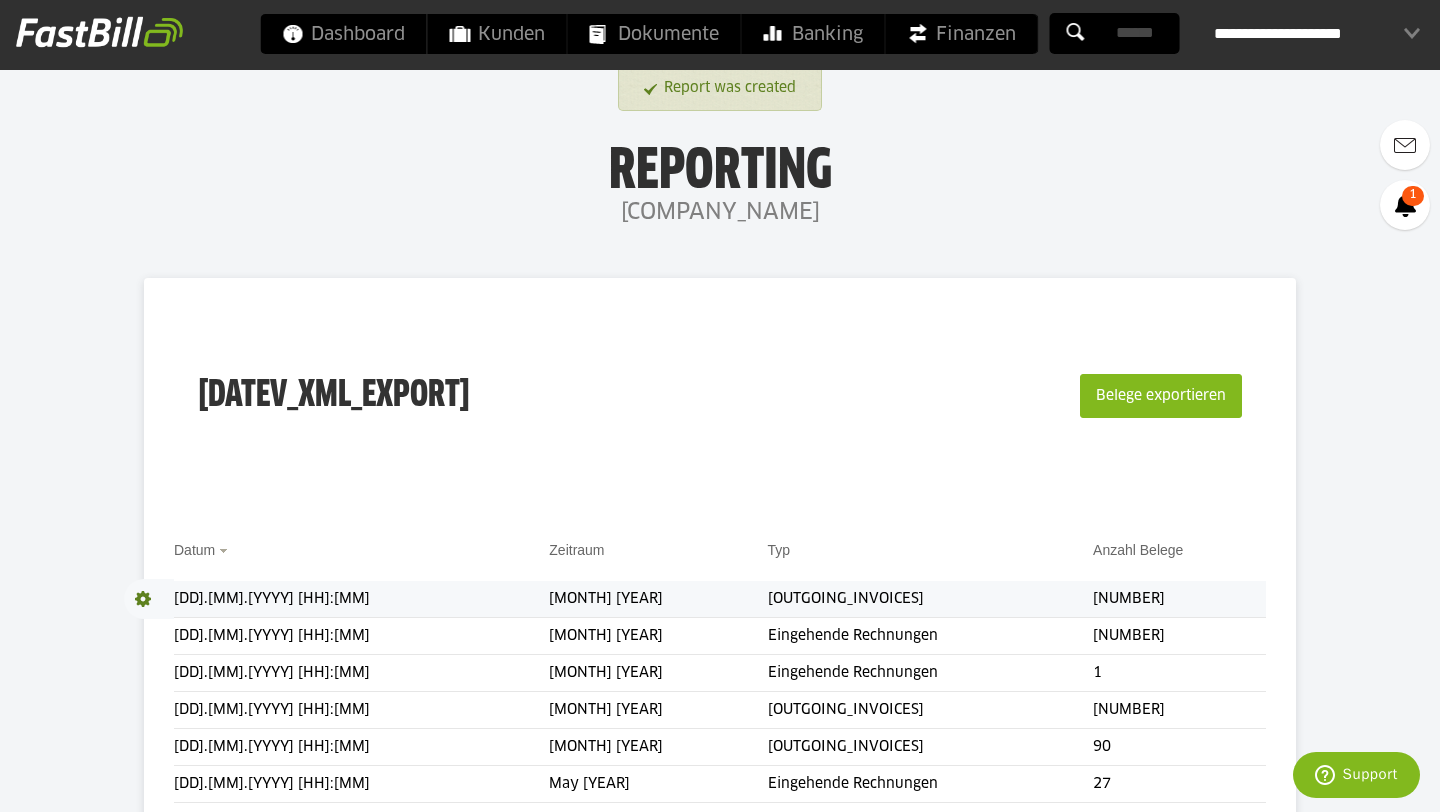 click at bounding box center [149, 599] 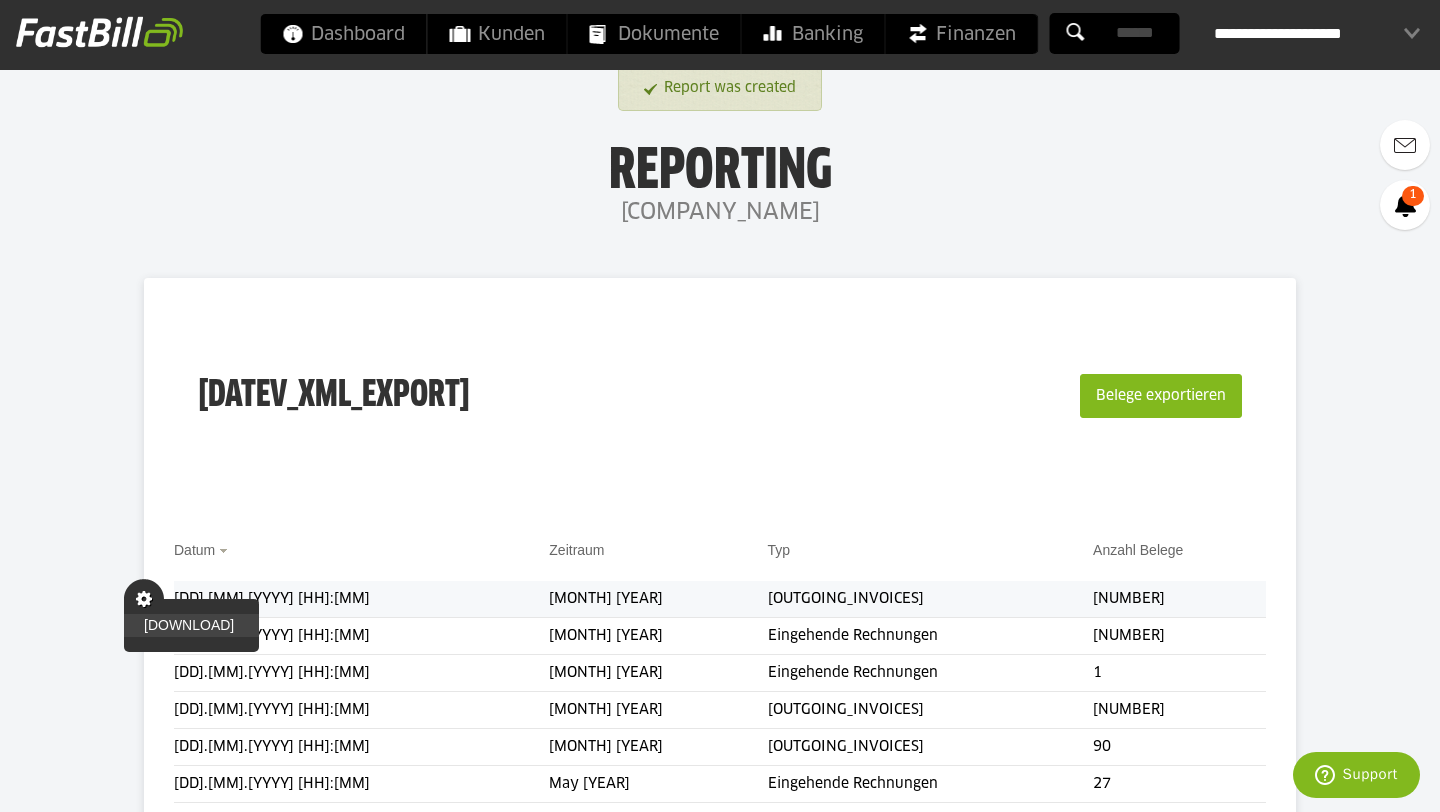 click on "Download" at bounding box center (177, 625) 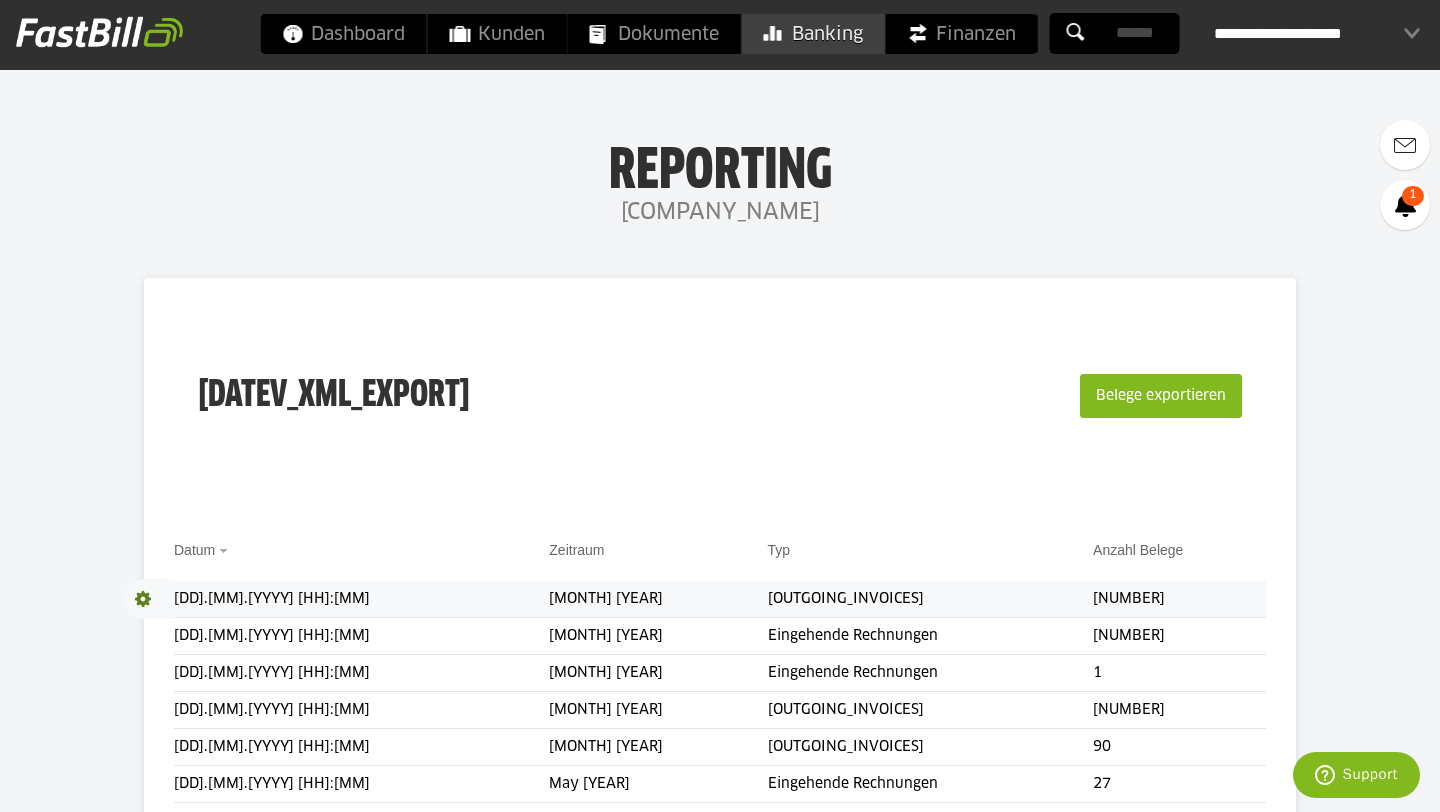 click on "Banking" at bounding box center [813, 34] 